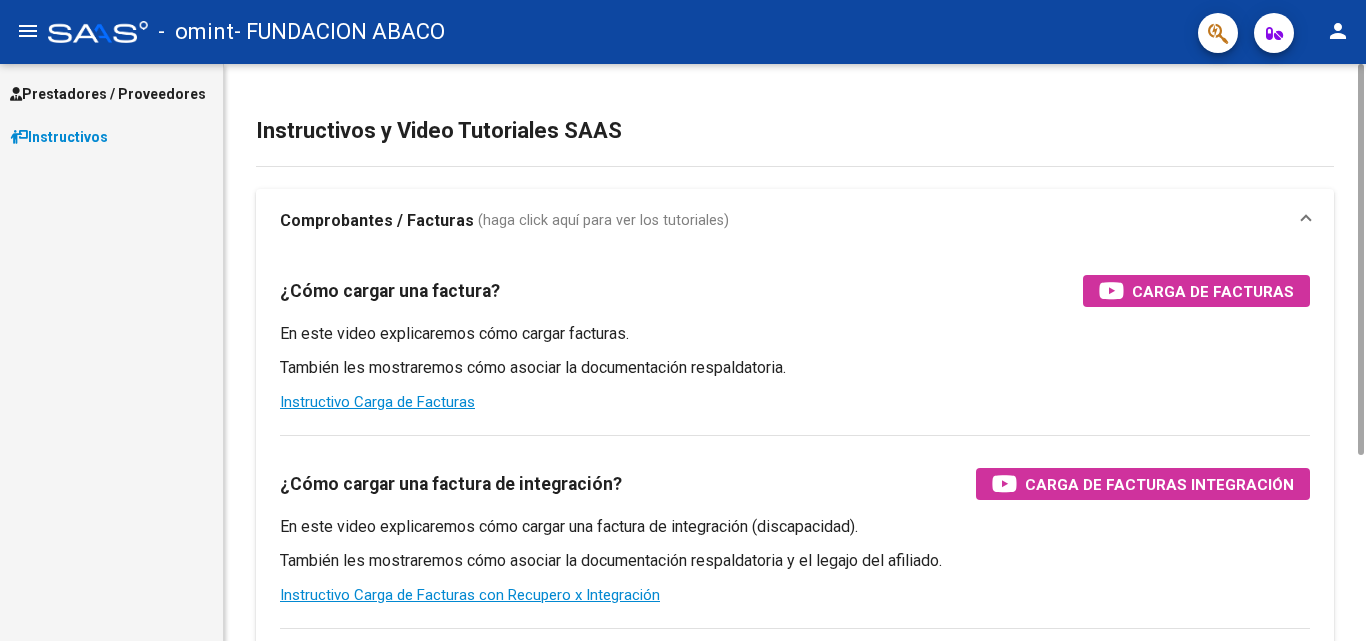 scroll, scrollTop: 0, scrollLeft: 0, axis: both 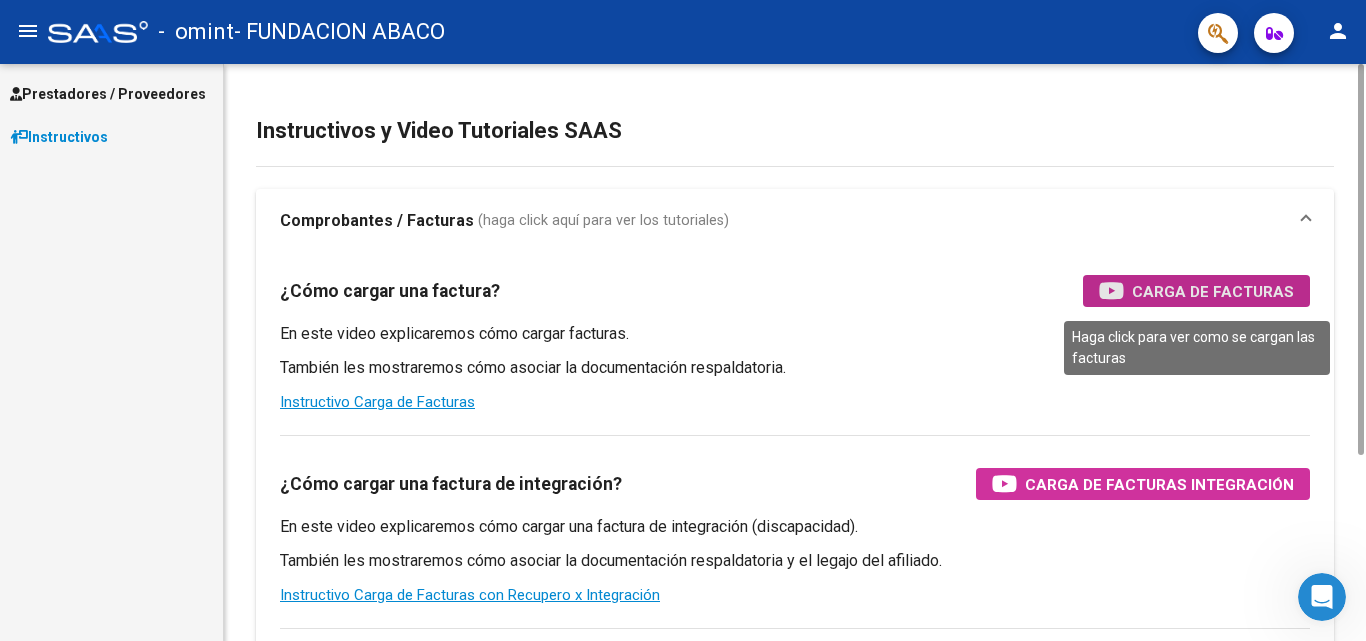 click on "Carga de Facturas" at bounding box center (1213, 291) 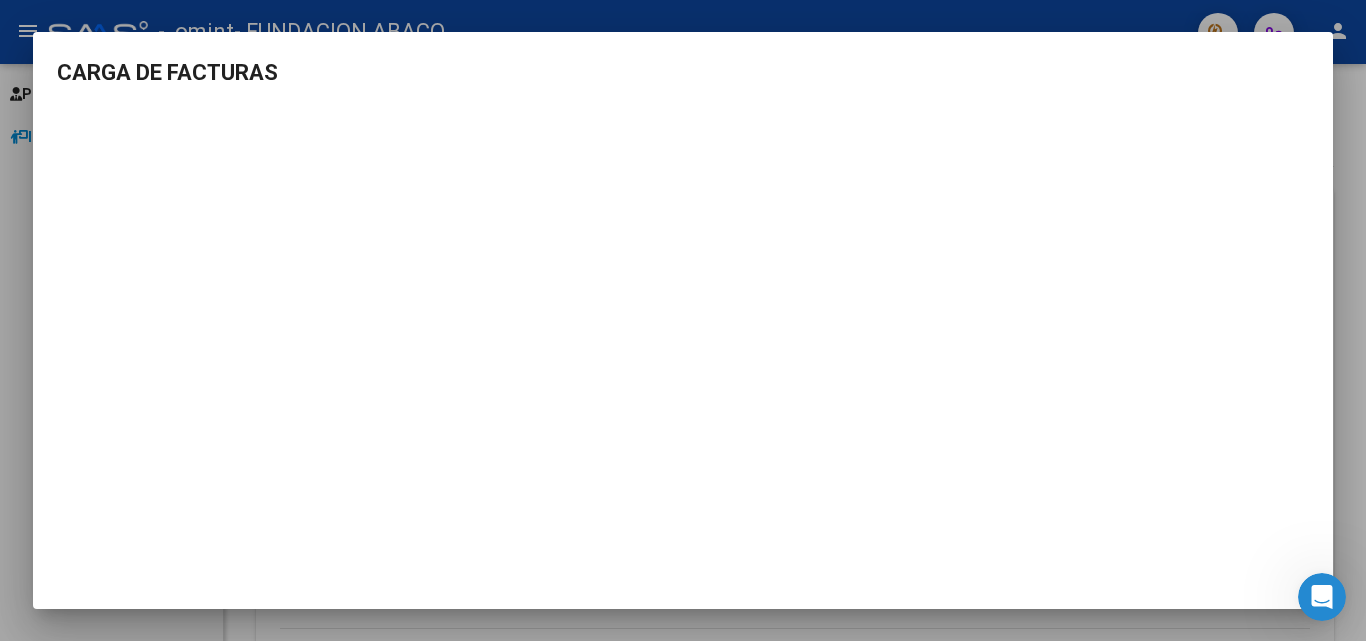 click on "CARGA DE FACTURAS" at bounding box center [683, 320] 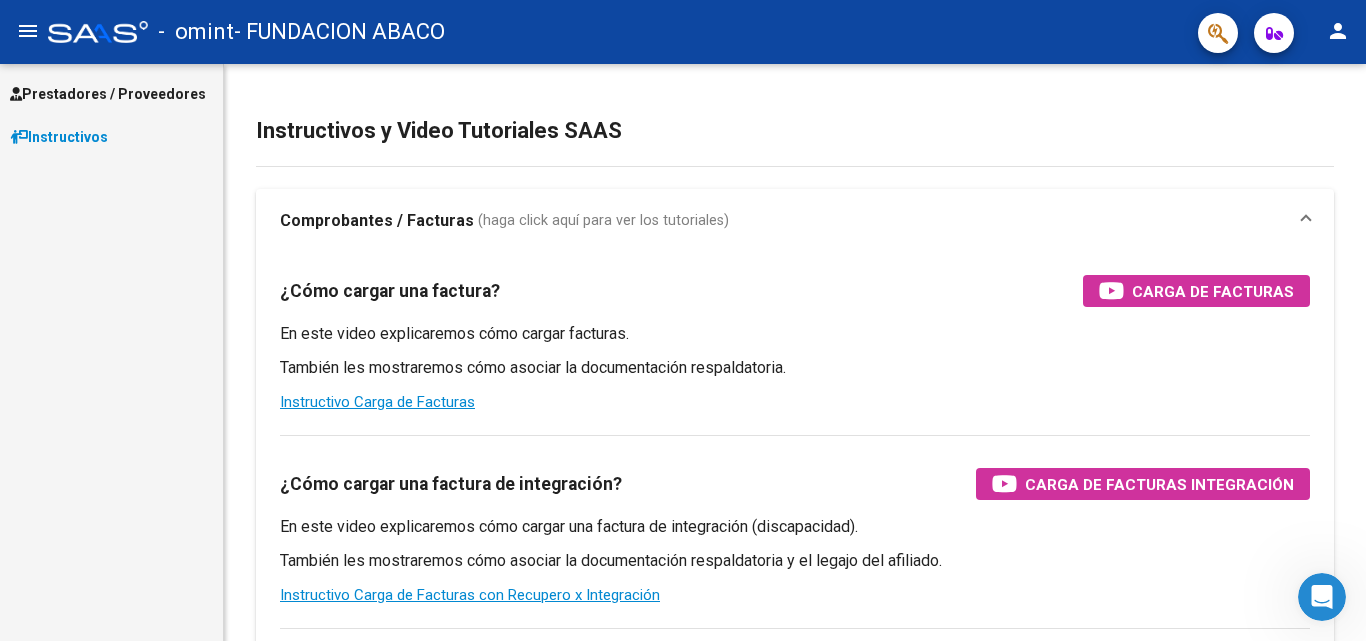 click on "Prestadores / Proveedores" at bounding box center (108, 94) 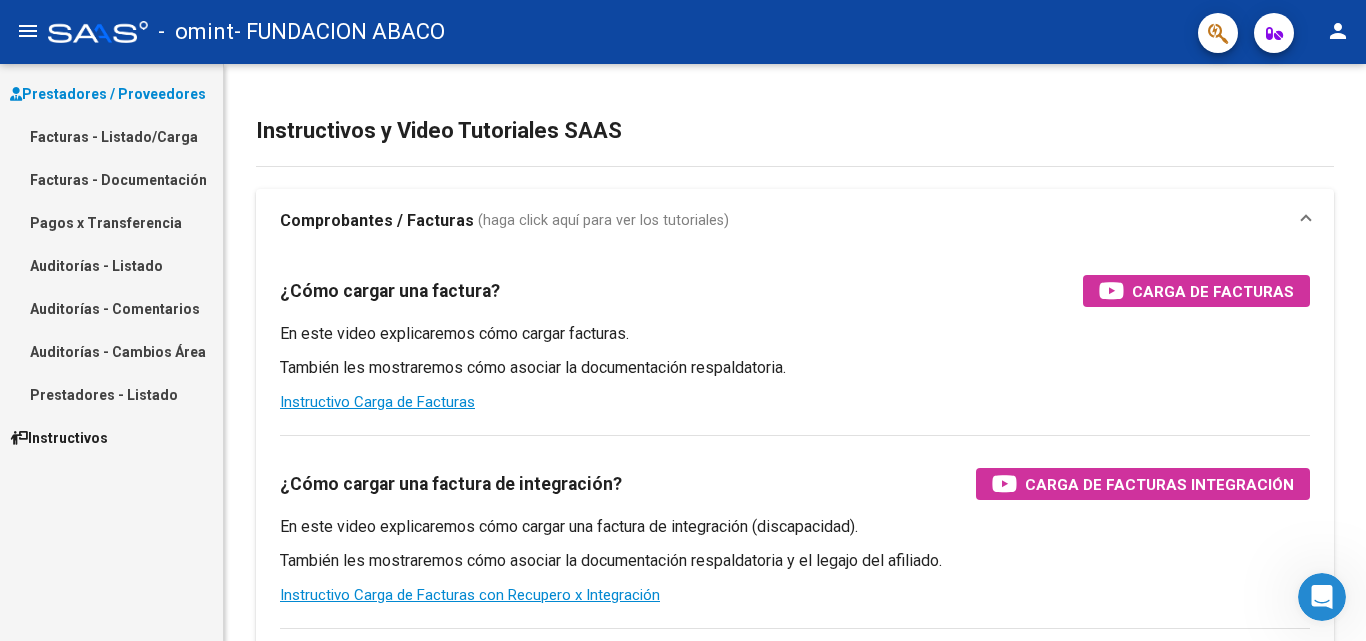 click on "Facturas - Listado/Carga" at bounding box center [111, 136] 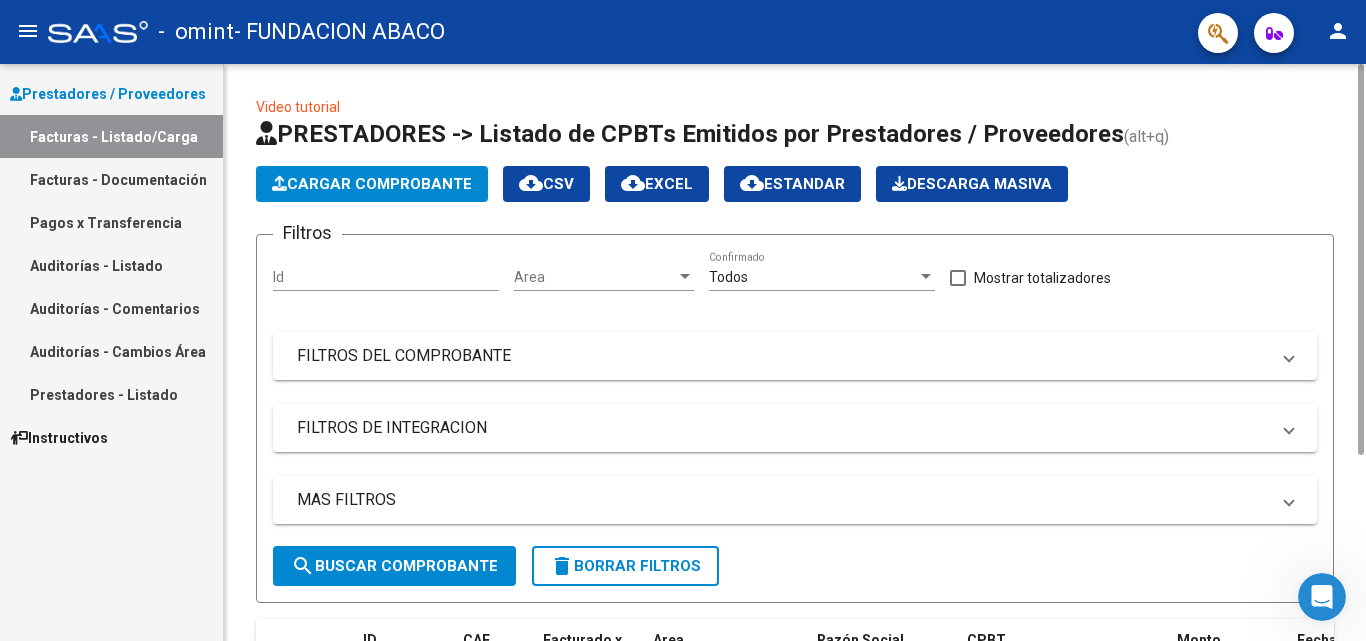 click on "Id" at bounding box center [386, 277] 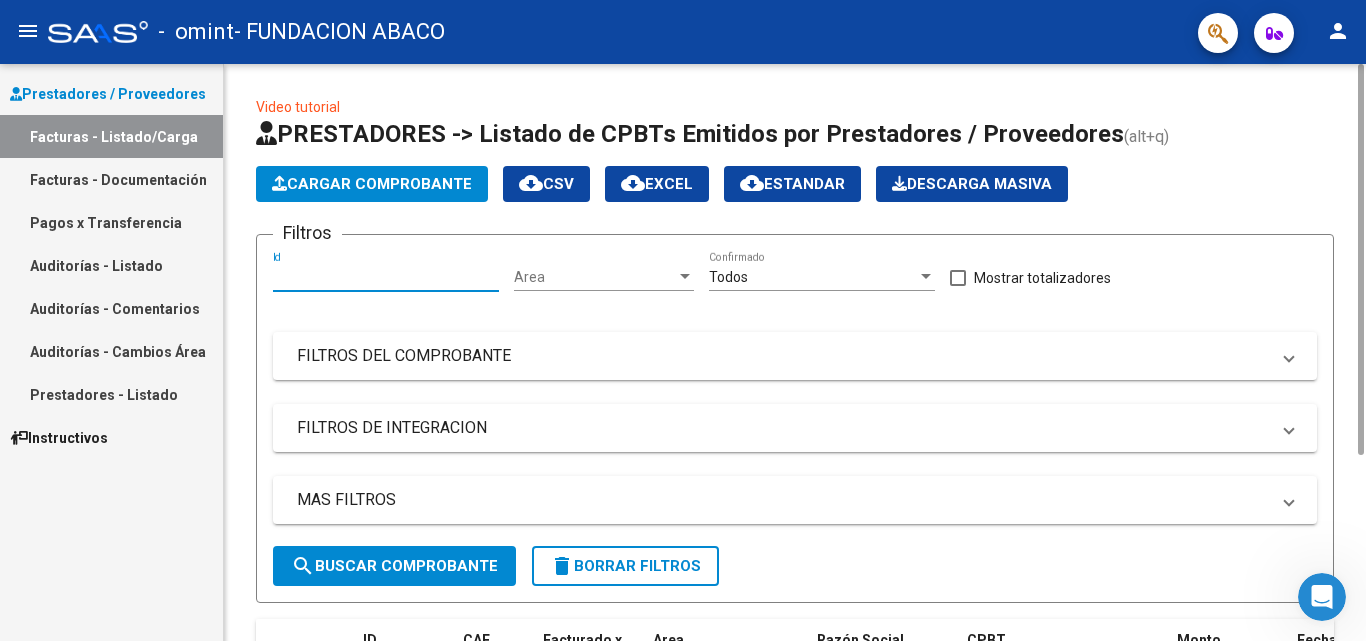 click on "Id" at bounding box center [386, 277] 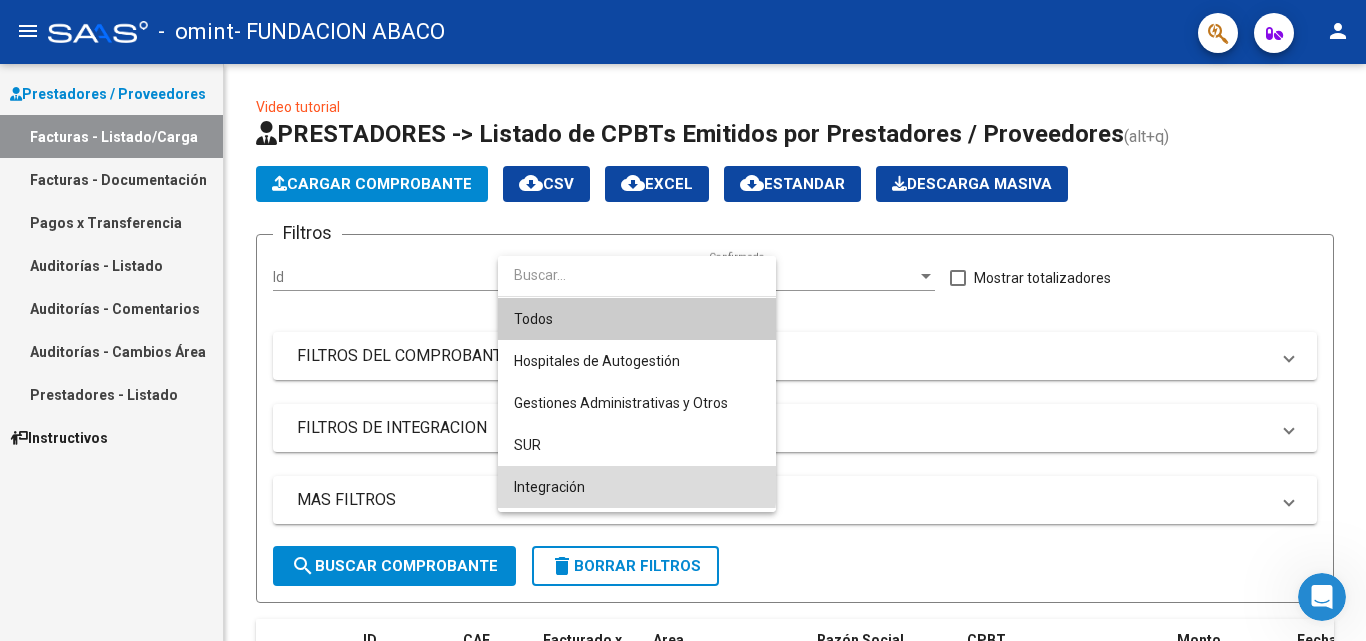 click on "Integración" at bounding box center (637, 487) 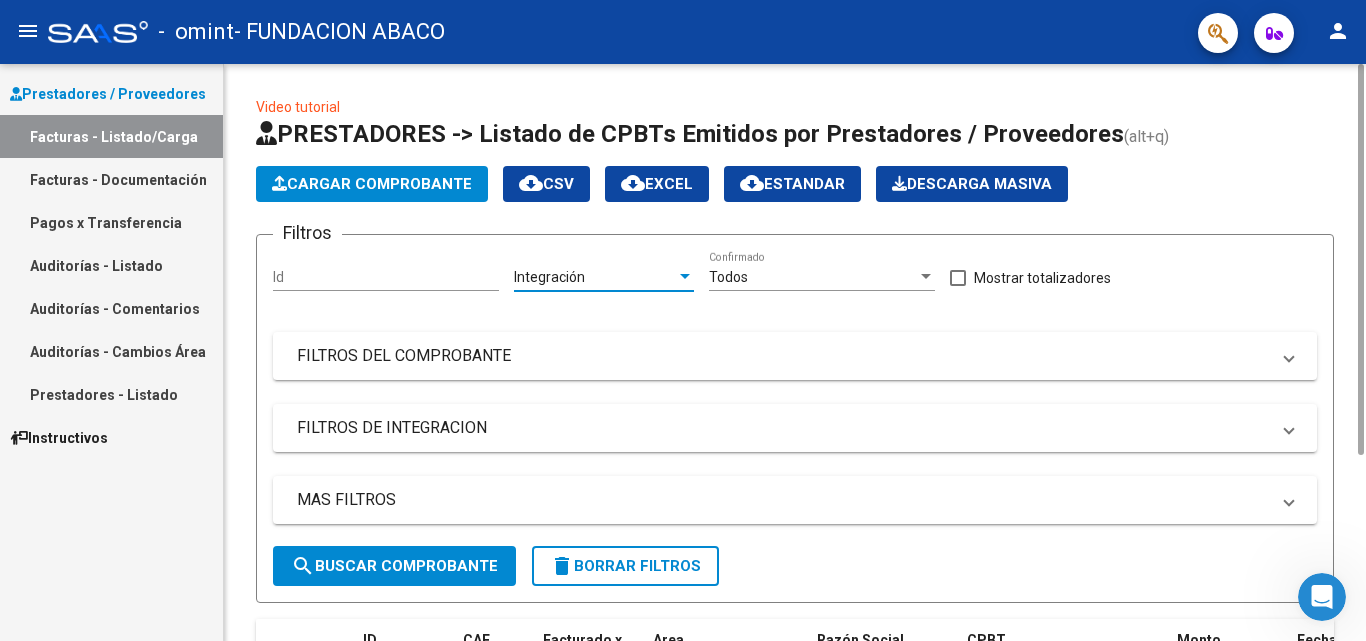 click on "Todos" at bounding box center (813, 277) 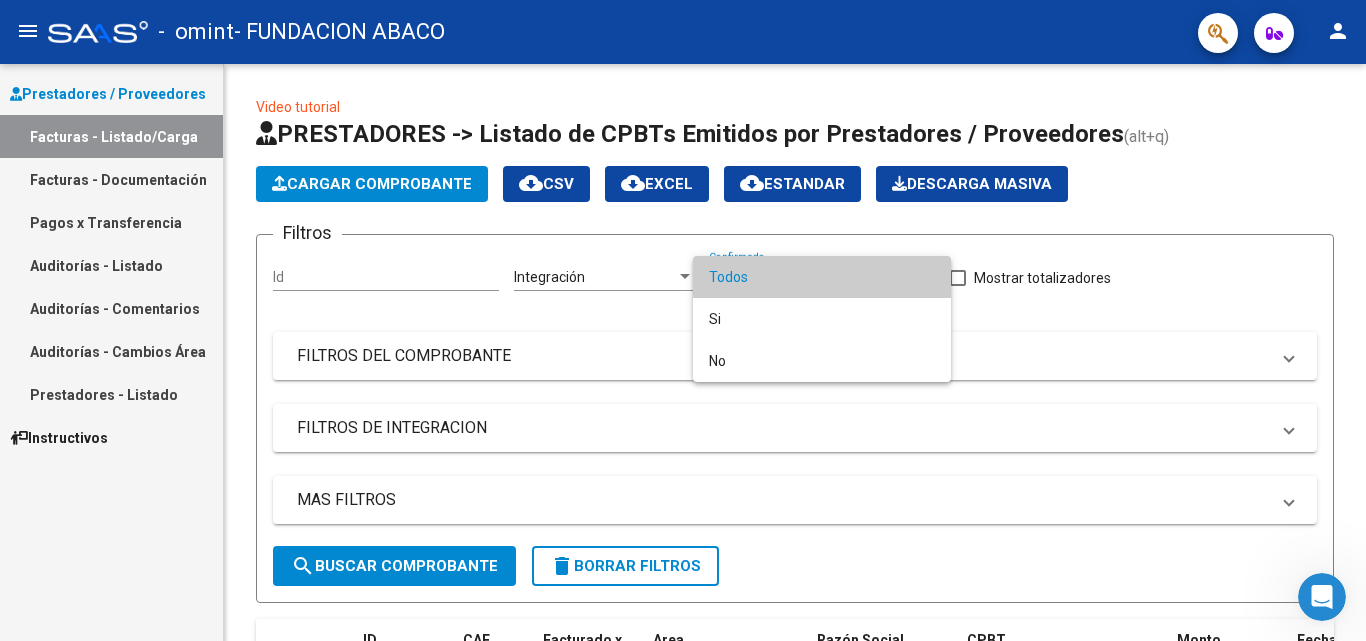 click on "Todos" at bounding box center [822, 277] 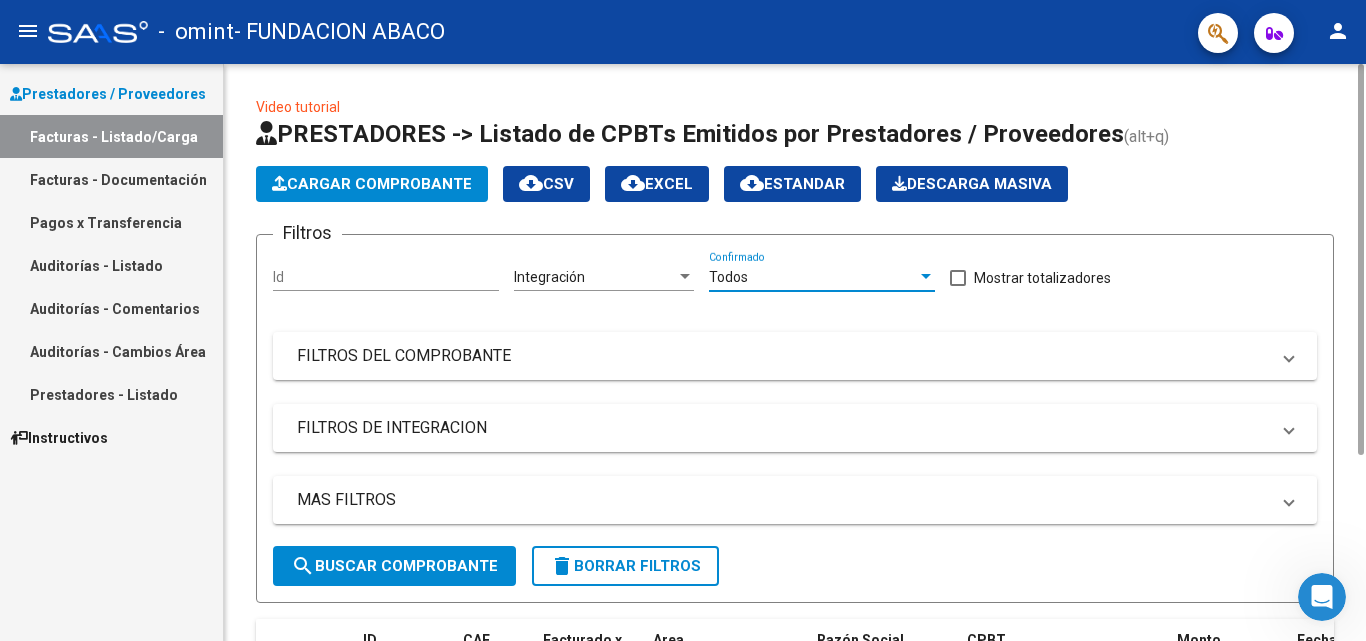 click on "Todos" at bounding box center (813, 277) 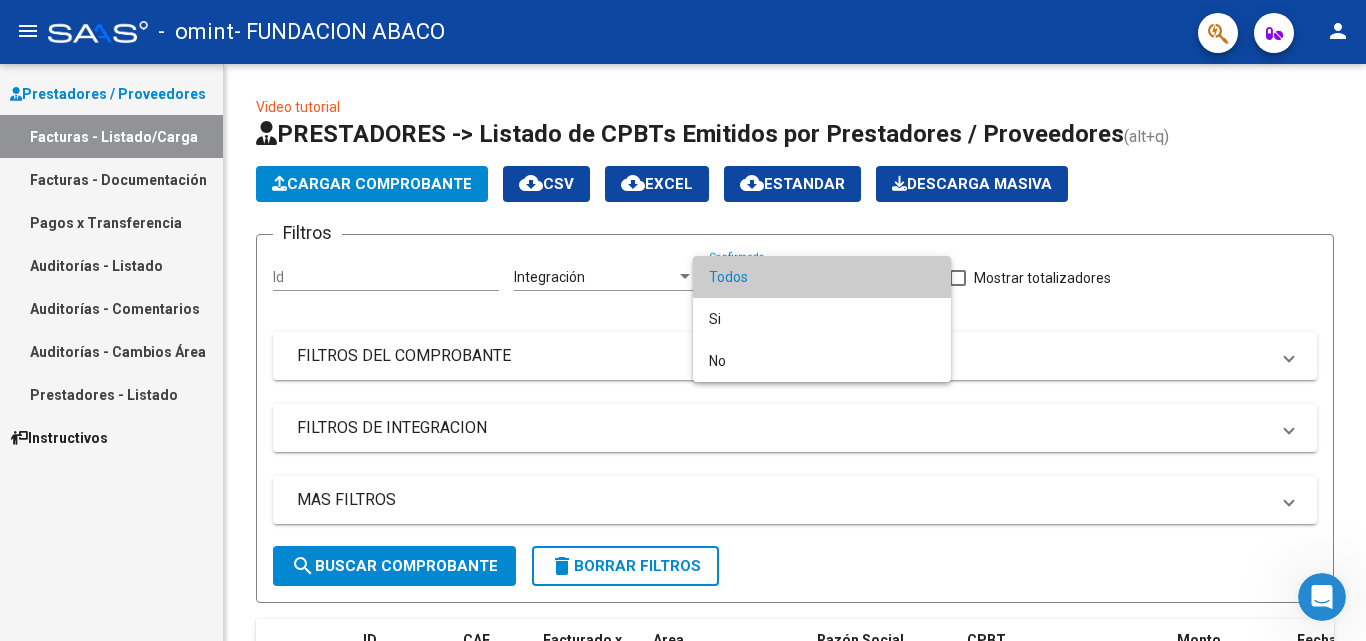 click at bounding box center [683, 320] 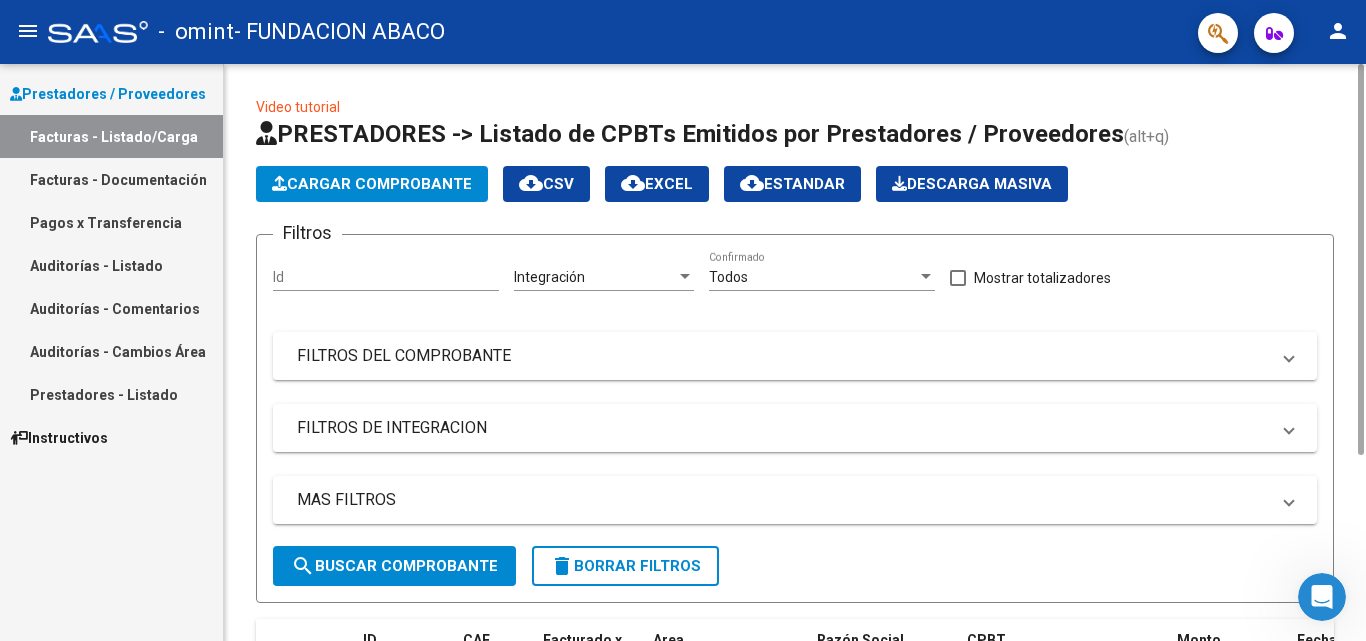 click on "Id" at bounding box center (386, 277) 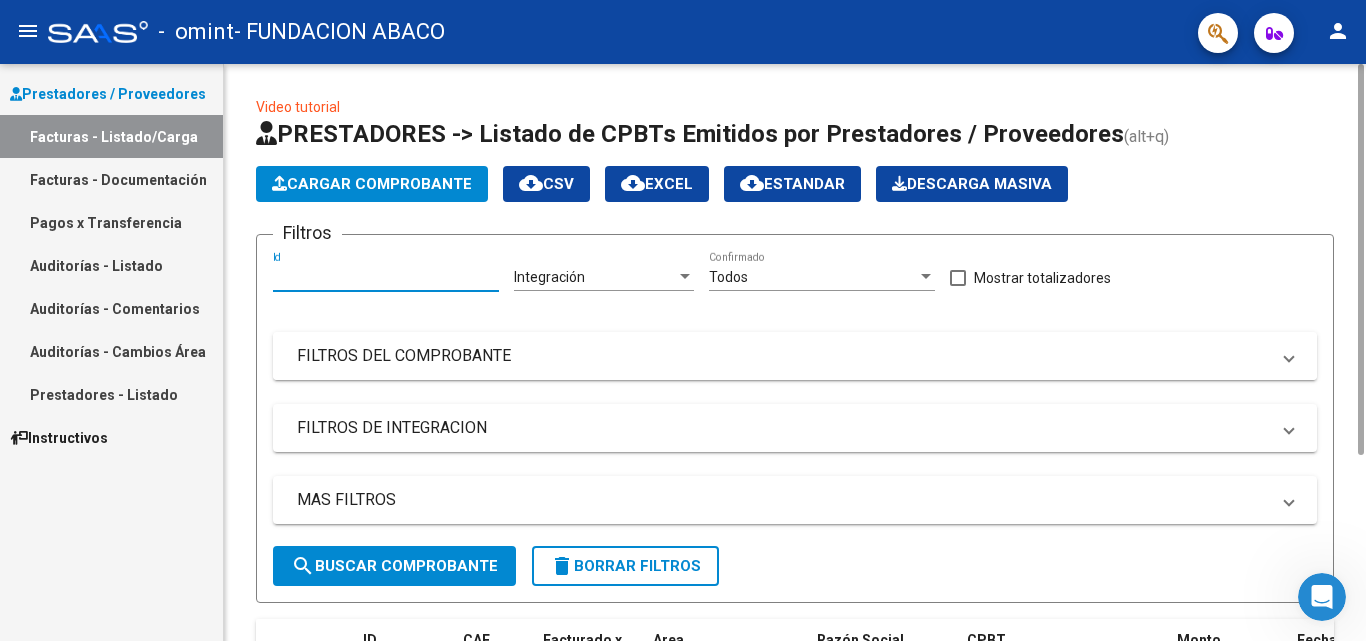click on "FILTROS DEL COMPROBANTE" at bounding box center (783, 356) 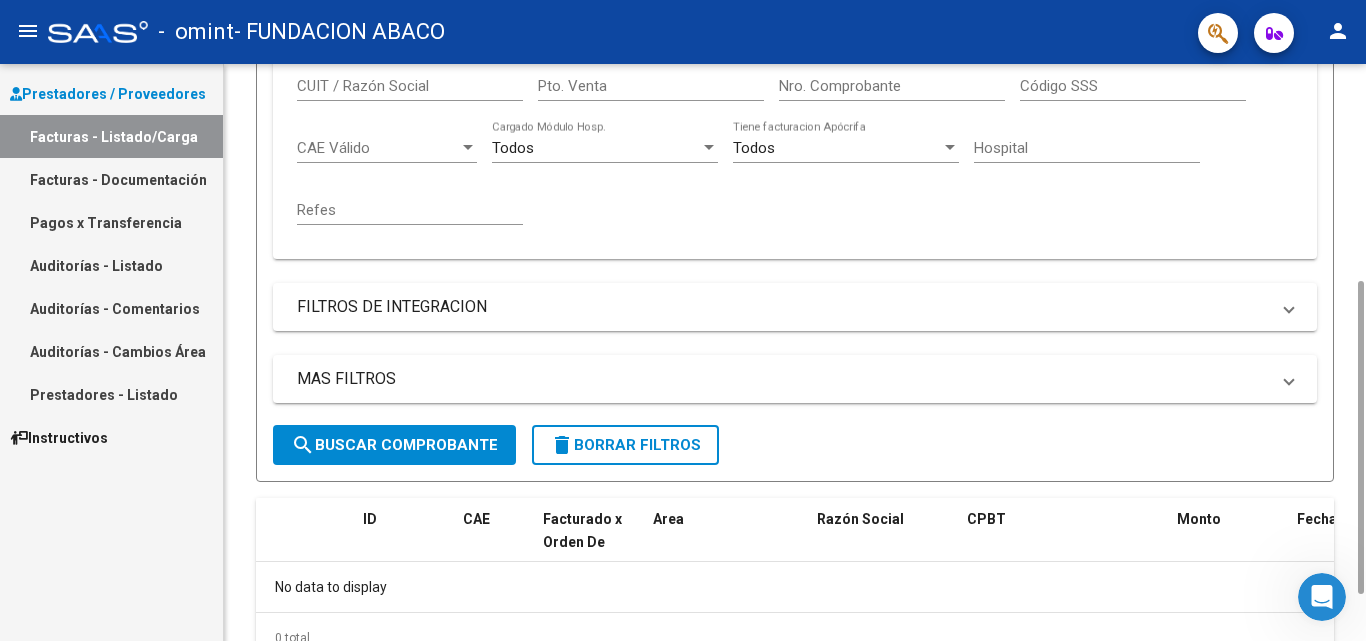 scroll, scrollTop: 200, scrollLeft: 0, axis: vertical 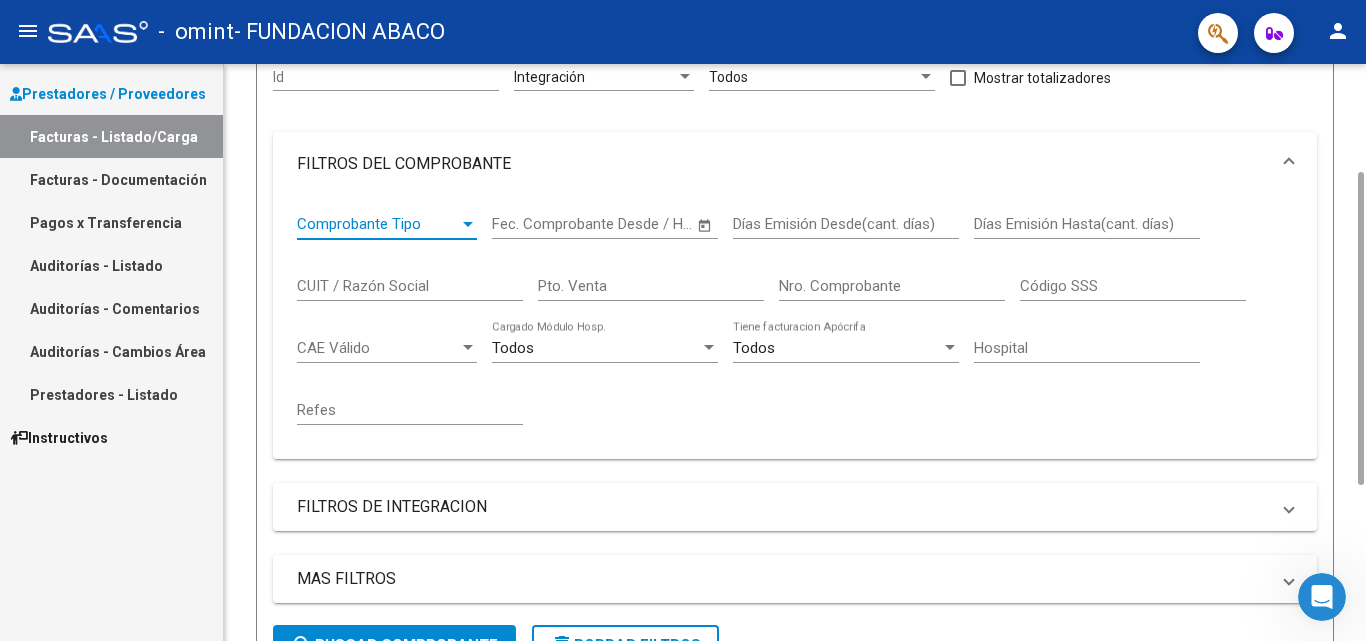 click on "Comprobante Tipo" at bounding box center [378, 224] 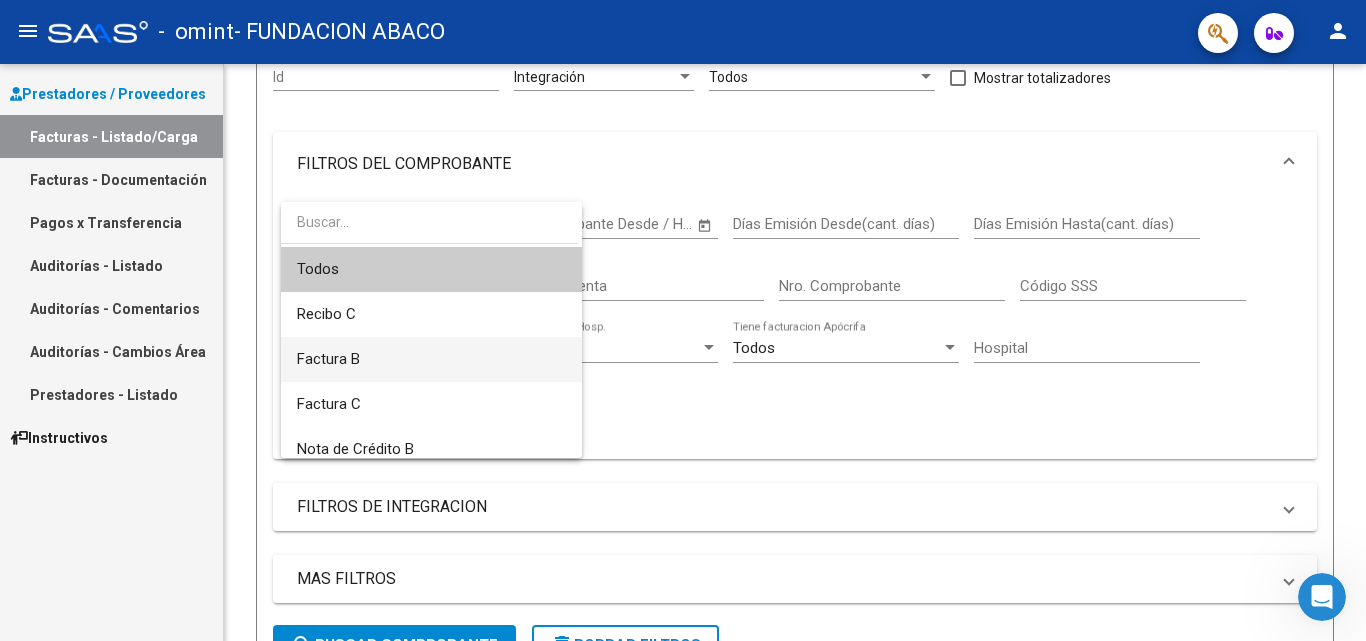 click on "Factura B" at bounding box center (431, 359) 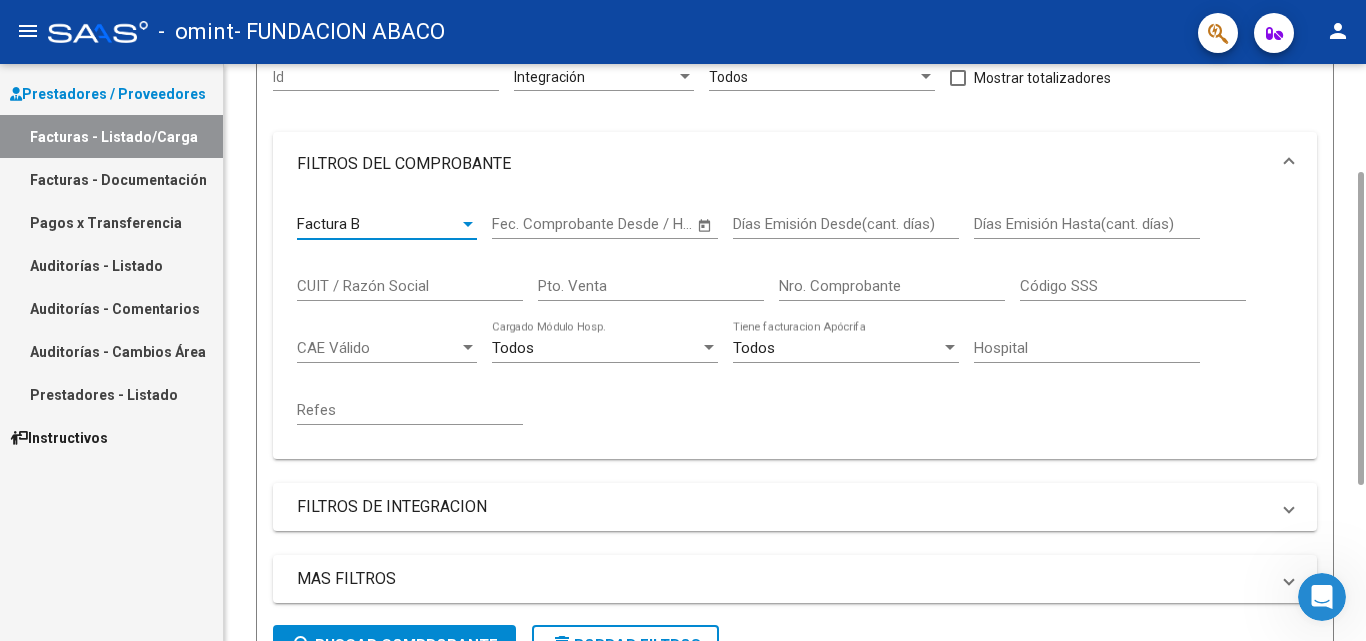 click on "Factura B" at bounding box center (378, 224) 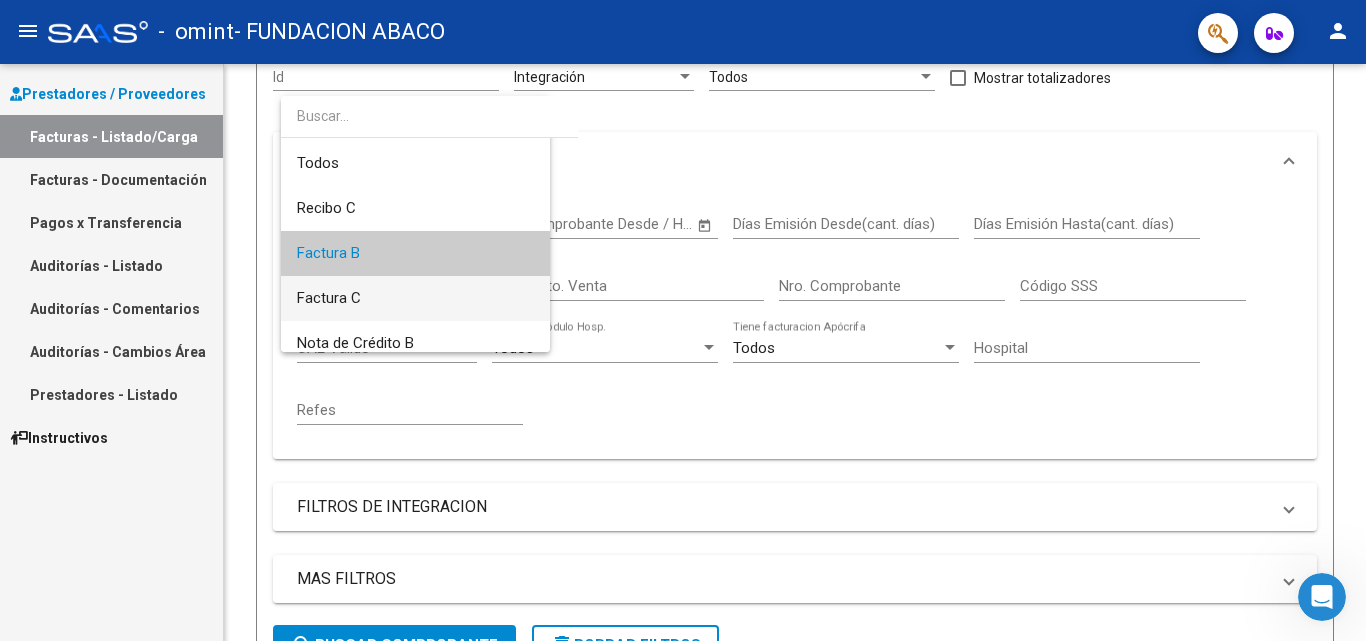 scroll, scrollTop: 30, scrollLeft: 0, axis: vertical 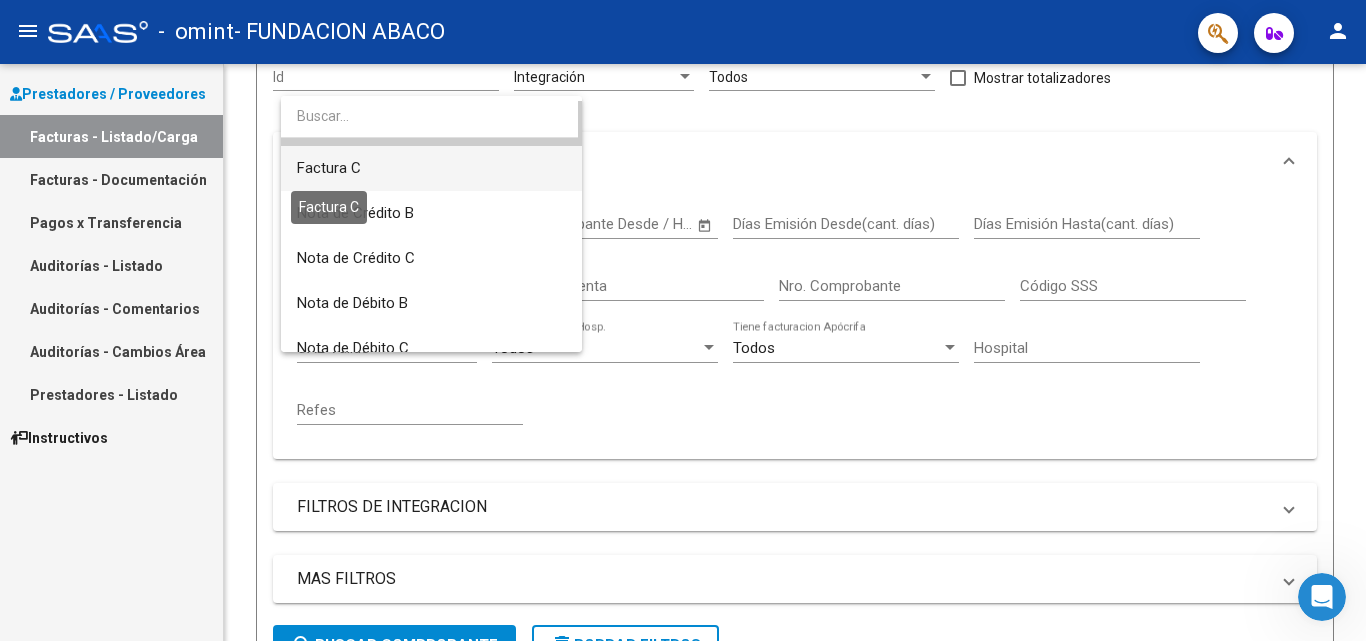 click on "Factura C" at bounding box center [329, 168] 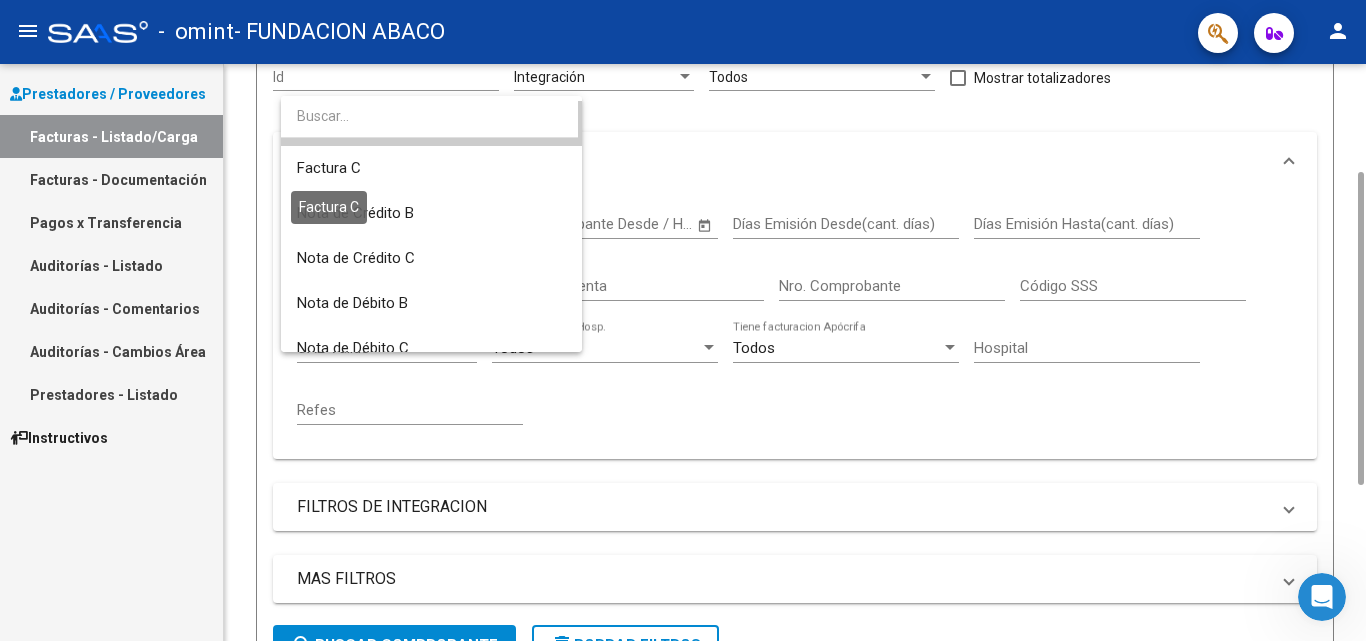 scroll, scrollTop: 135, scrollLeft: 0, axis: vertical 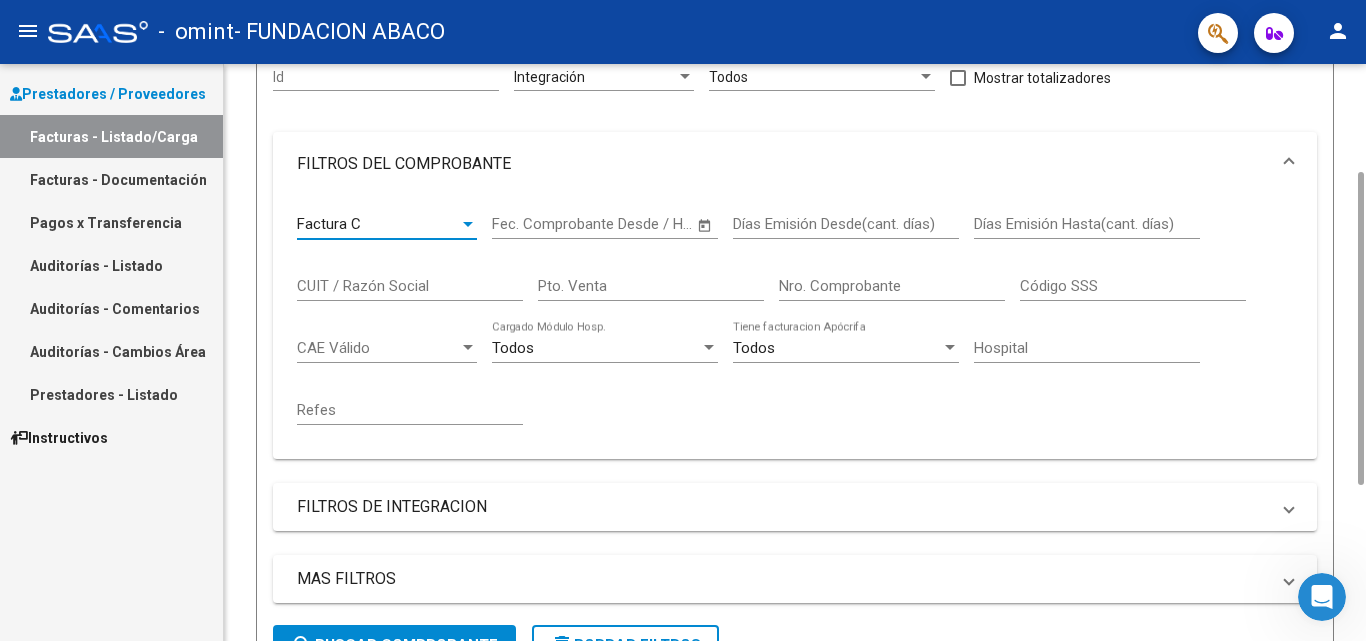 click on "Start date –" 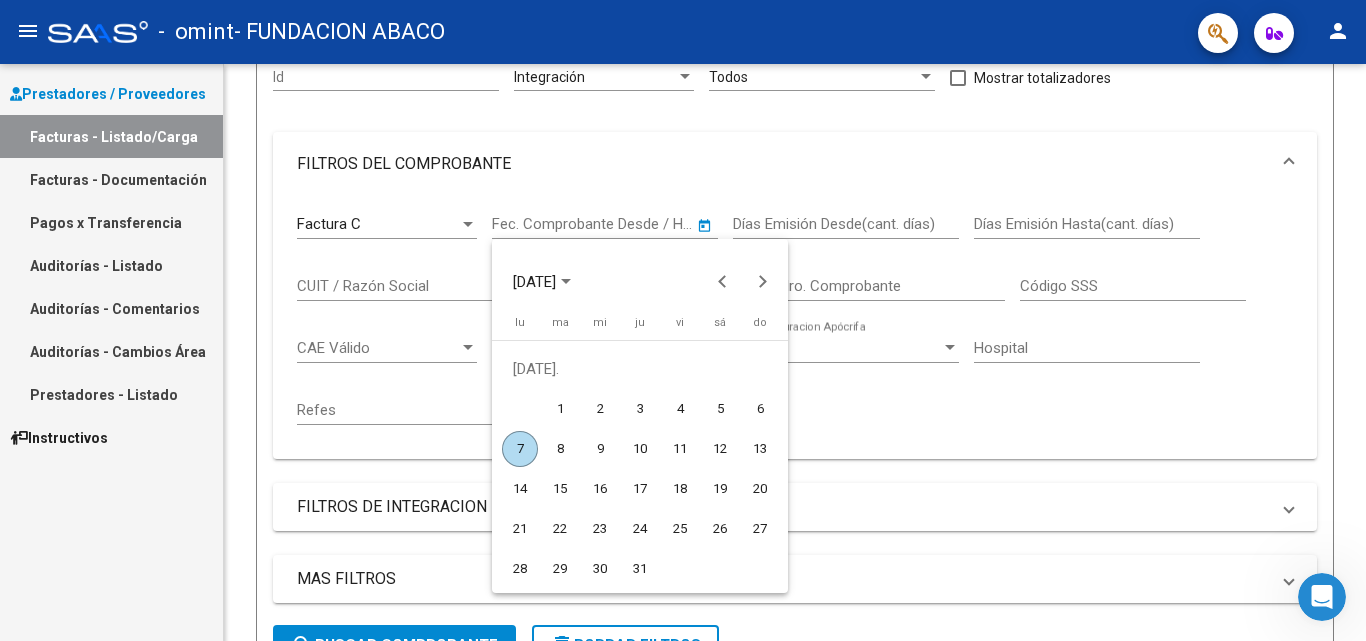 click at bounding box center [683, 320] 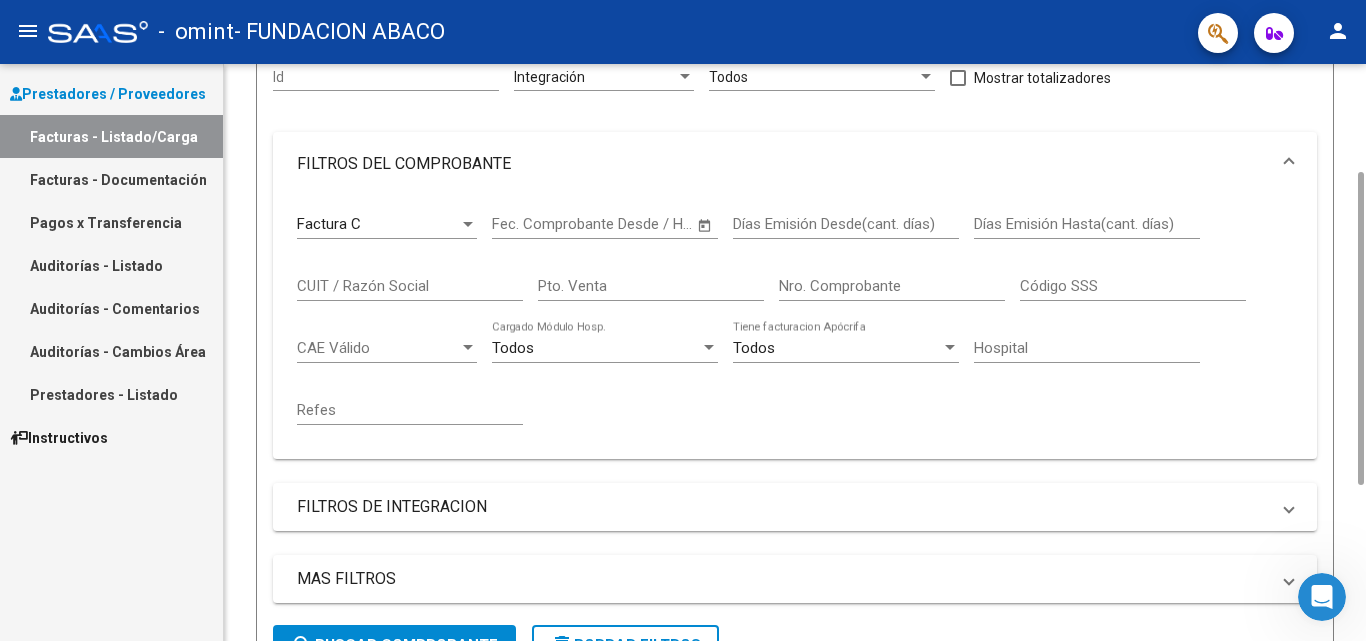 click on "Hospital" at bounding box center [1087, 348] 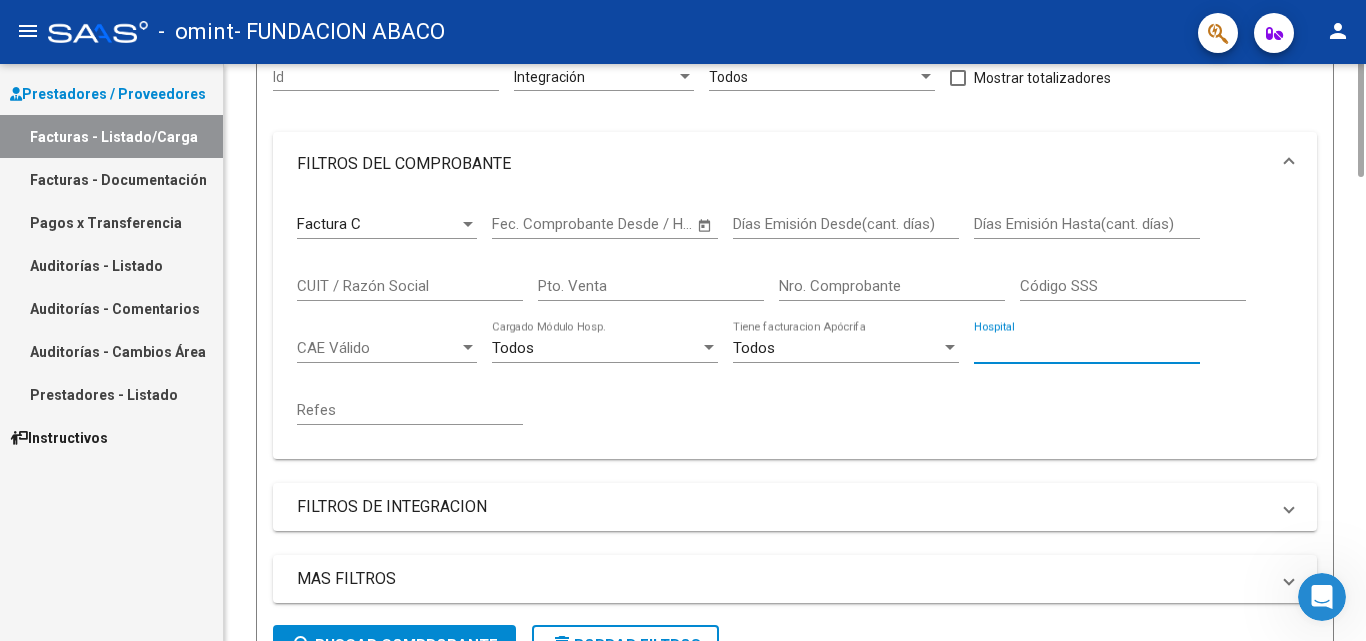 scroll, scrollTop: 0, scrollLeft: 0, axis: both 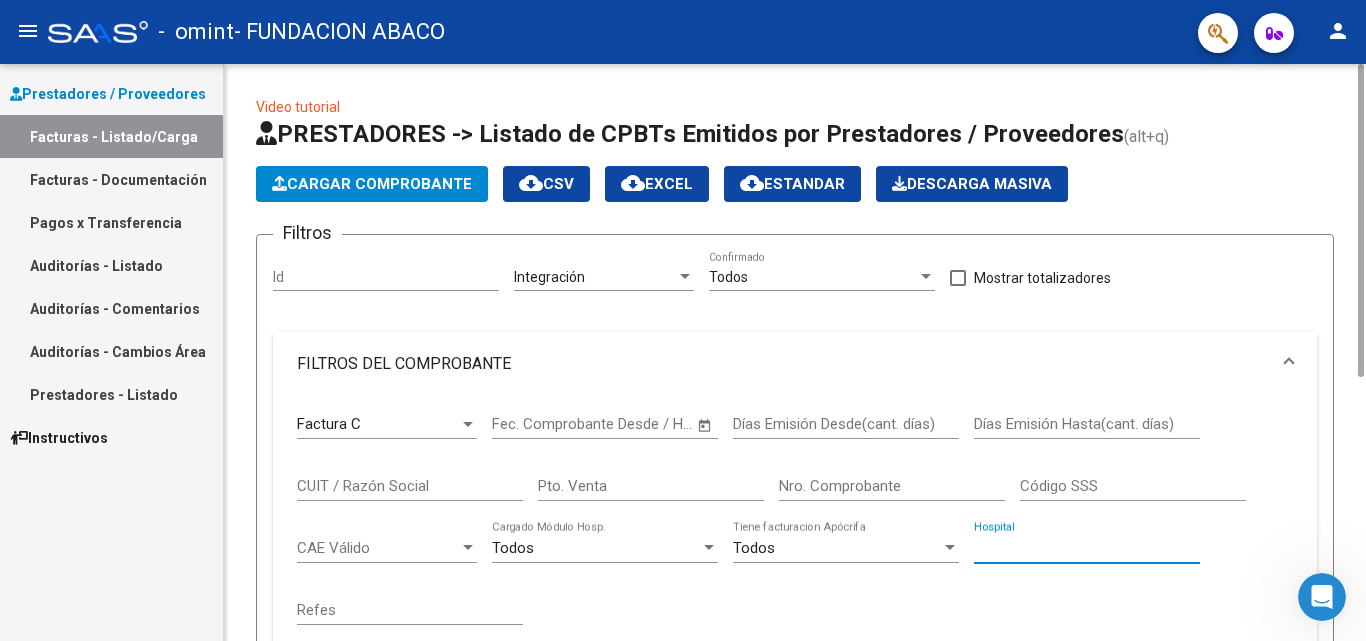 click on "Todos  Confirmado" 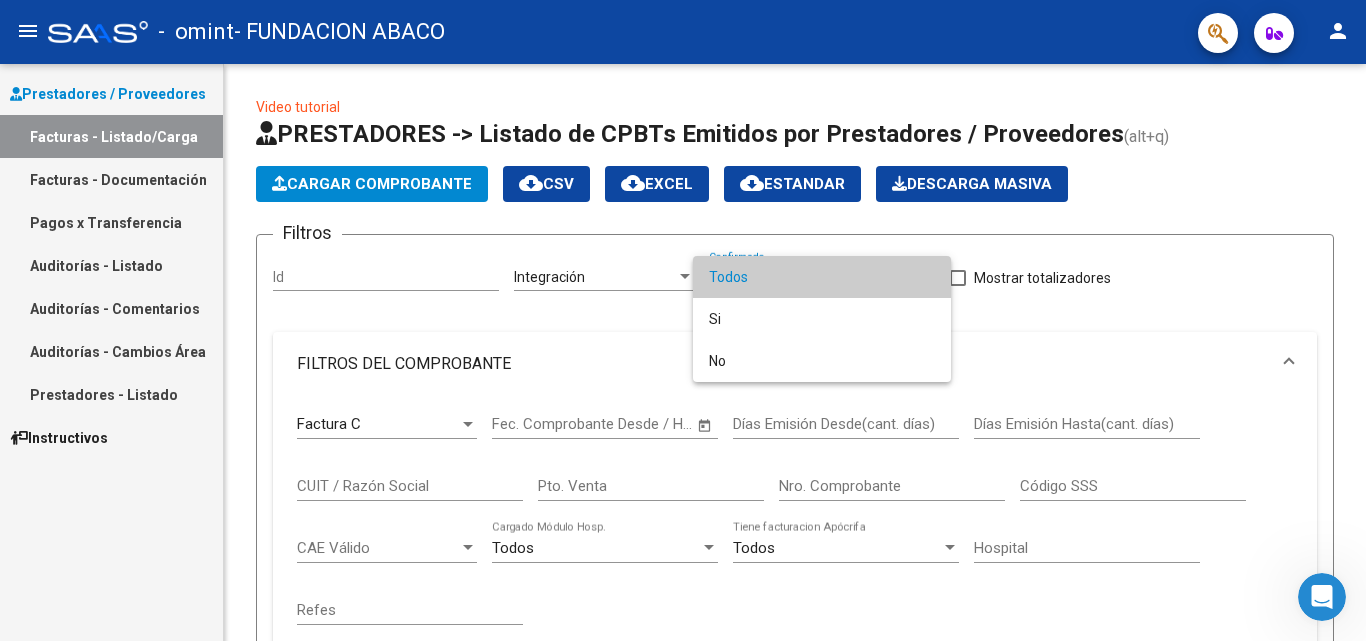 click at bounding box center [683, 320] 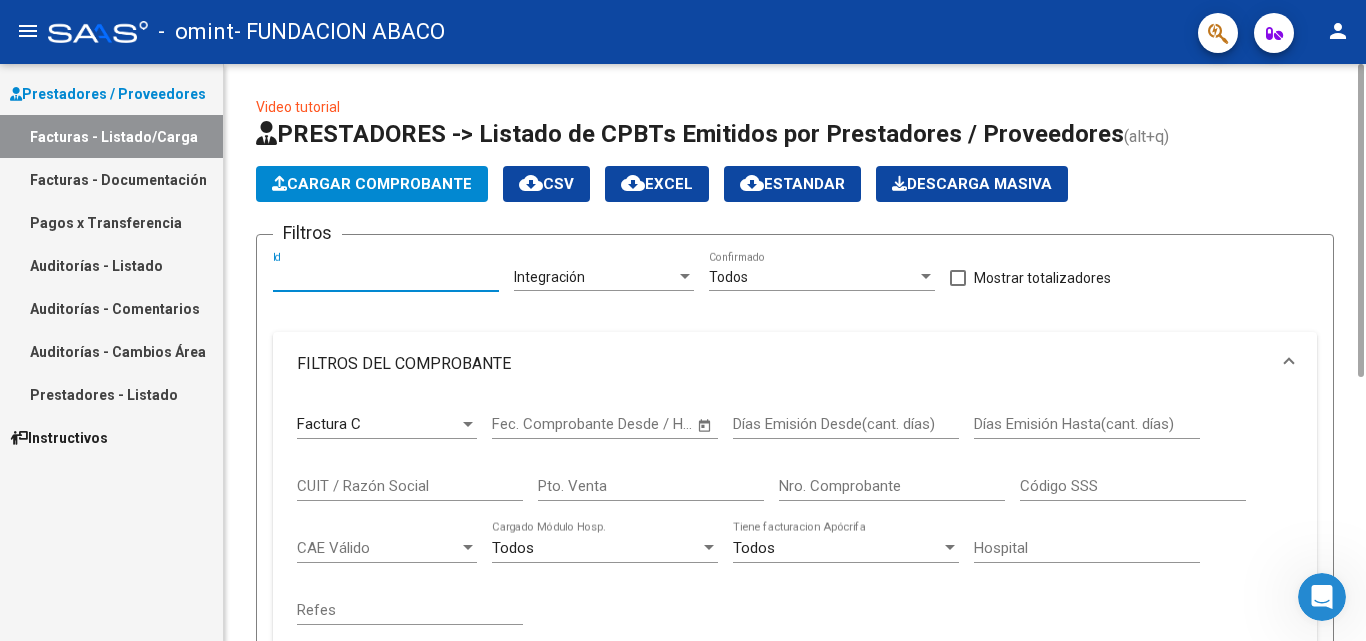 click on "Id" at bounding box center [386, 277] 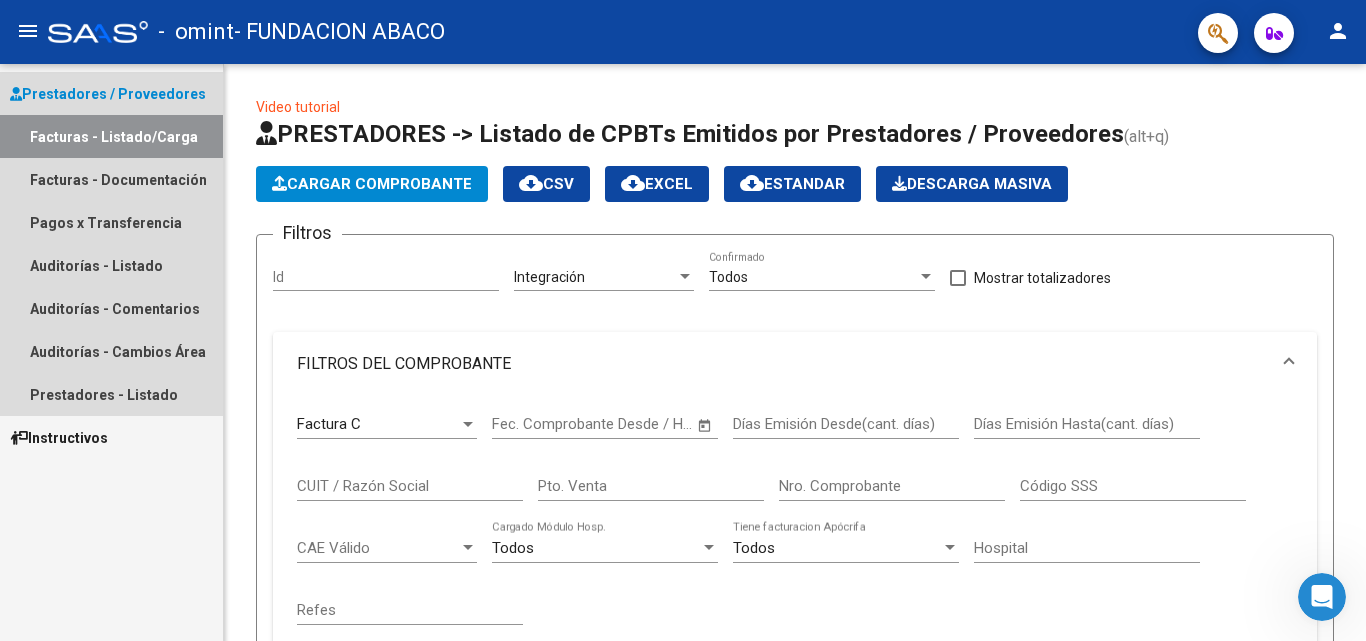 click on "Prestadores / Proveedores" at bounding box center (108, 94) 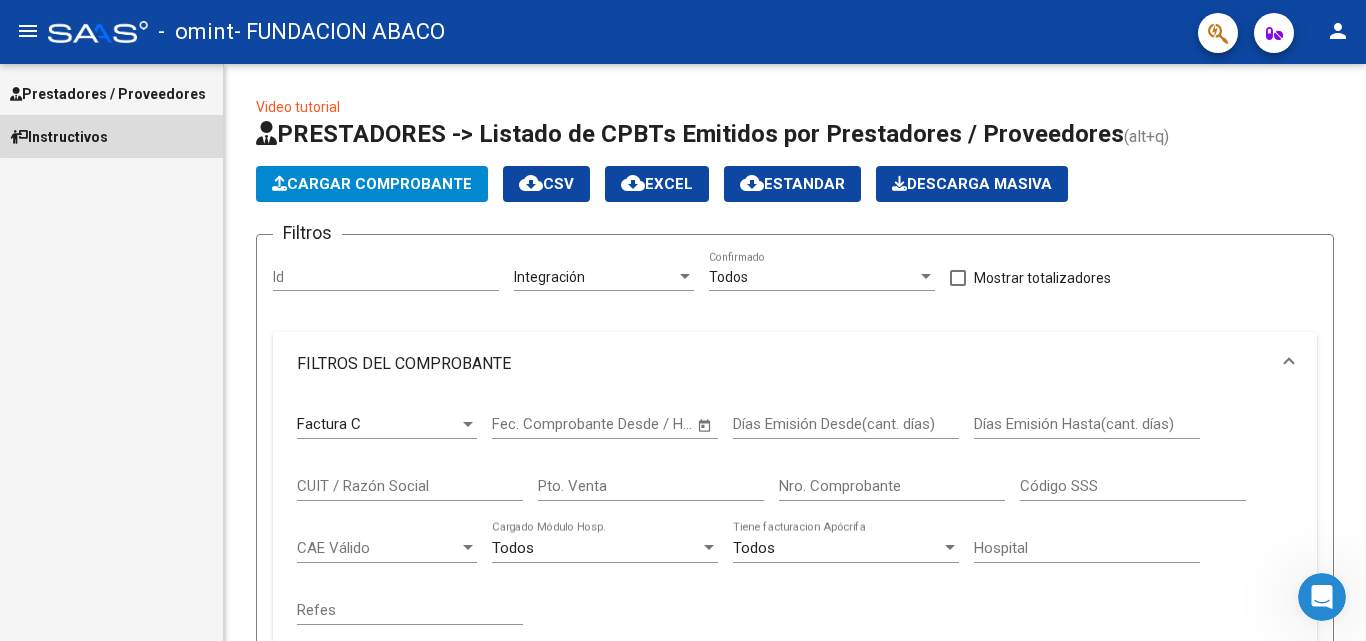 click on "Instructivos" at bounding box center [111, 136] 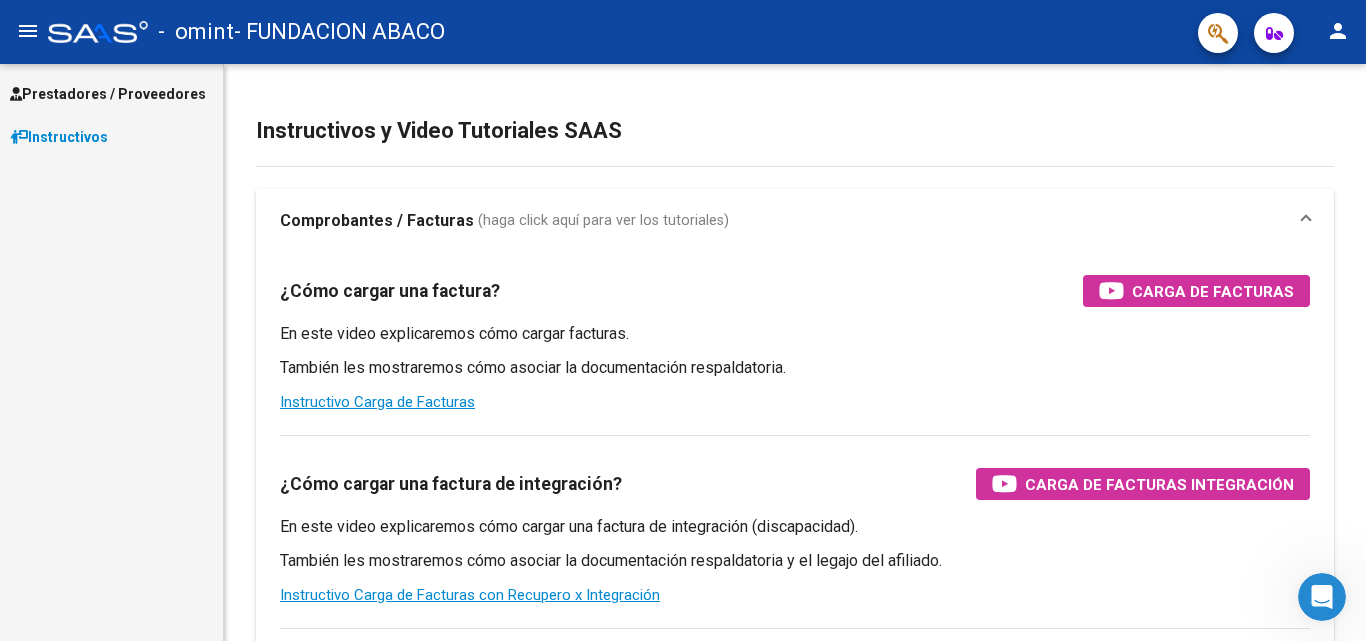 click on "Instructivos" at bounding box center [59, 137] 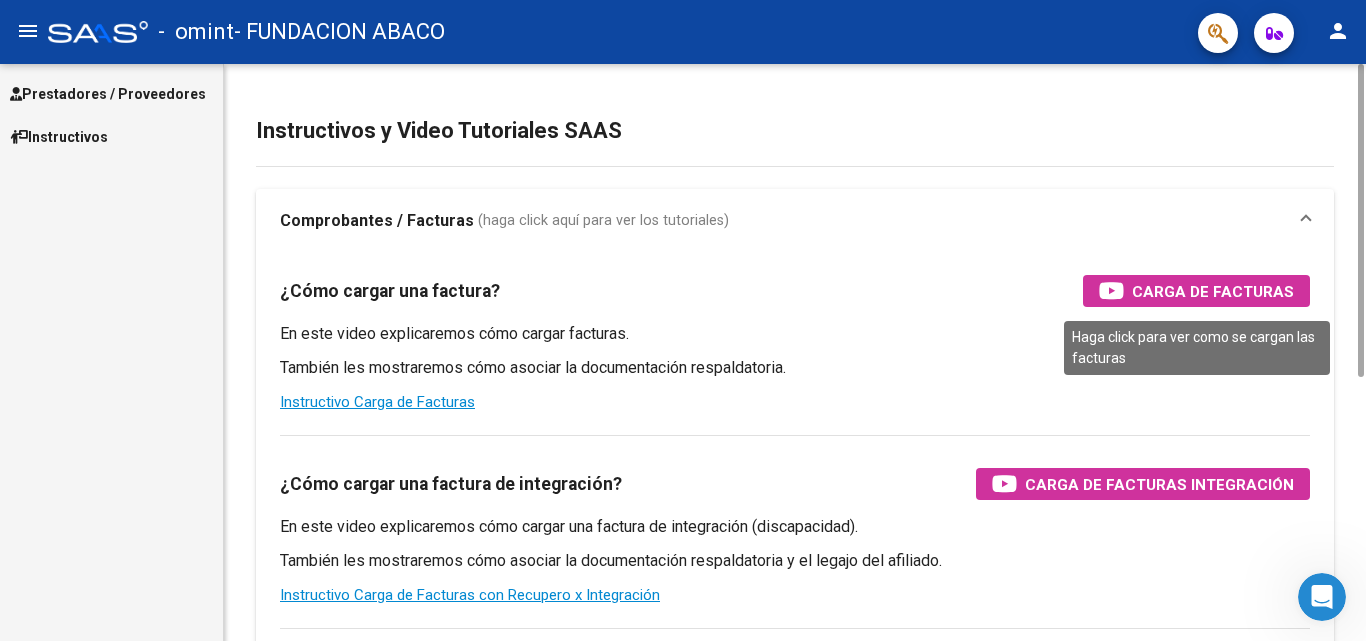 click on "Carga de Facturas" at bounding box center (1213, 291) 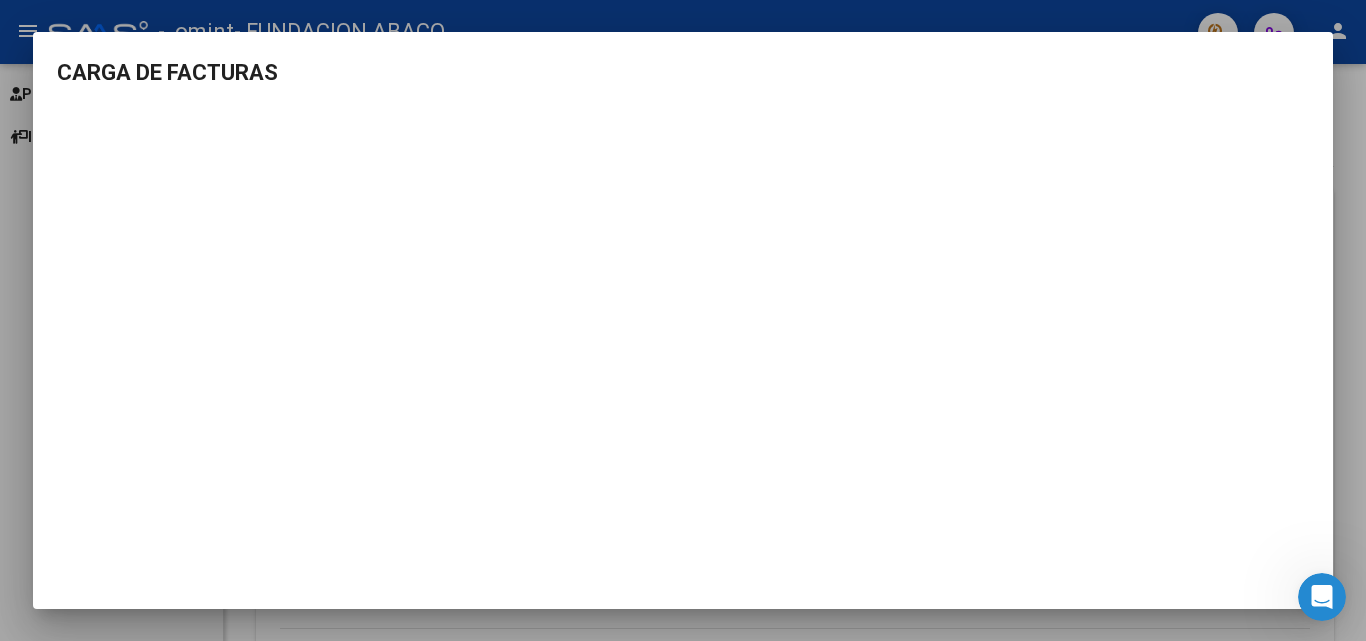 drag, startPoint x: 1295, startPoint y: 50, endPoint x: 1263, endPoint y: 60, distance: 33.526108 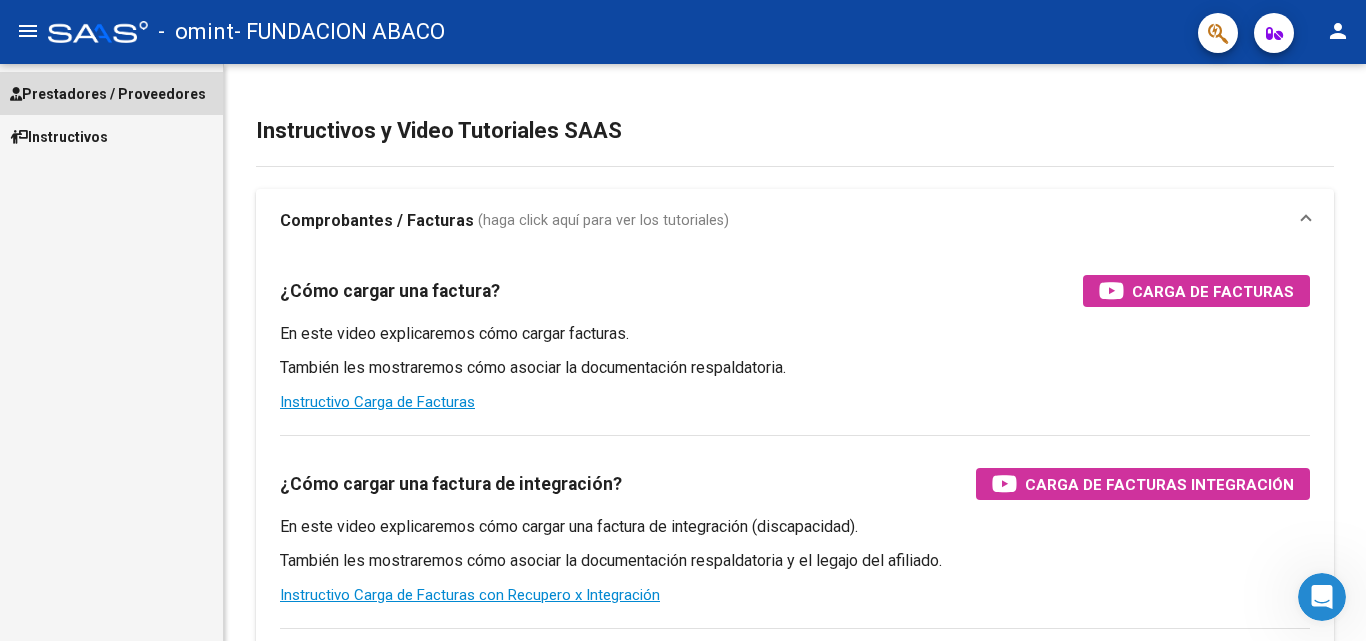 click on "Prestadores / Proveedores" at bounding box center (108, 94) 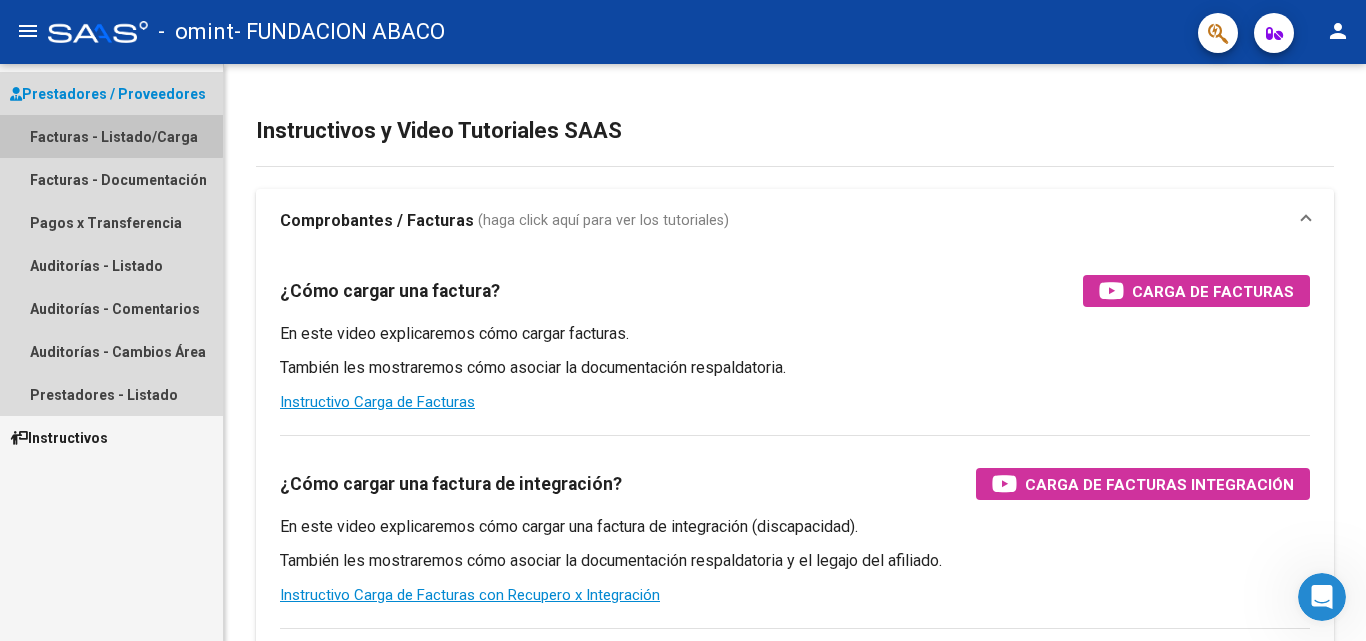 click on "Facturas - Listado/Carga" at bounding box center [111, 136] 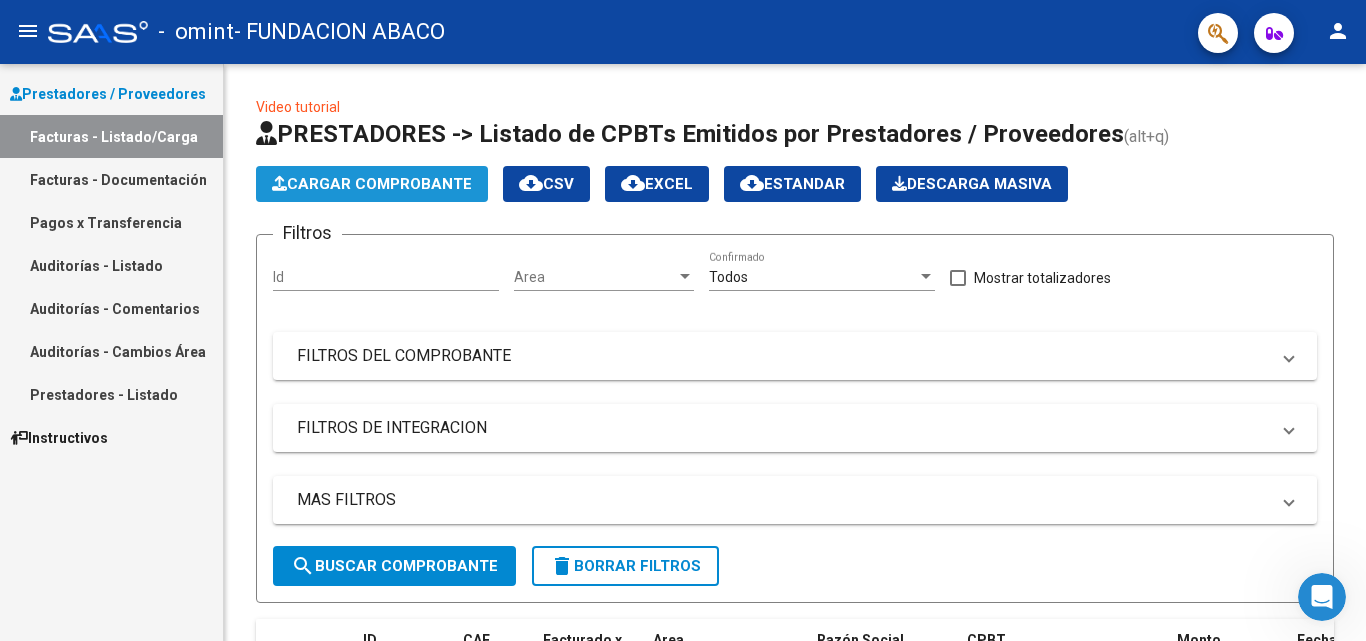 click on "Cargar Comprobante" 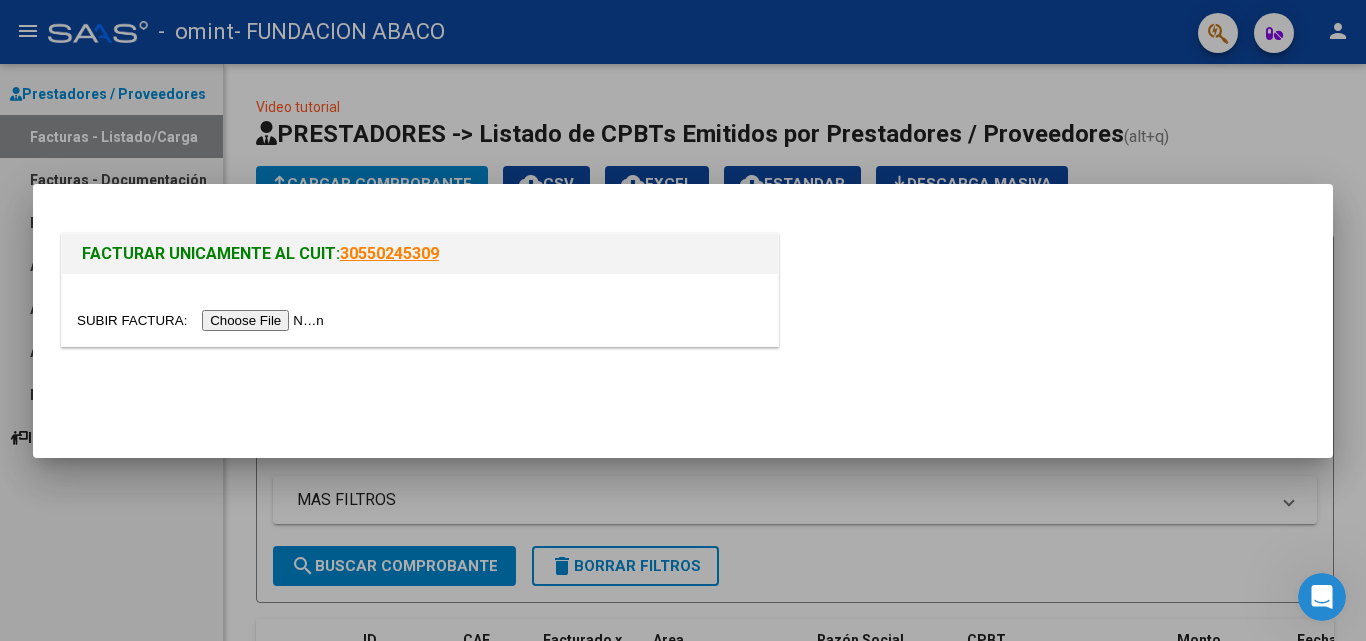 click at bounding box center [203, 320] 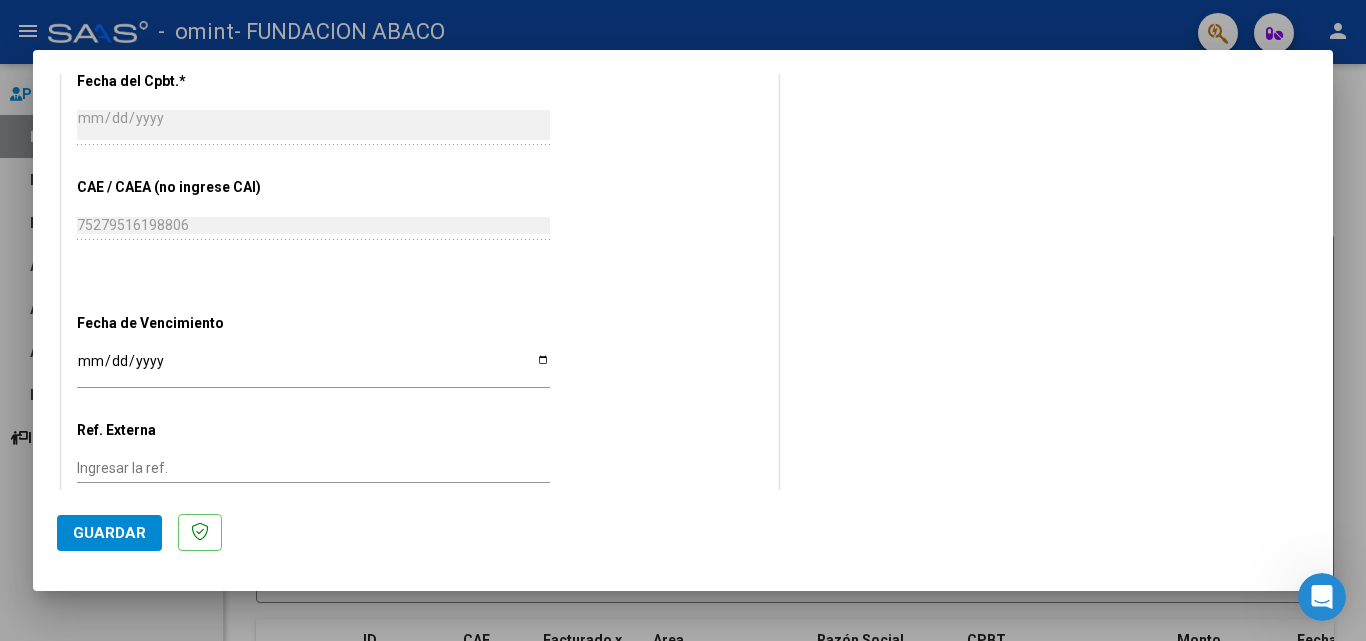 scroll, scrollTop: 900, scrollLeft: 0, axis: vertical 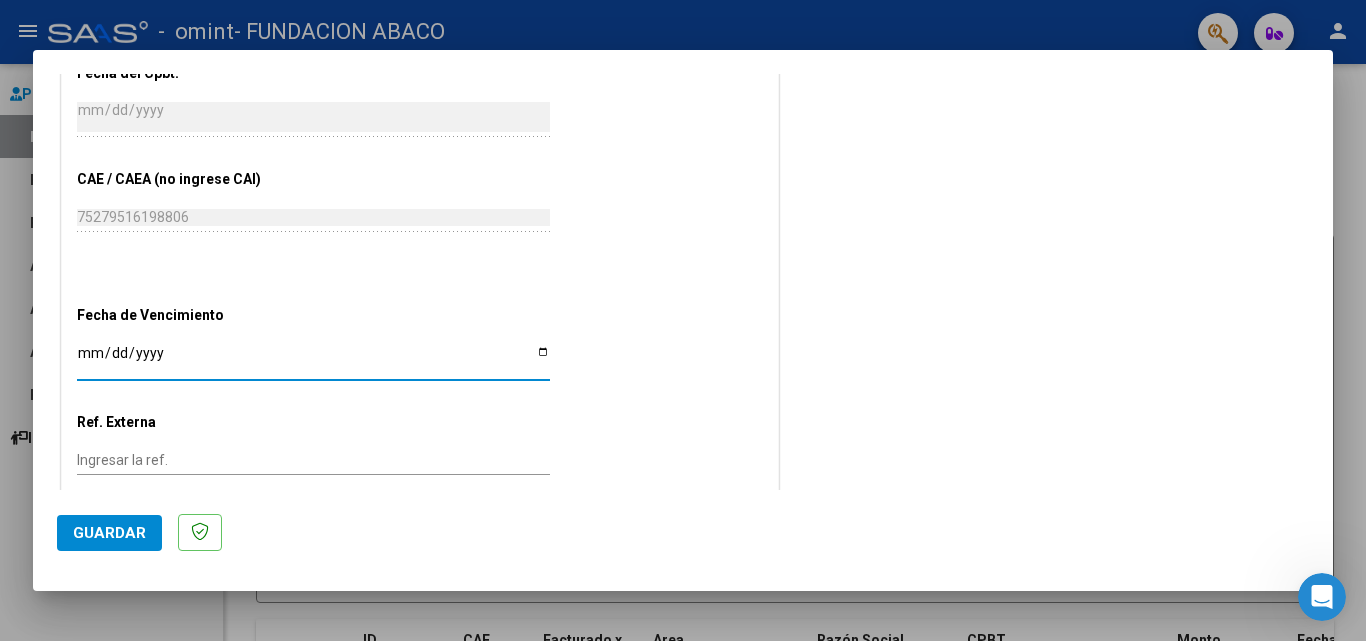 click on "Ingresar la fecha" at bounding box center (313, 360) 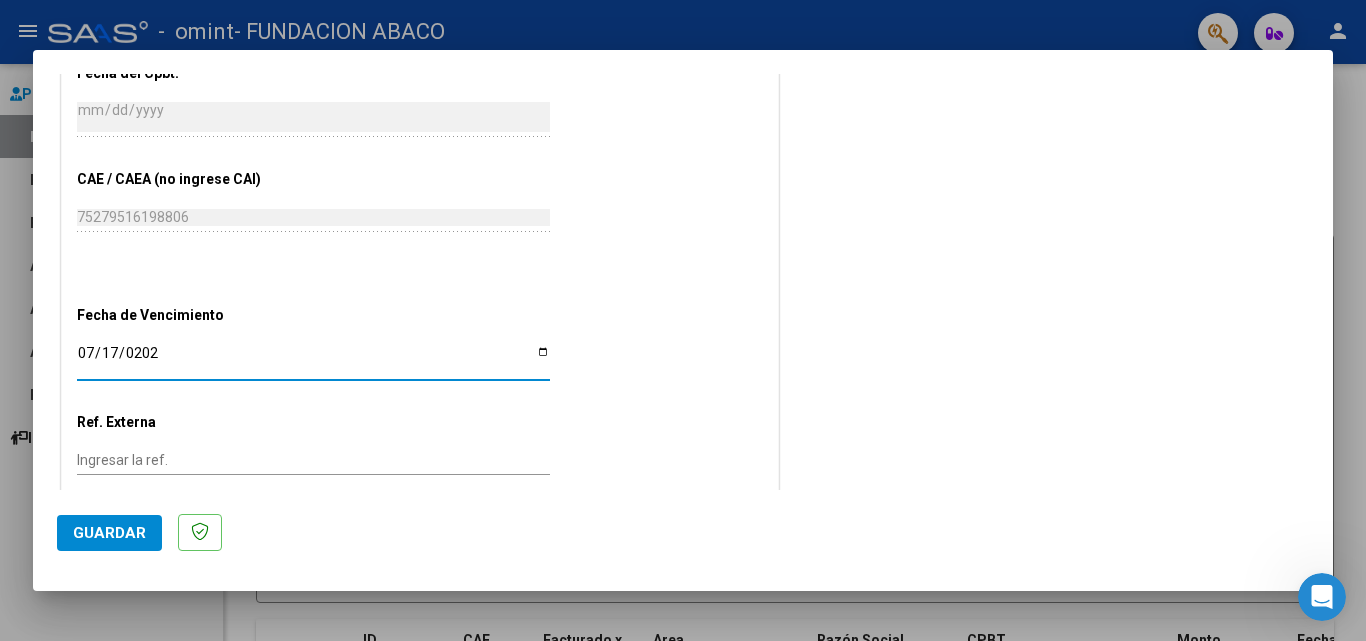 type on "[DATE]" 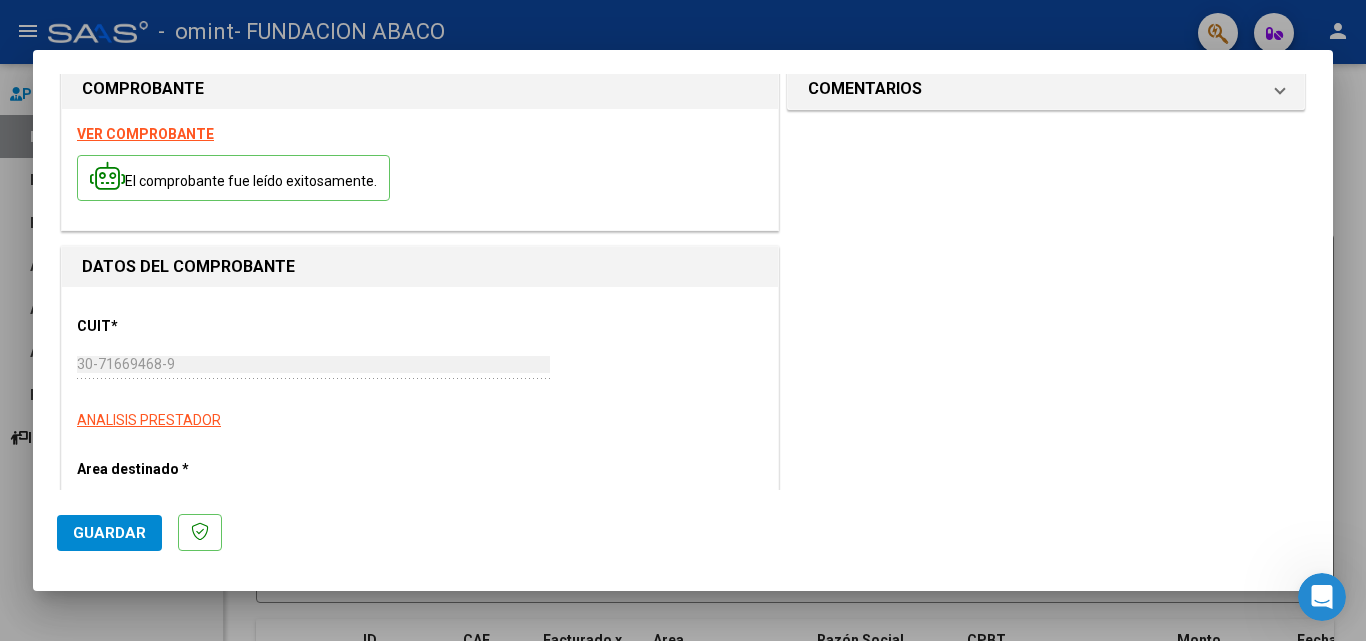 scroll, scrollTop: 0, scrollLeft: 0, axis: both 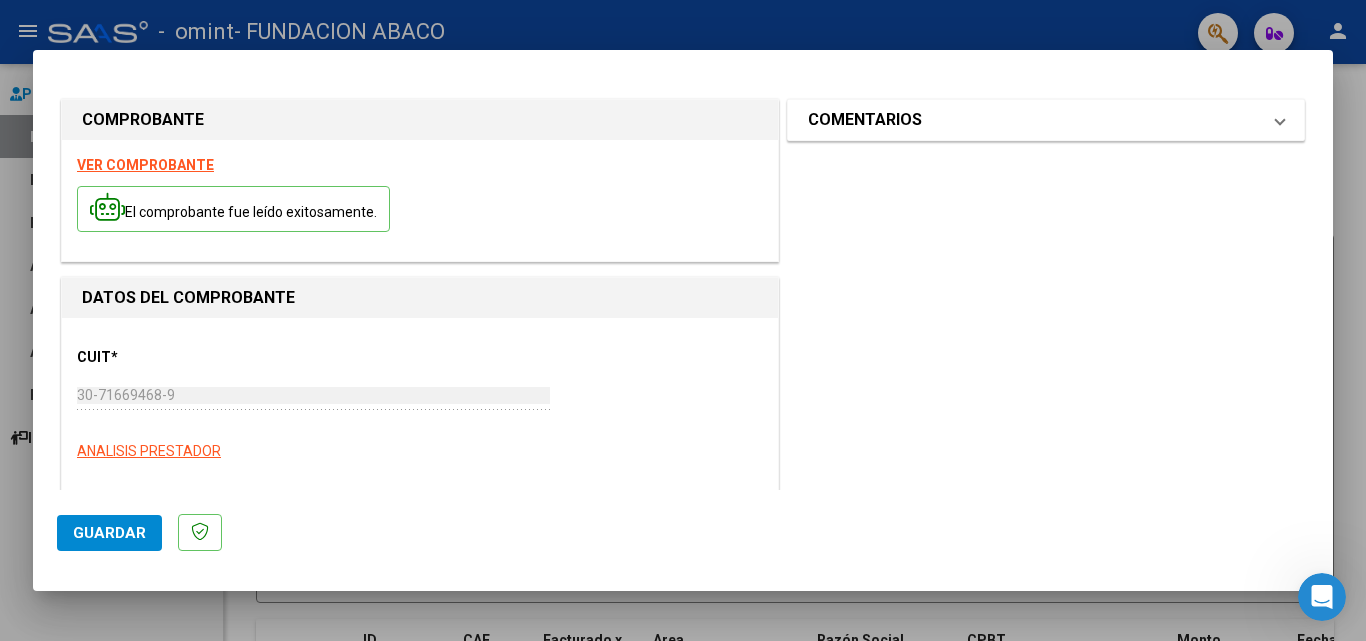 click on "COMENTARIOS" at bounding box center [1034, 120] 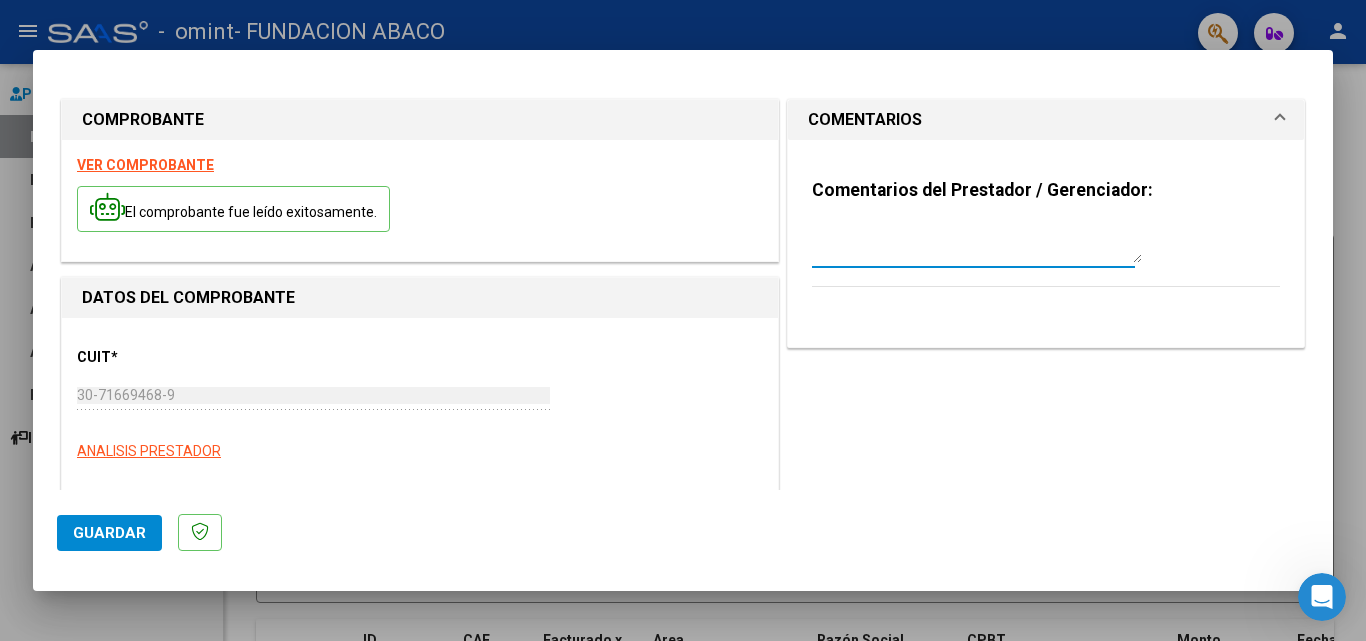 click at bounding box center (977, 243) 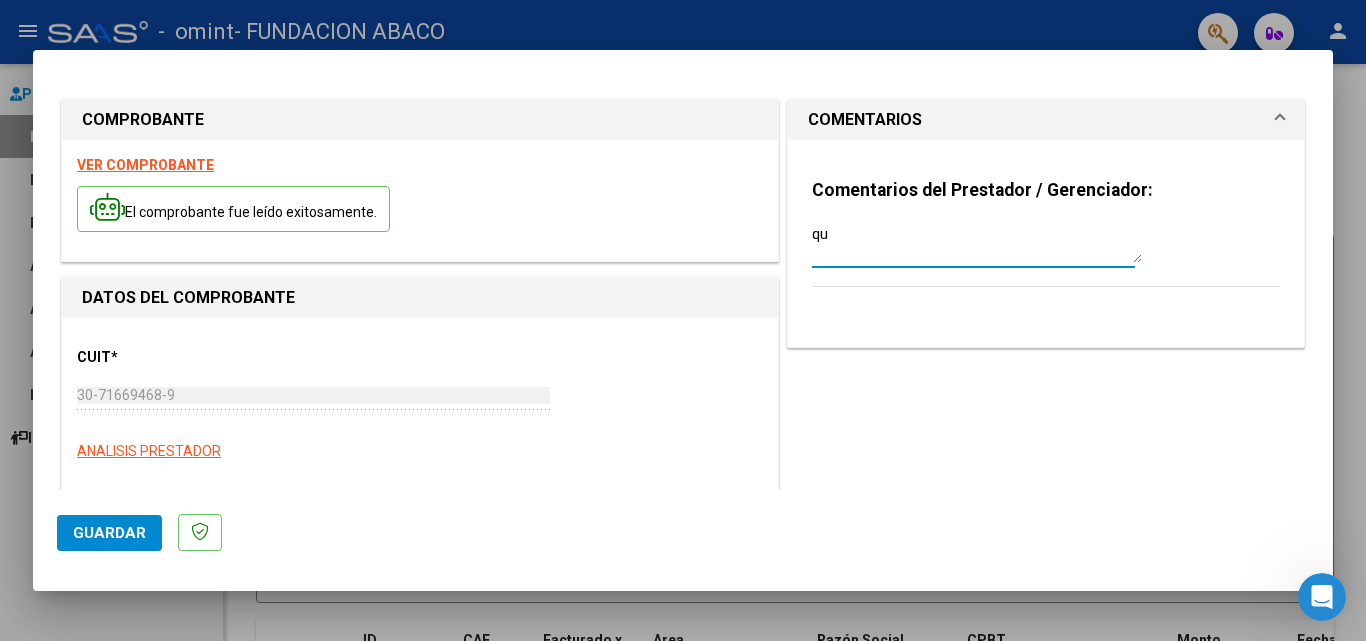 type on "q" 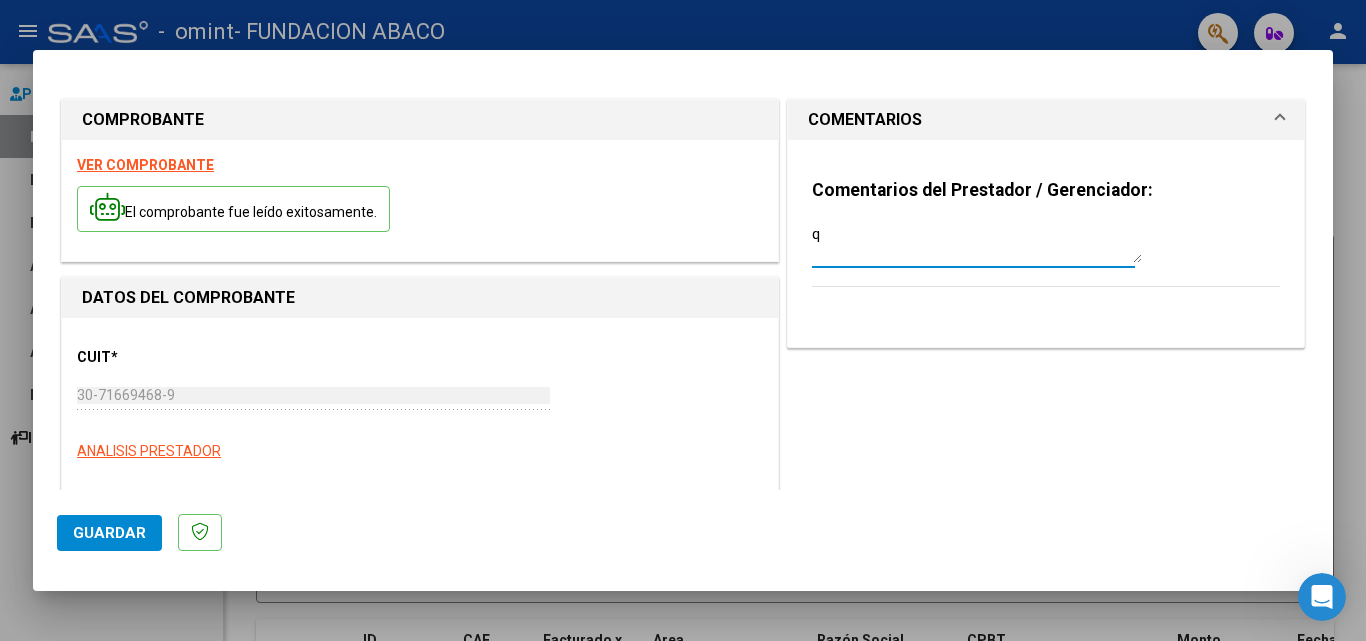 type 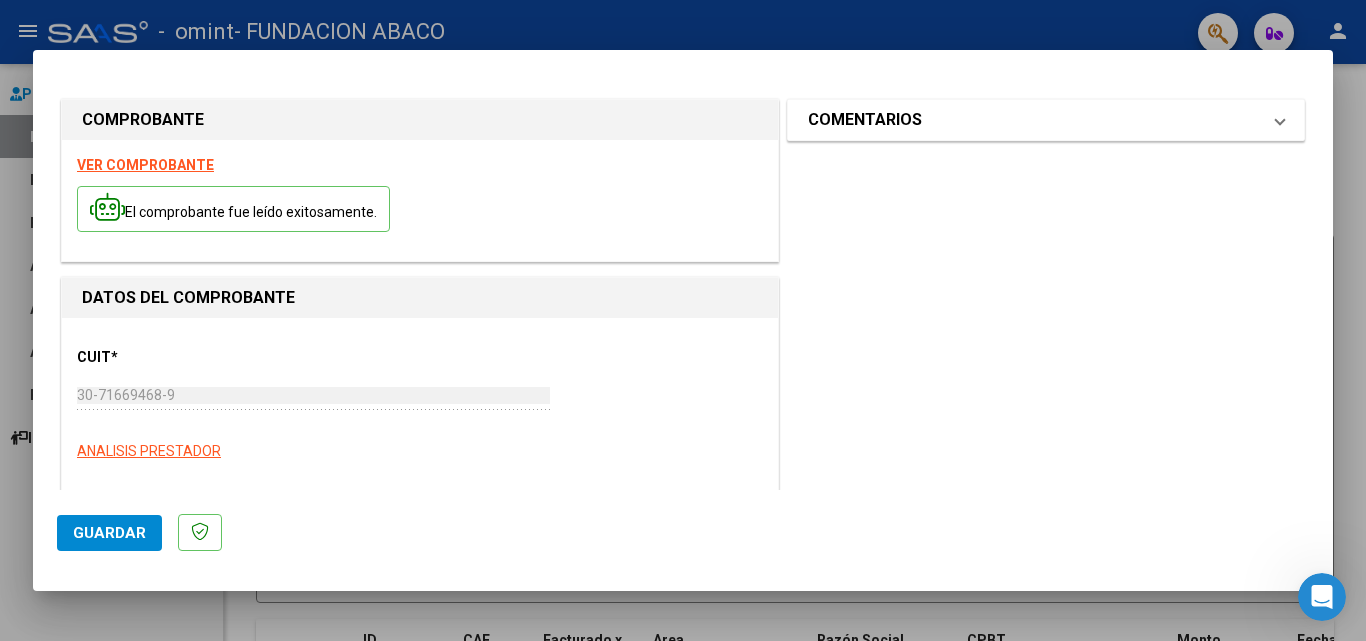 click on "COMENTARIOS" at bounding box center (1046, 120) 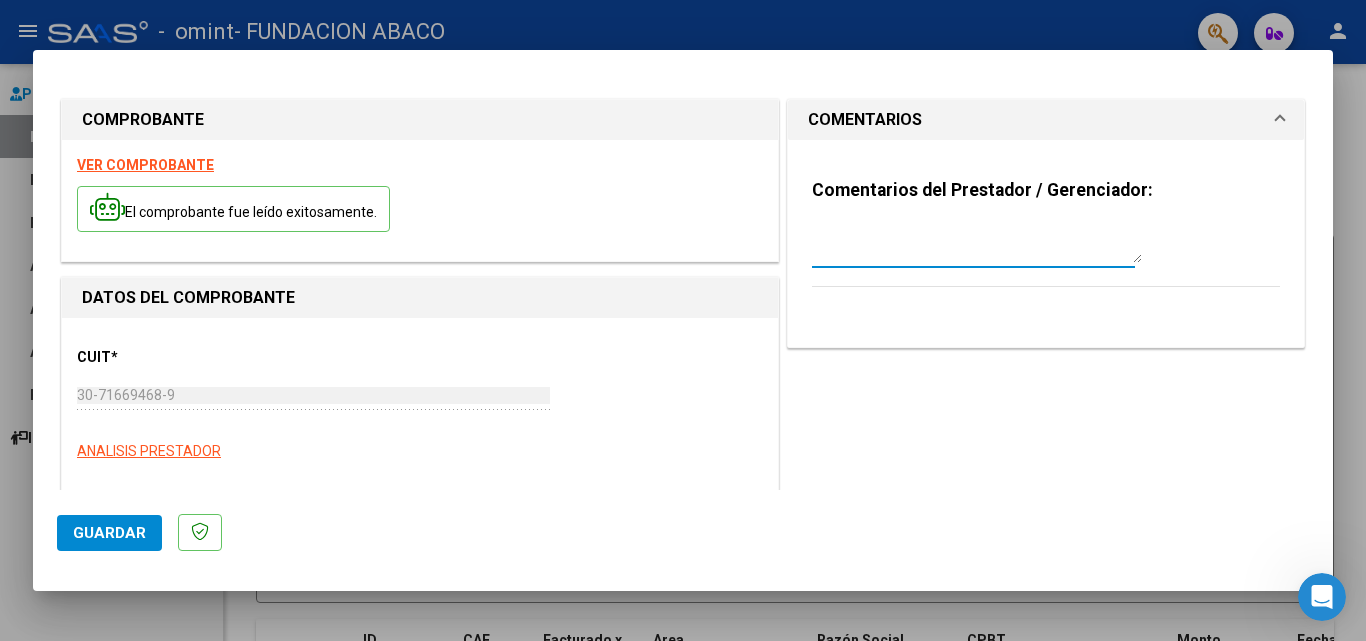 click at bounding box center (977, 243) 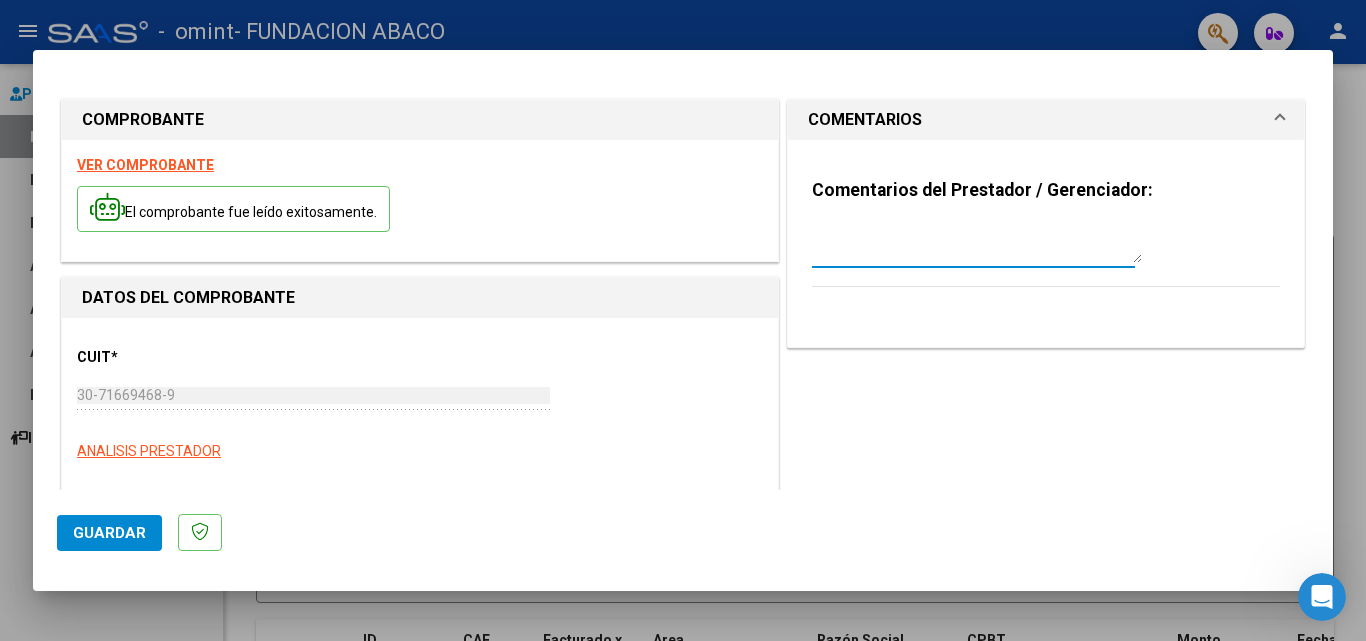 click on "Guardar" 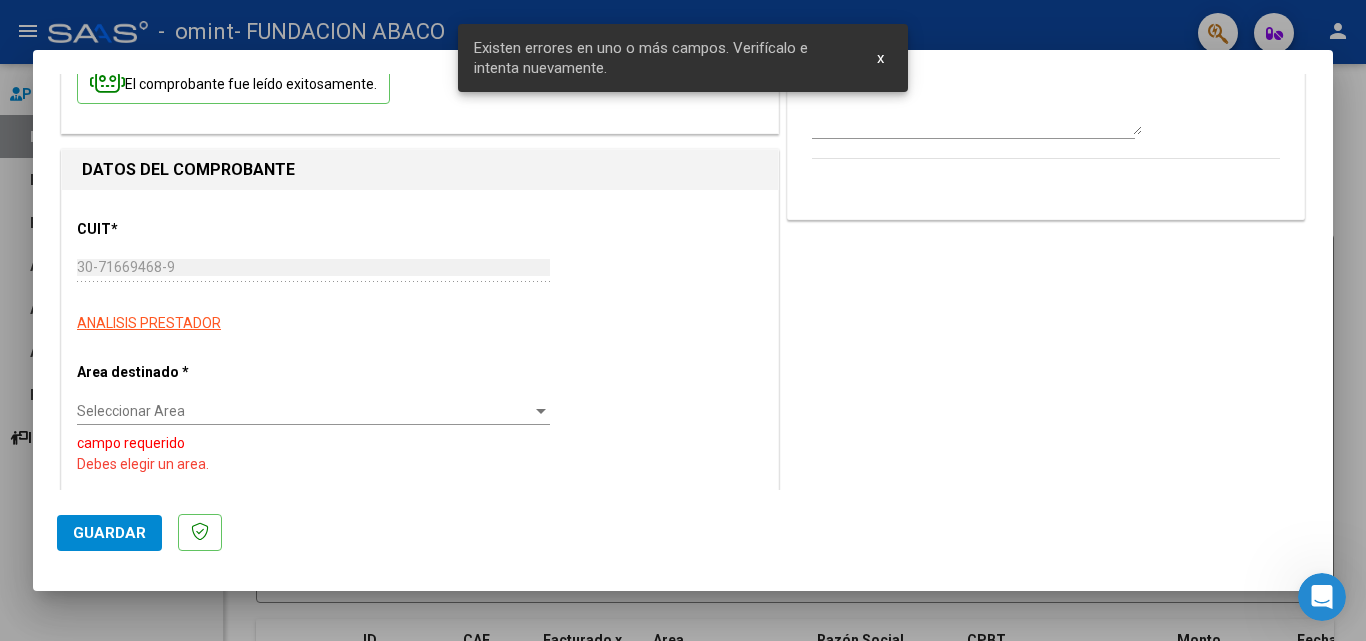 scroll, scrollTop: 248, scrollLeft: 0, axis: vertical 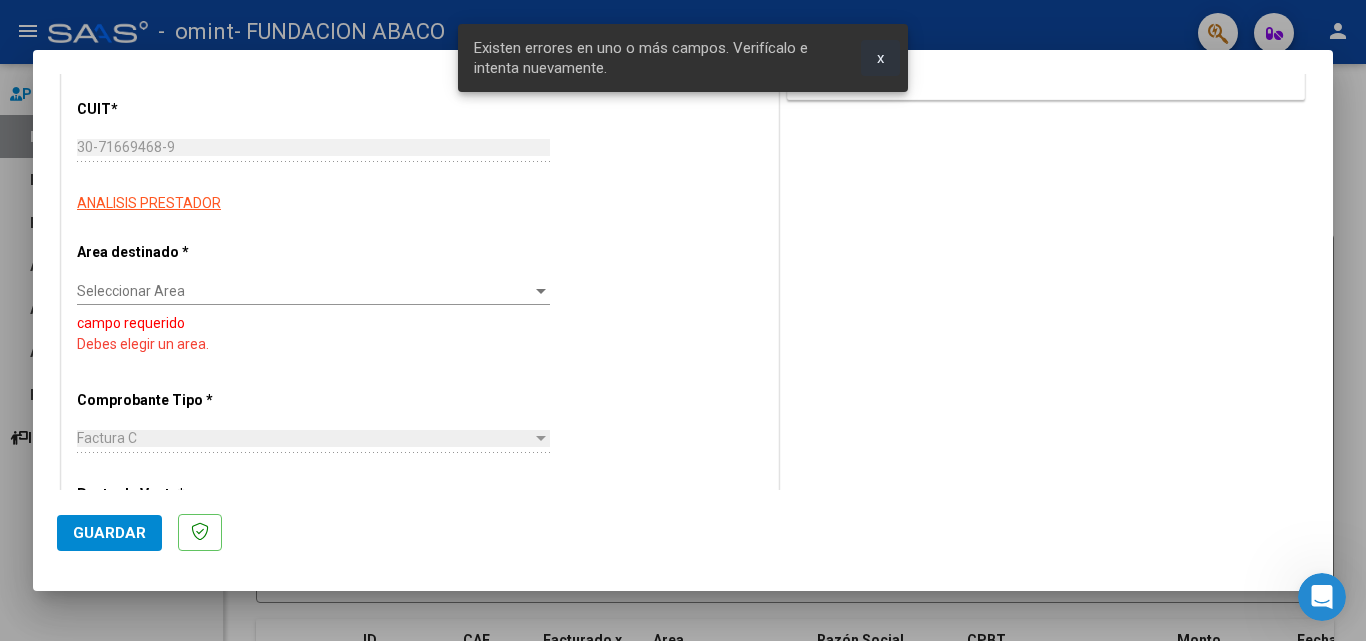 click on "x" at bounding box center (880, 58) 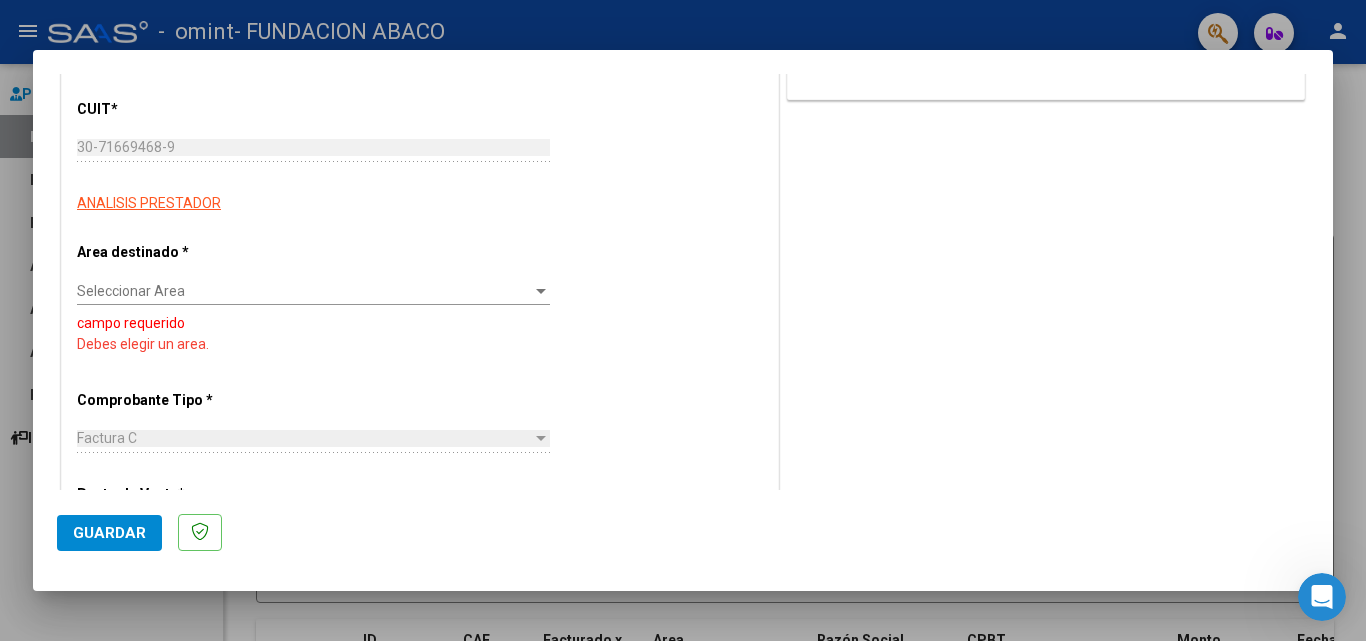 click on "Seleccionar Area" at bounding box center (304, 291) 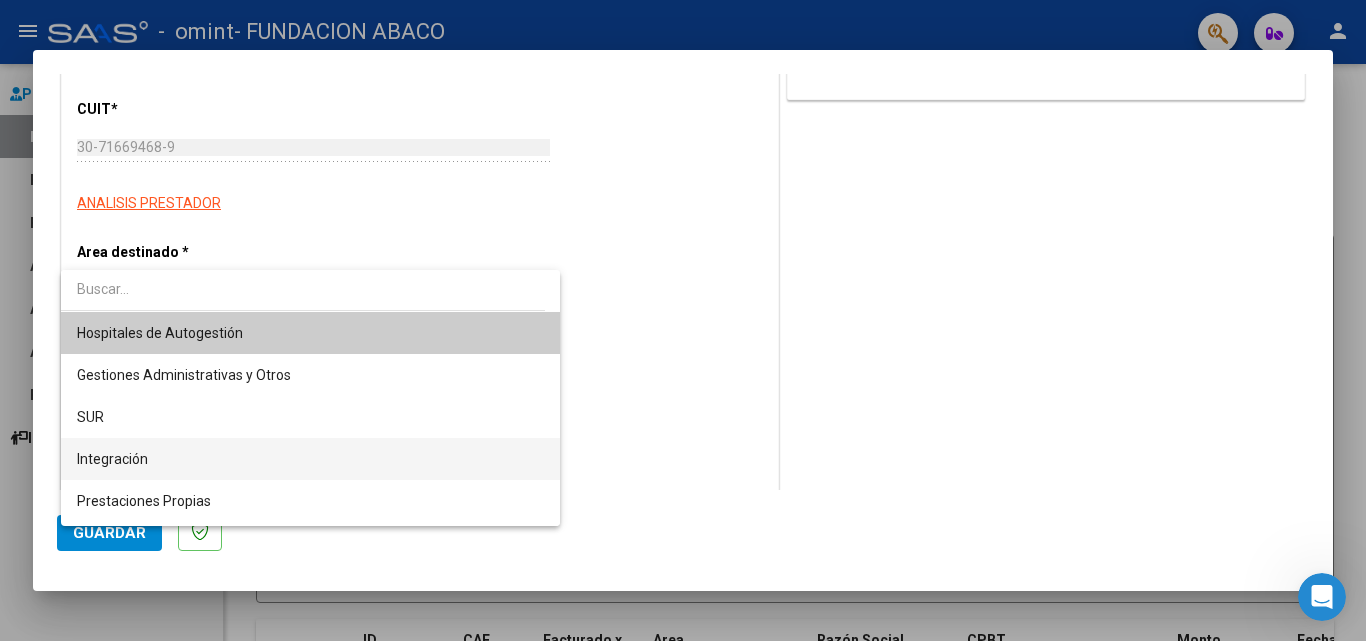 click on "Integración" at bounding box center [310, 459] 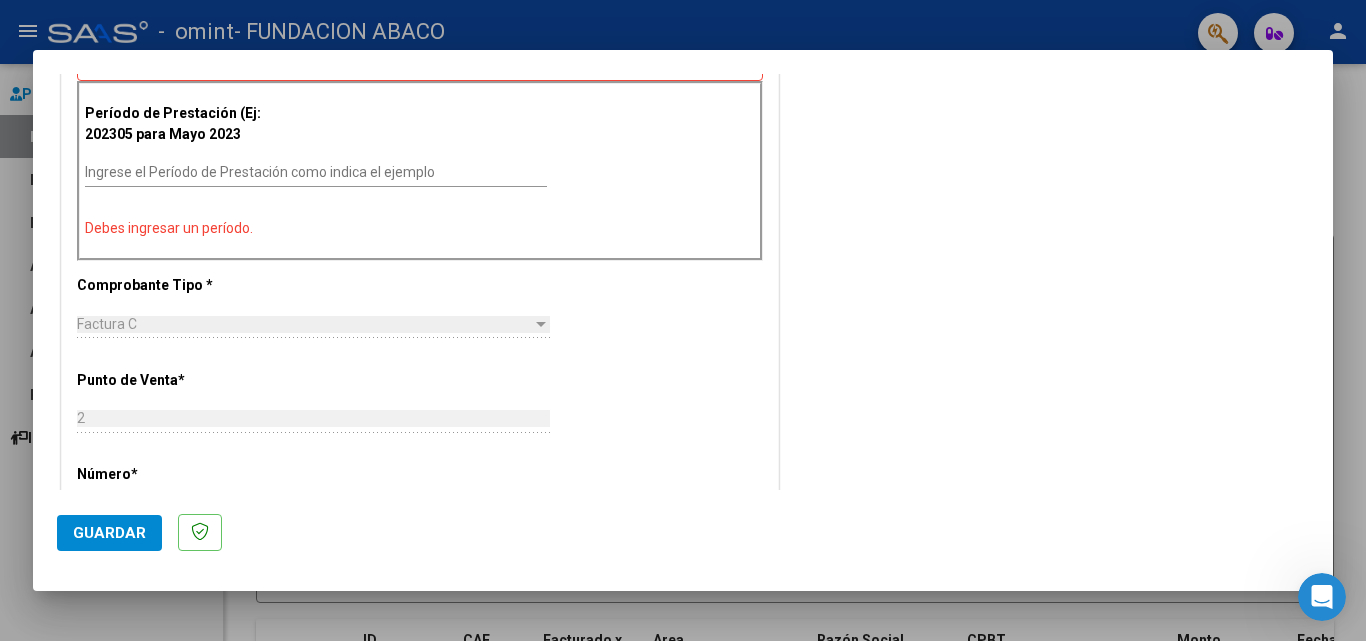 scroll, scrollTop: 448, scrollLeft: 0, axis: vertical 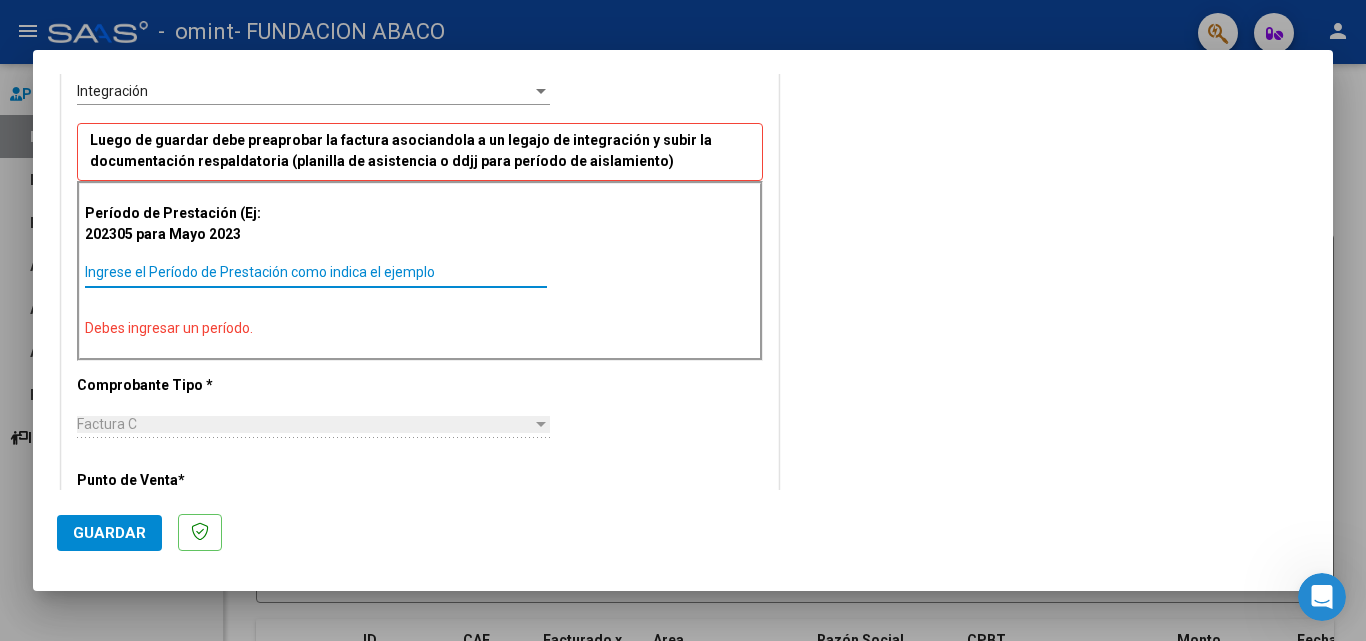 click on "Ingrese el Período de Prestación como indica el ejemplo" at bounding box center (316, 272) 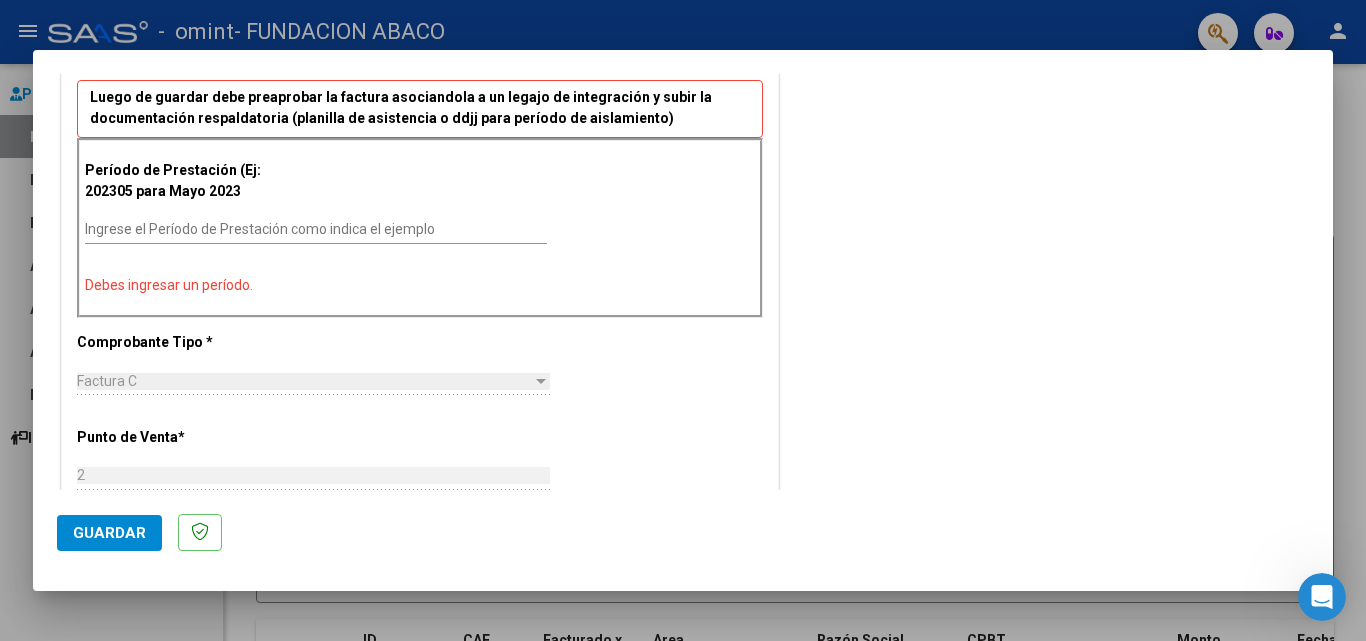 scroll, scrollTop: 448, scrollLeft: 0, axis: vertical 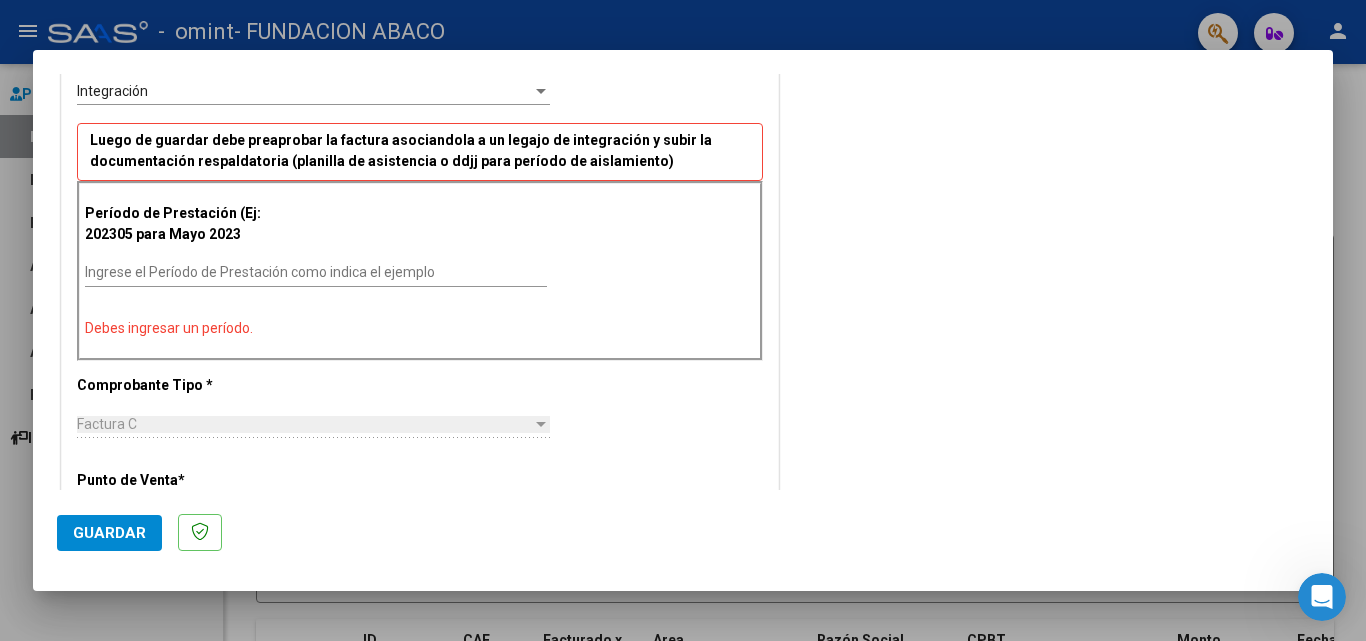 click on "Ingrese el Período de Prestación como indica el ejemplo" at bounding box center [316, 273] 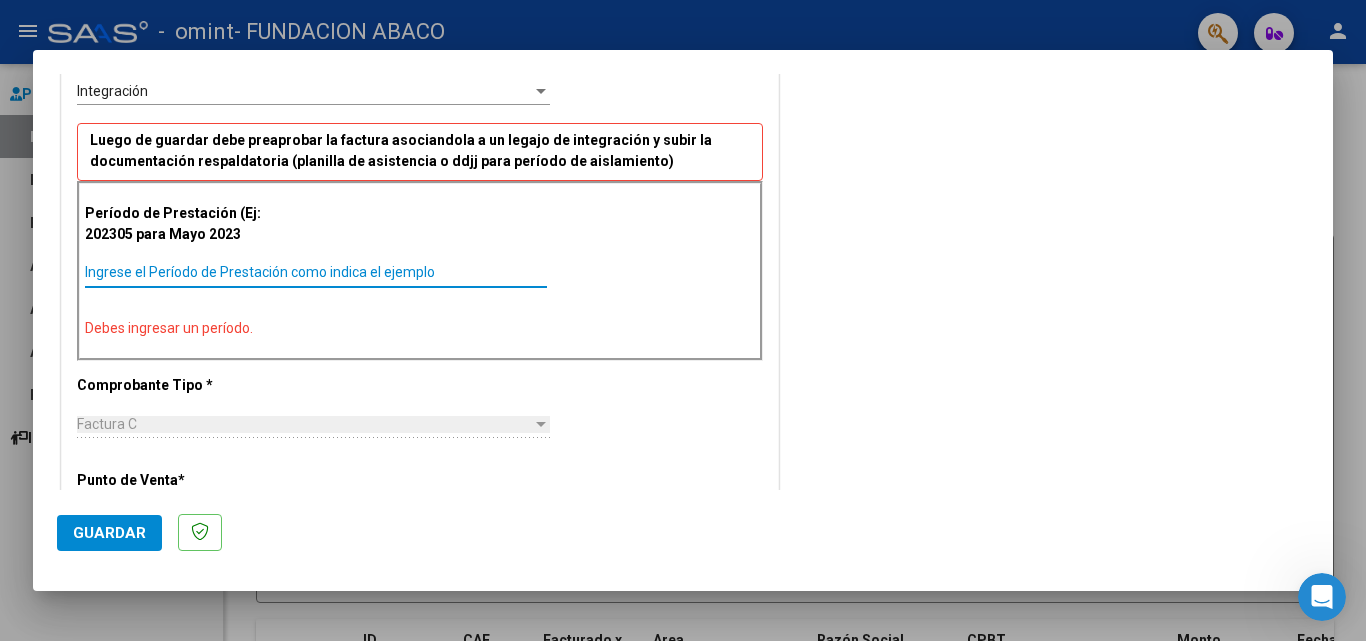 click on "Ingrese el Período de Prestación como indica el ejemplo" at bounding box center [316, 272] 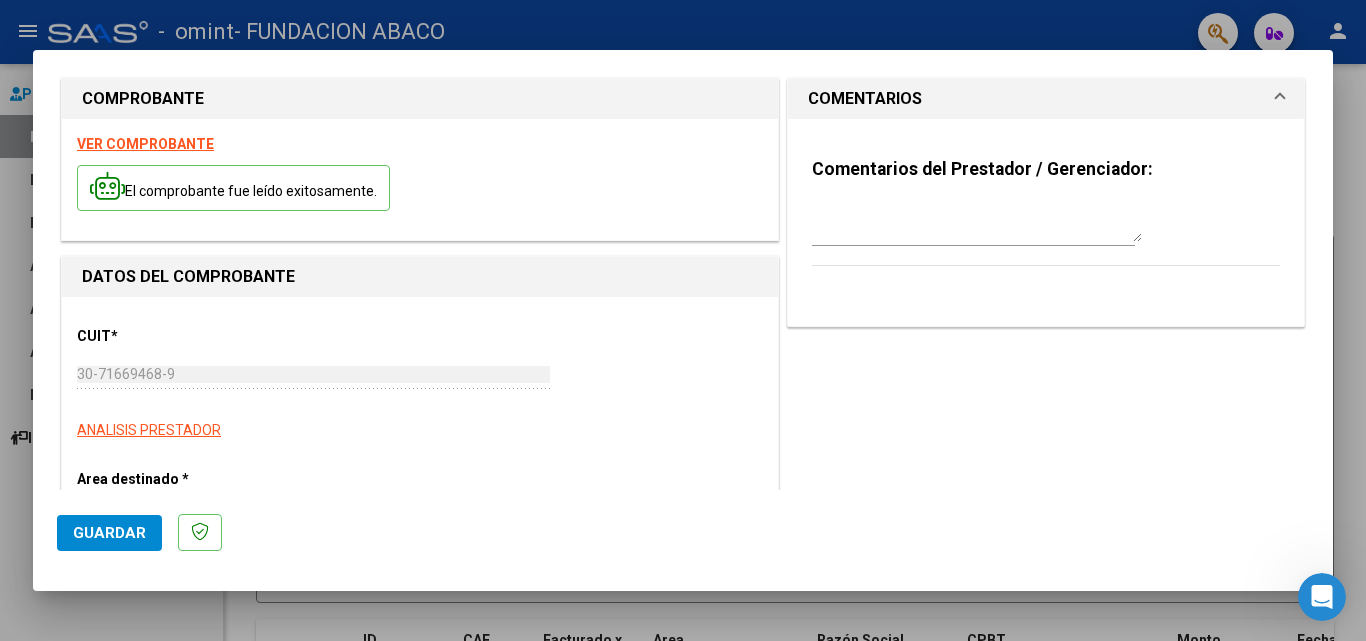 scroll, scrollTop: 0, scrollLeft: 0, axis: both 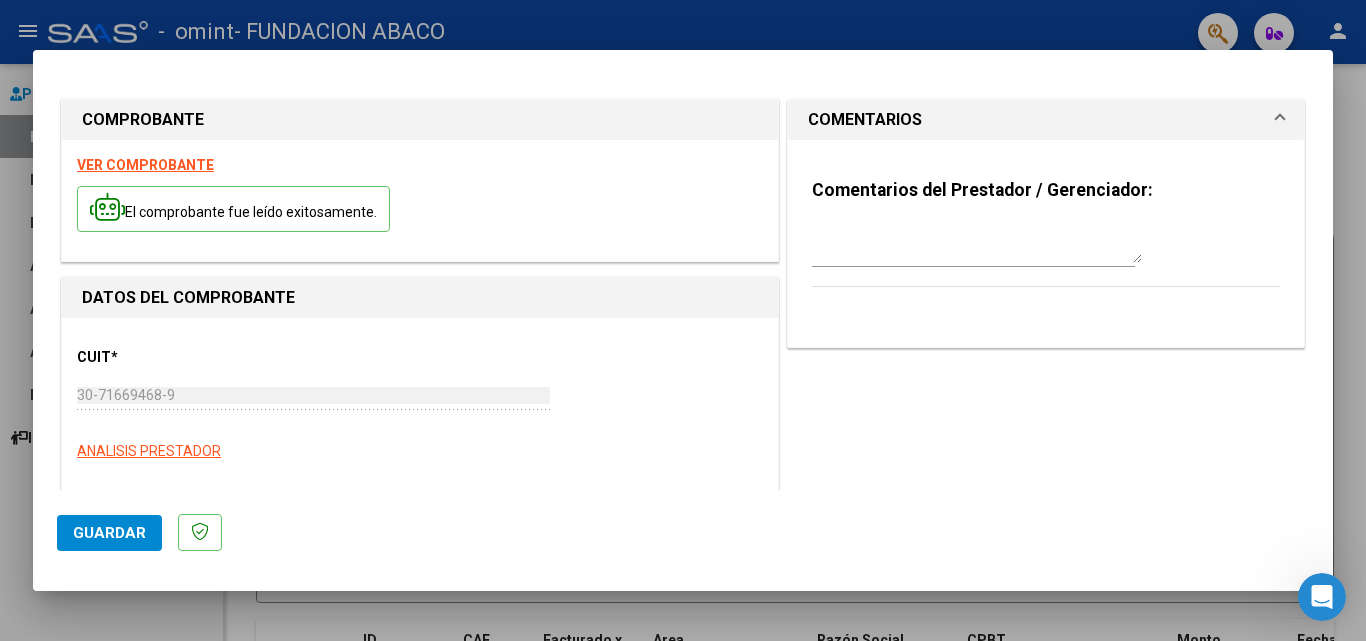 type on "202505" 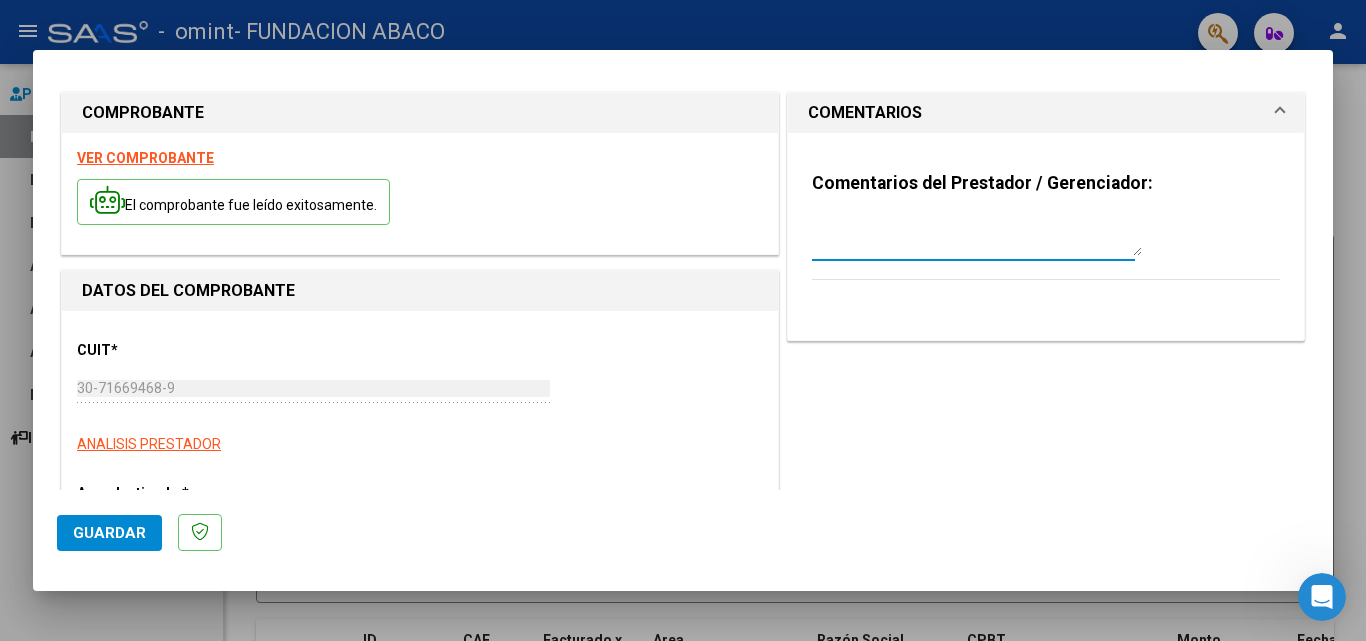 scroll, scrollTop: 0, scrollLeft: 0, axis: both 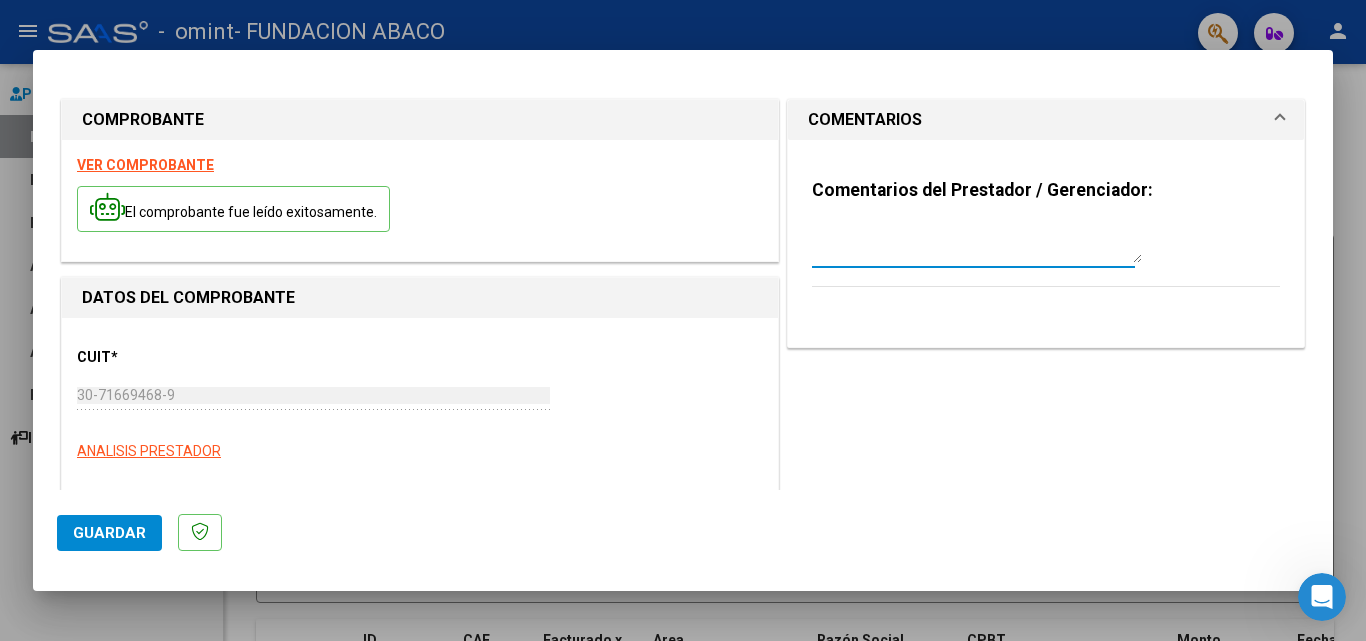 click on "COMENTARIOS" at bounding box center (1034, 120) 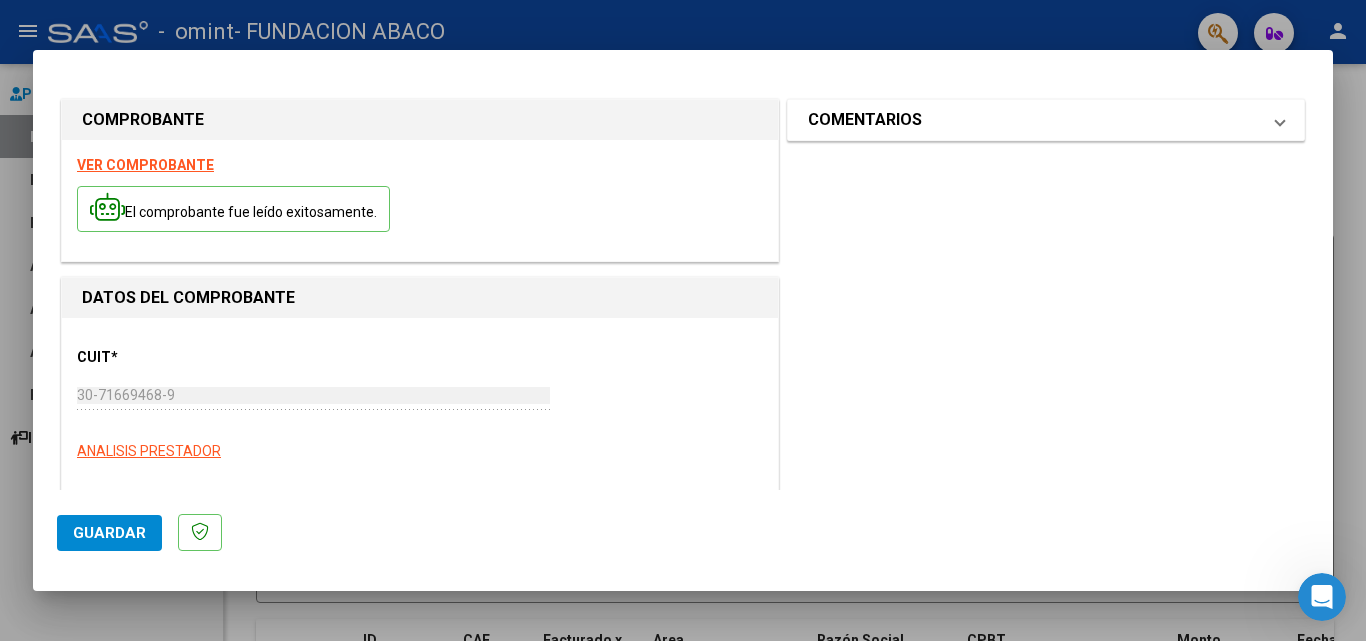 click on "COMENTARIOS" at bounding box center [1034, 120] 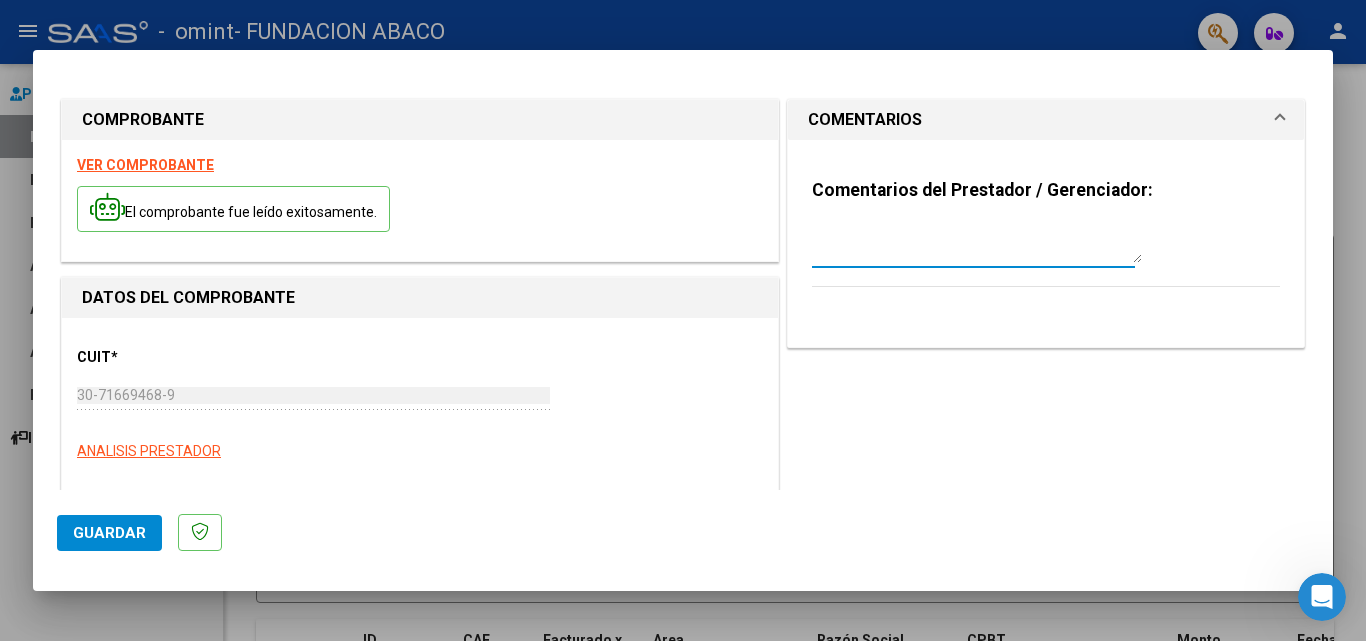 click at bounding box center [977, 243] 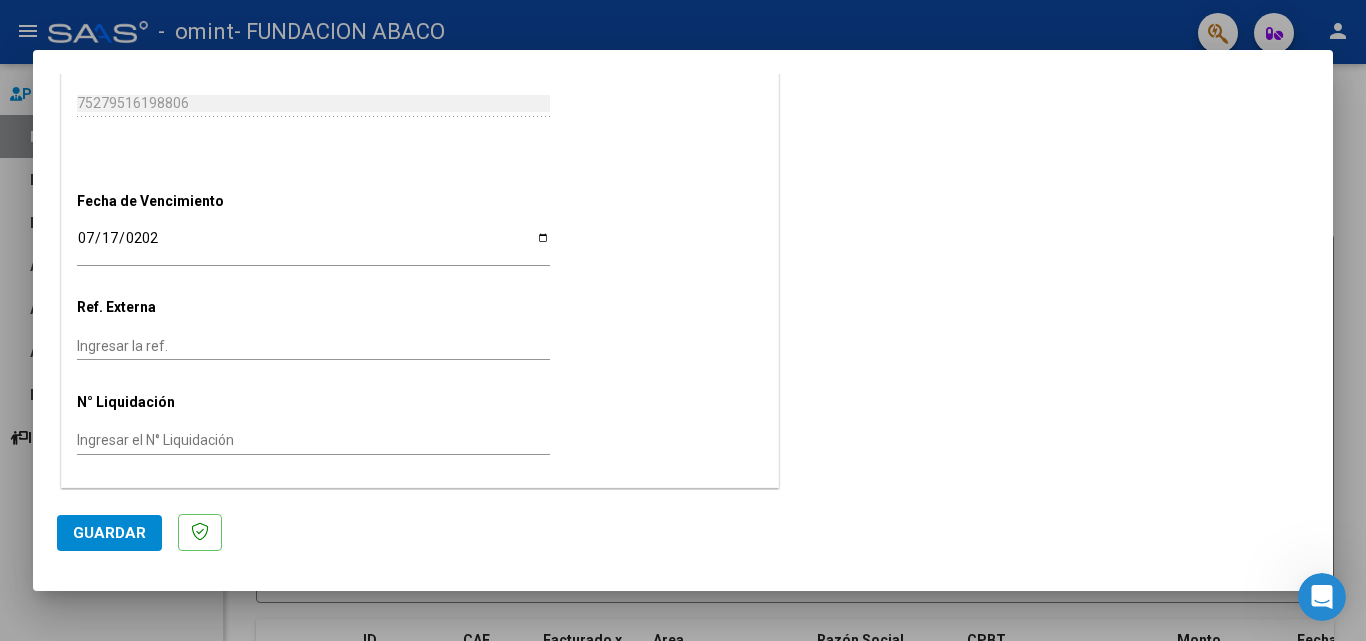 scroll, scrollTop: 1205, scrollLeft: 0, axis: vertical 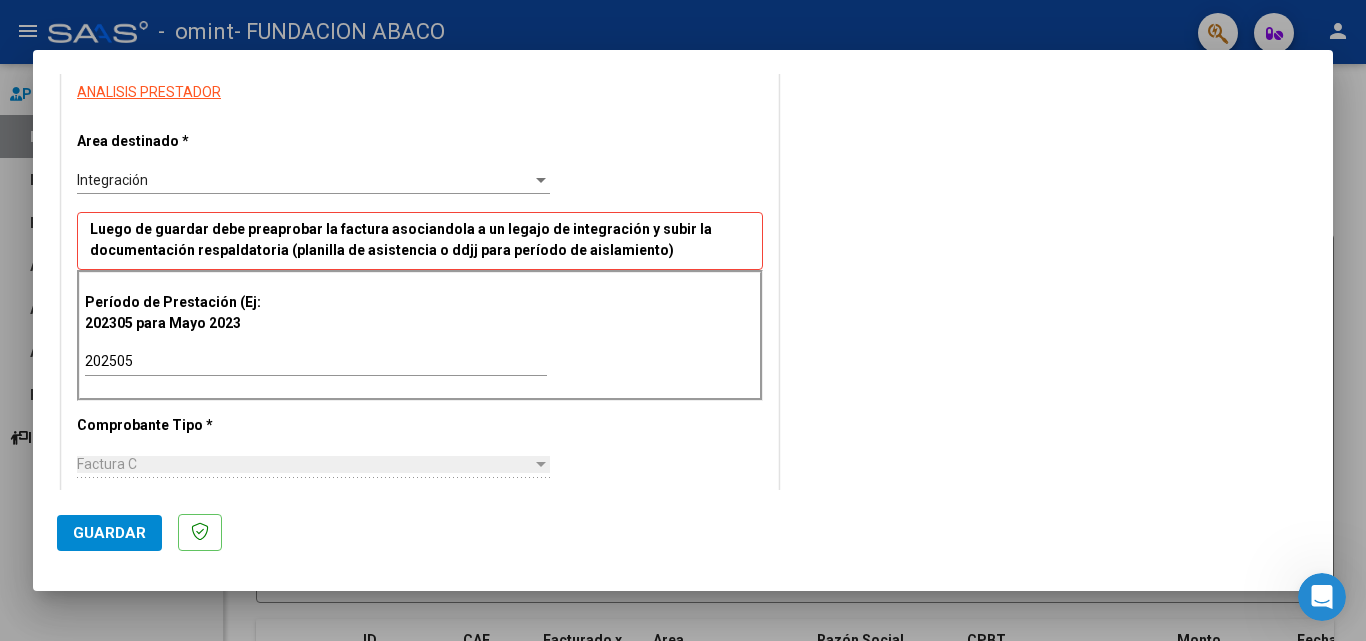click on "Guardar" 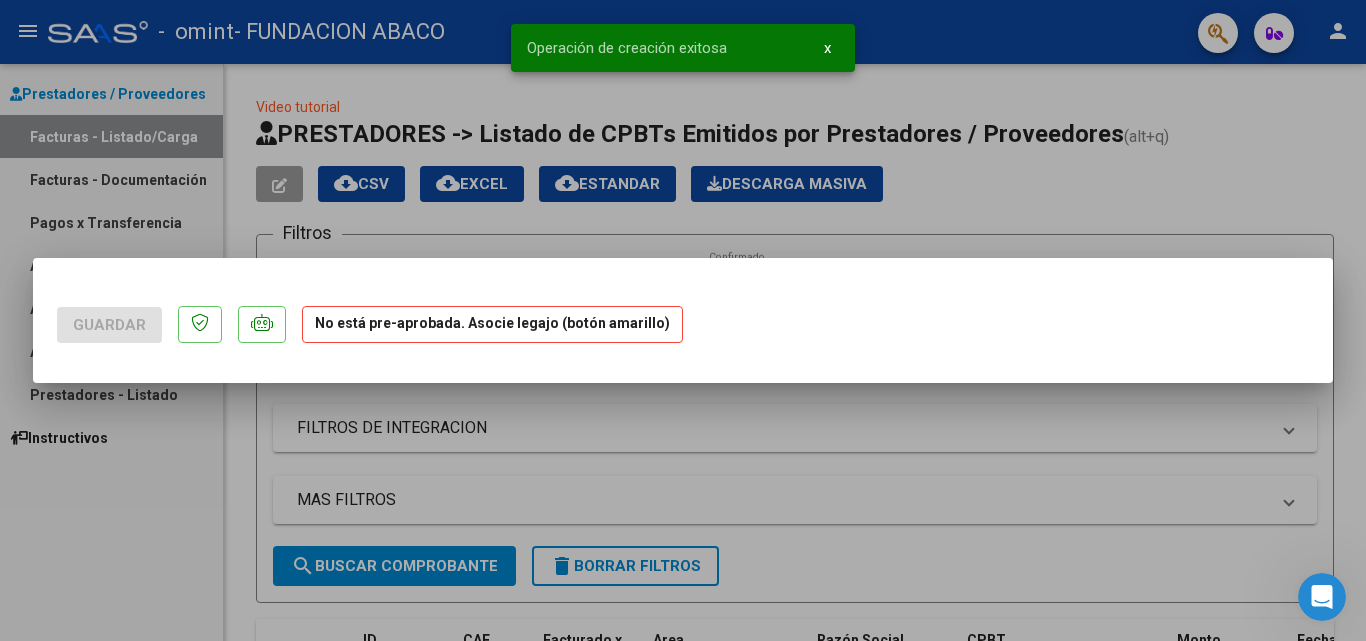 scroll, scrollTop: 0, scrollLeft: 0, axis: both 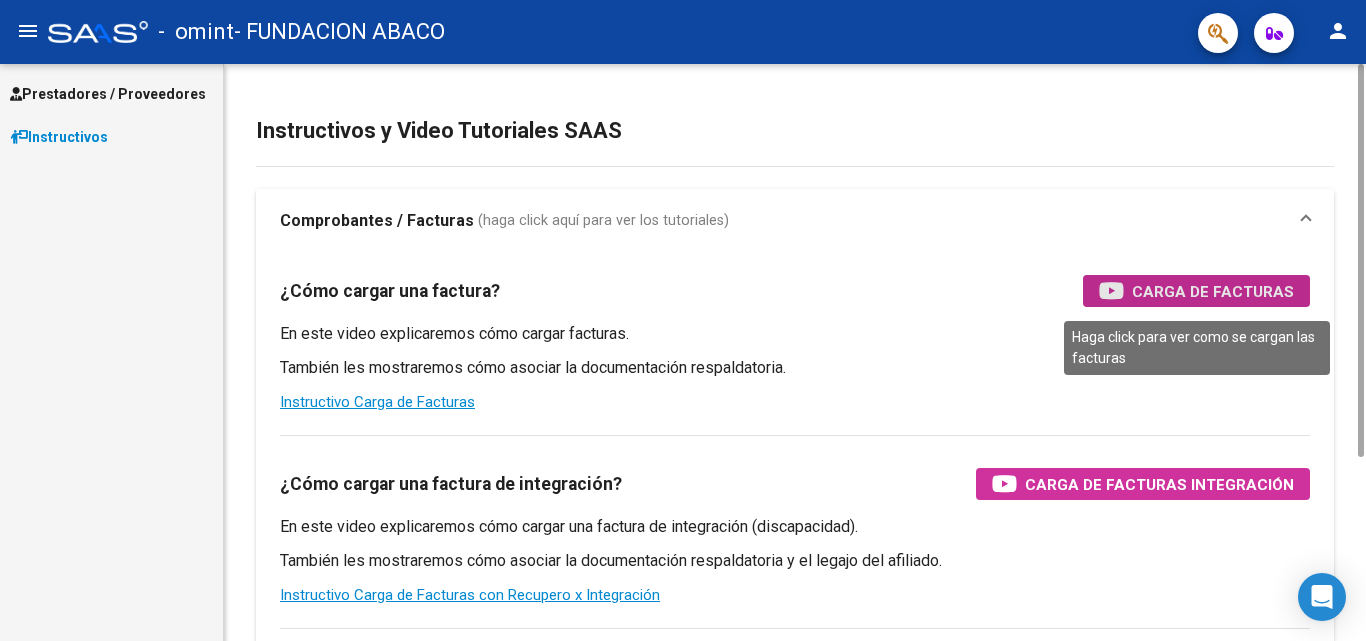 click on "Carga de Facturas" at bounding box center (1213, 291) 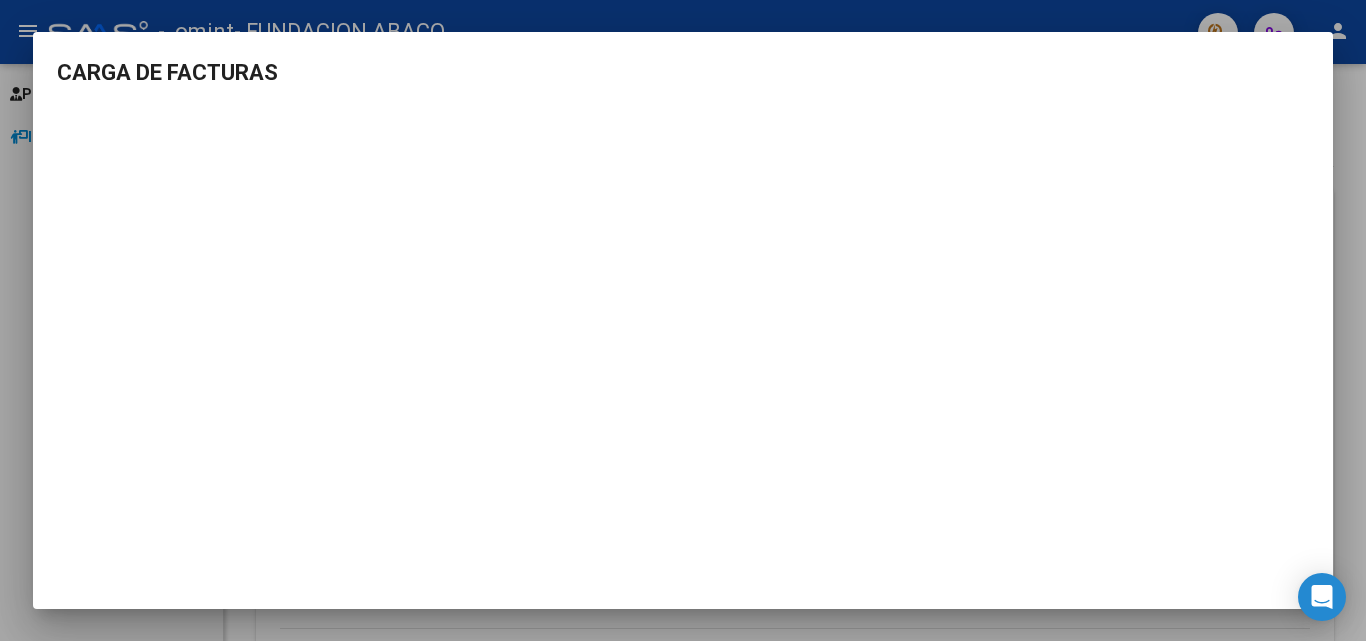 click at bounding box center (683, 320) 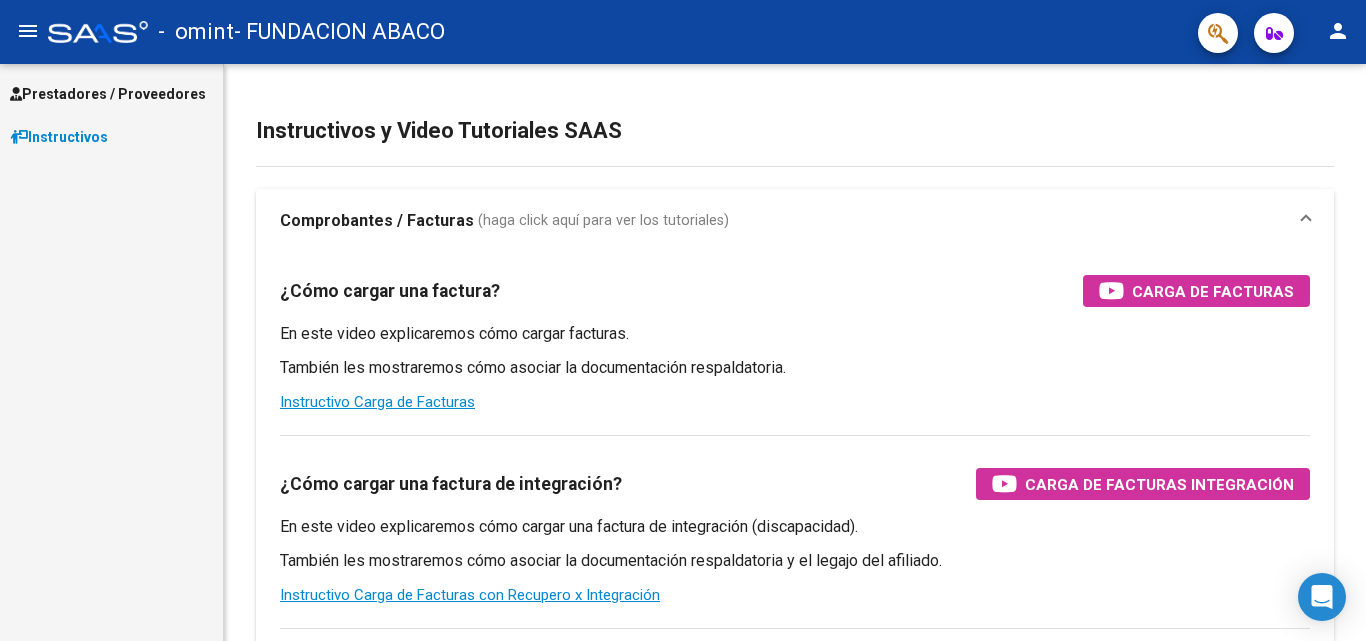 click on "Prestadores / Proveedores" at bounding box center (108, 94) 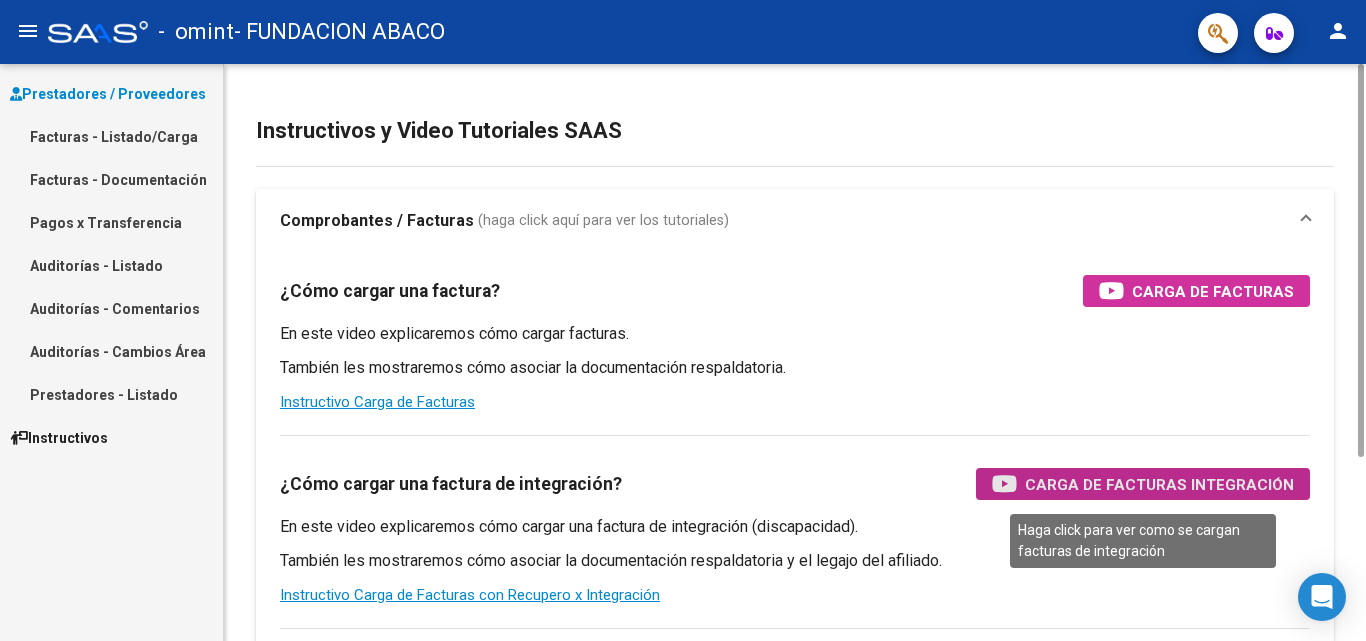 click on "Carga de Facturas Integración" at bounding box center (1159, 484) 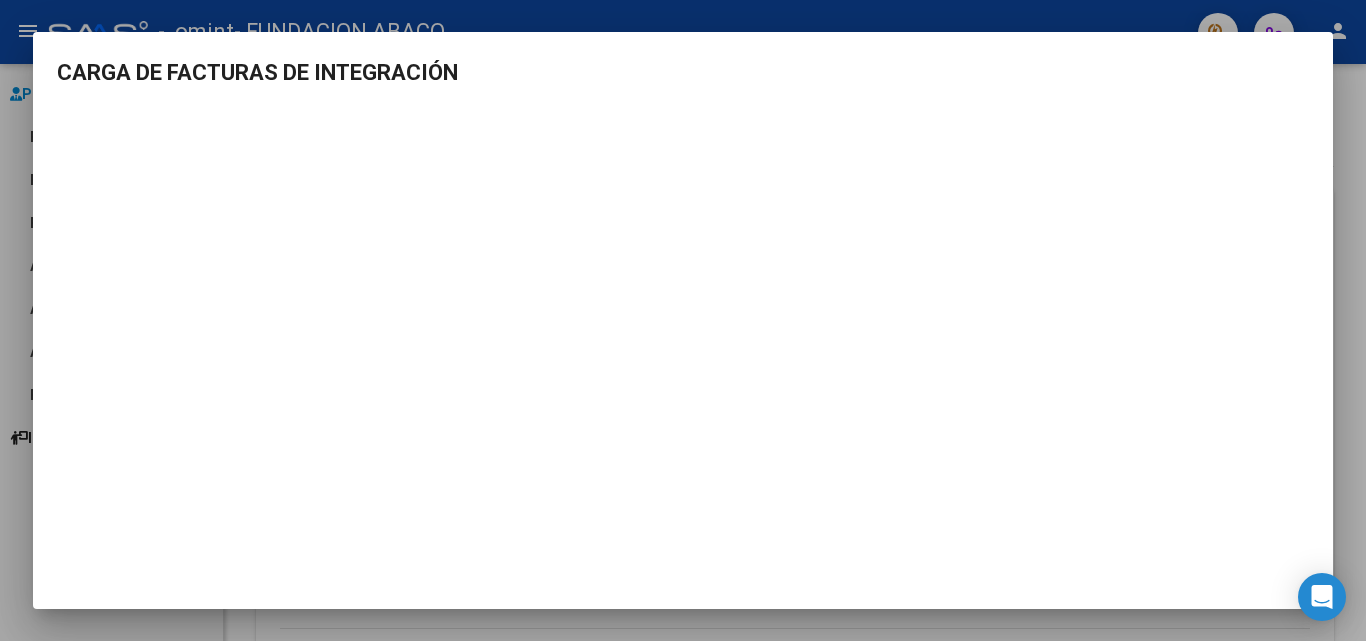 click at bounding box center (683, 320) 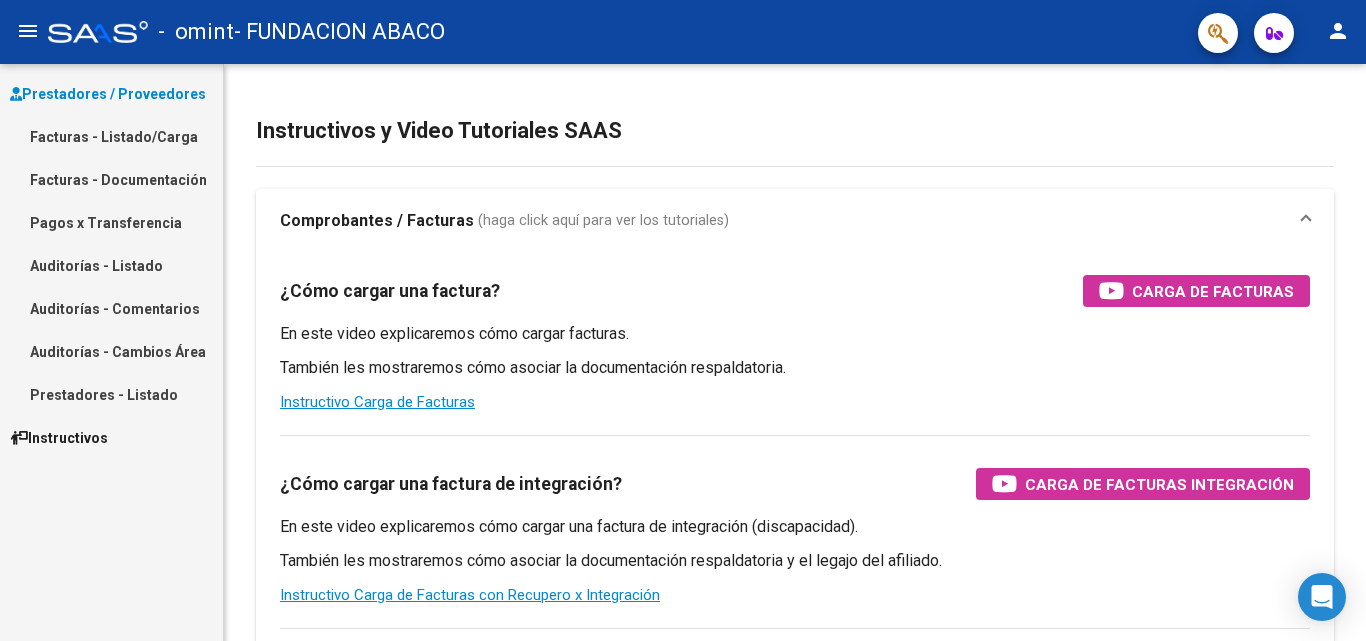 click on "Facturas - Listado/Carga" at bounding box center (111, 136) 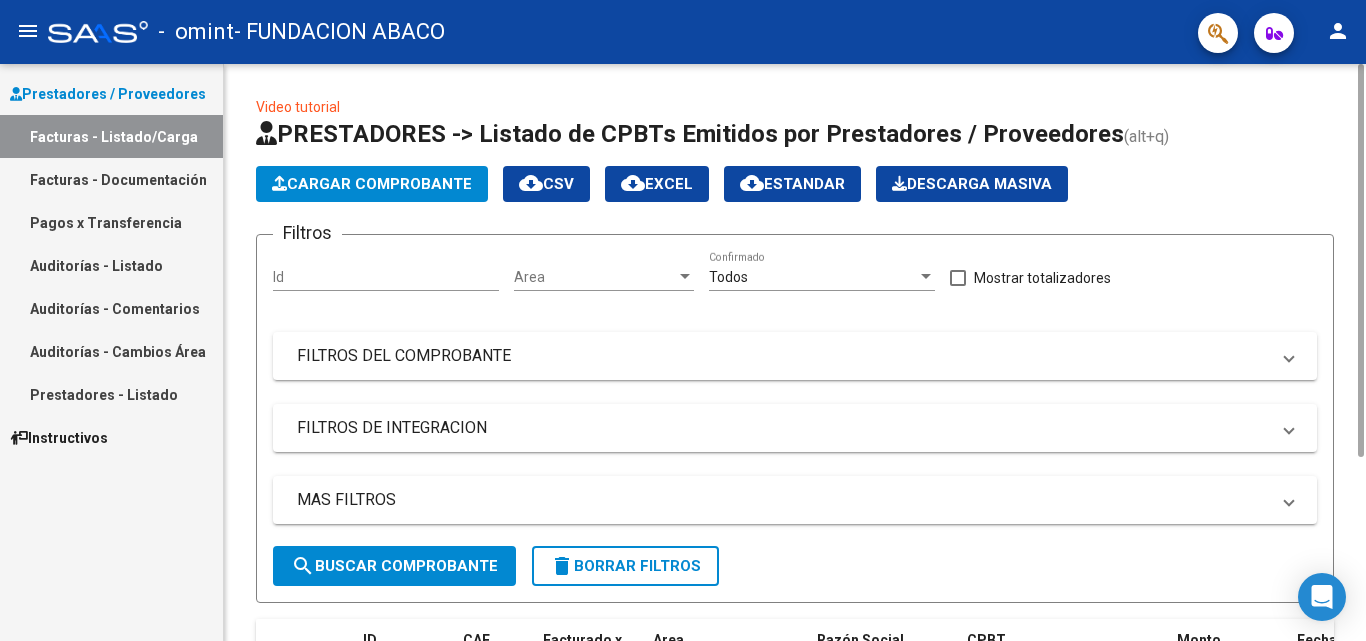 scroll, scrollTop: 237, scrollLeft: 0, axis: vertical 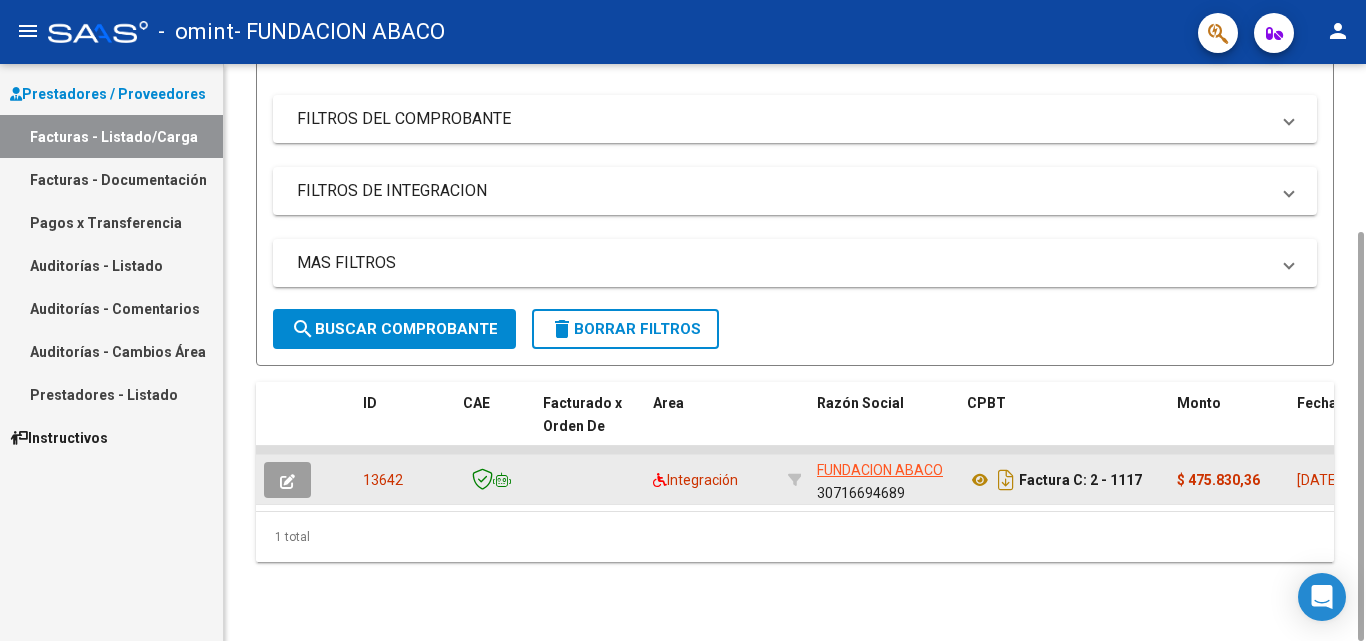click on "07/07/2025" 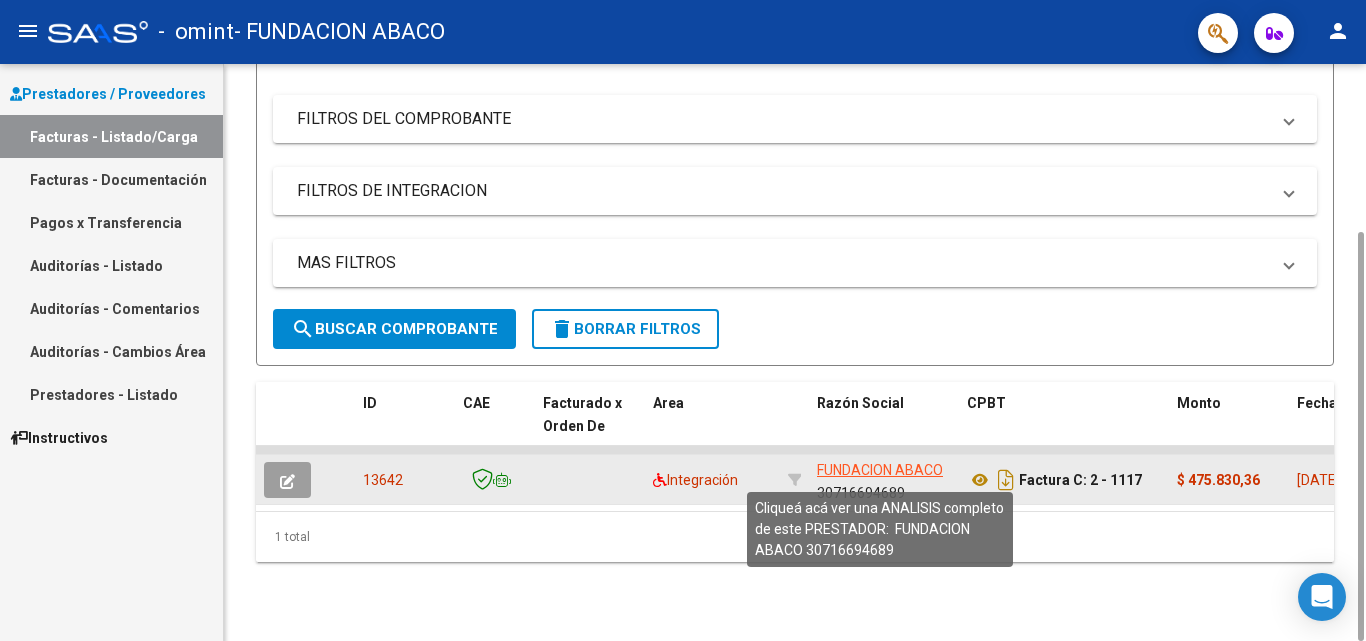 click on "FUNDACION ABACO" 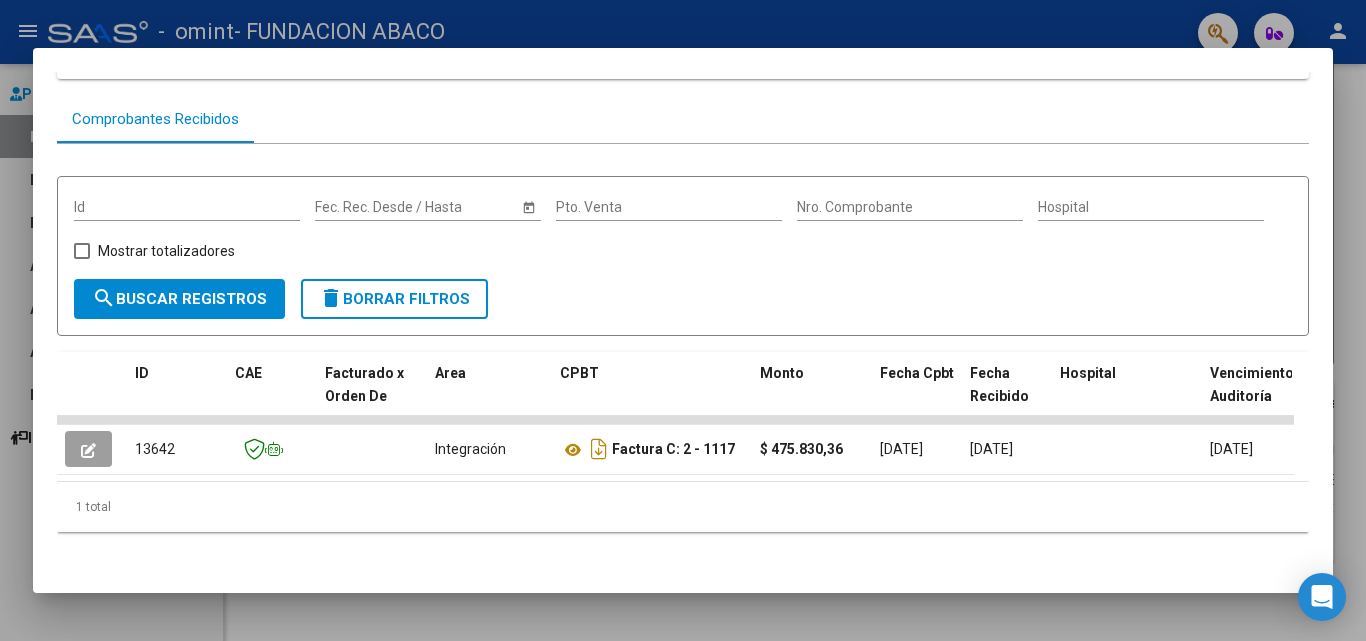 scroll, scrollTop: 185, scrollLeft: 0, axis: vertical 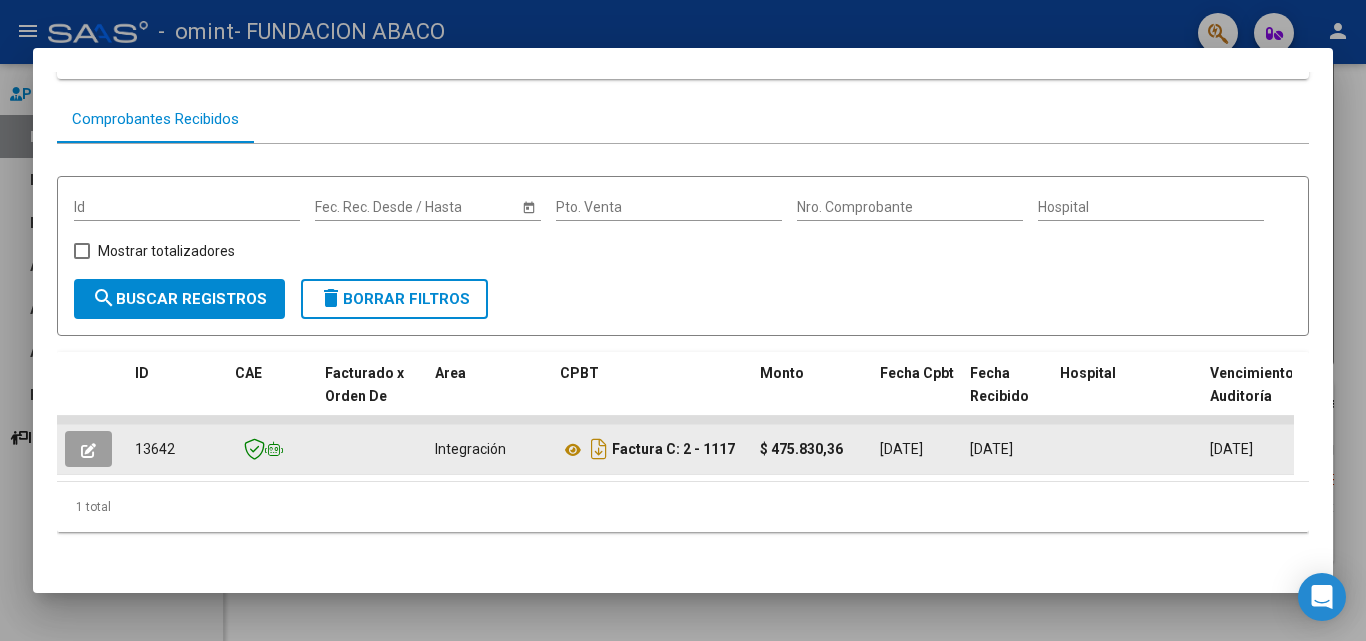 click 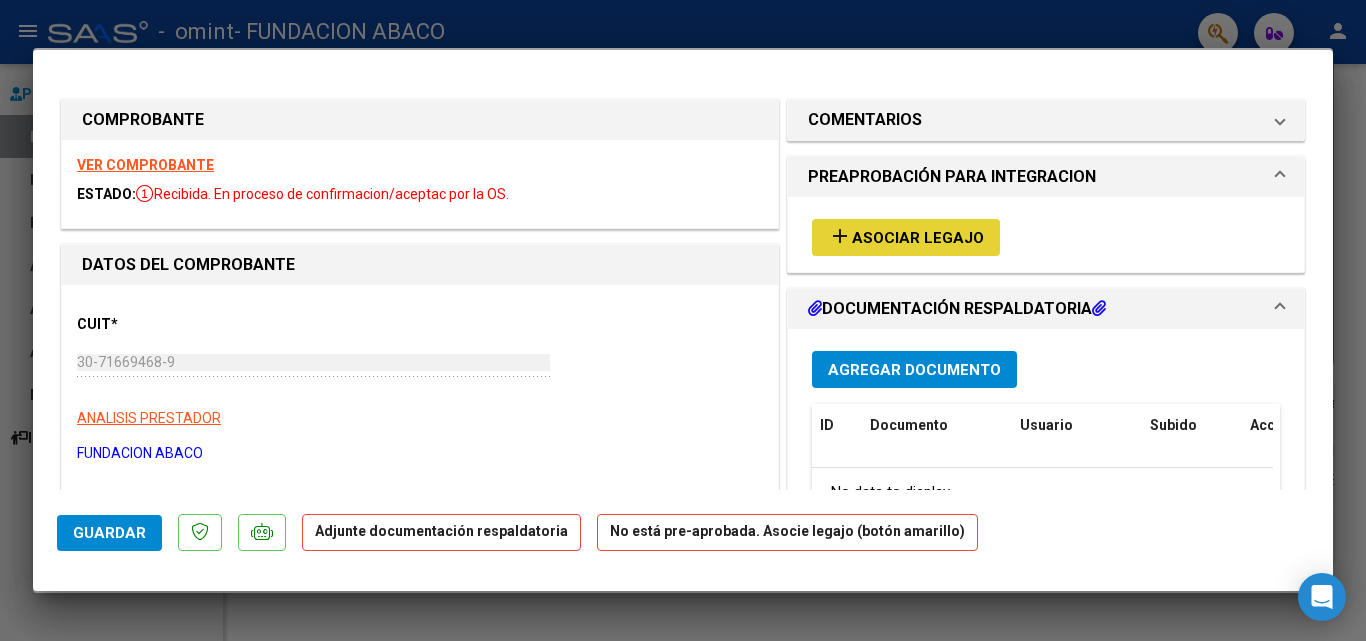 click on "Asociar Legajo" at bounding box center (918, 238) 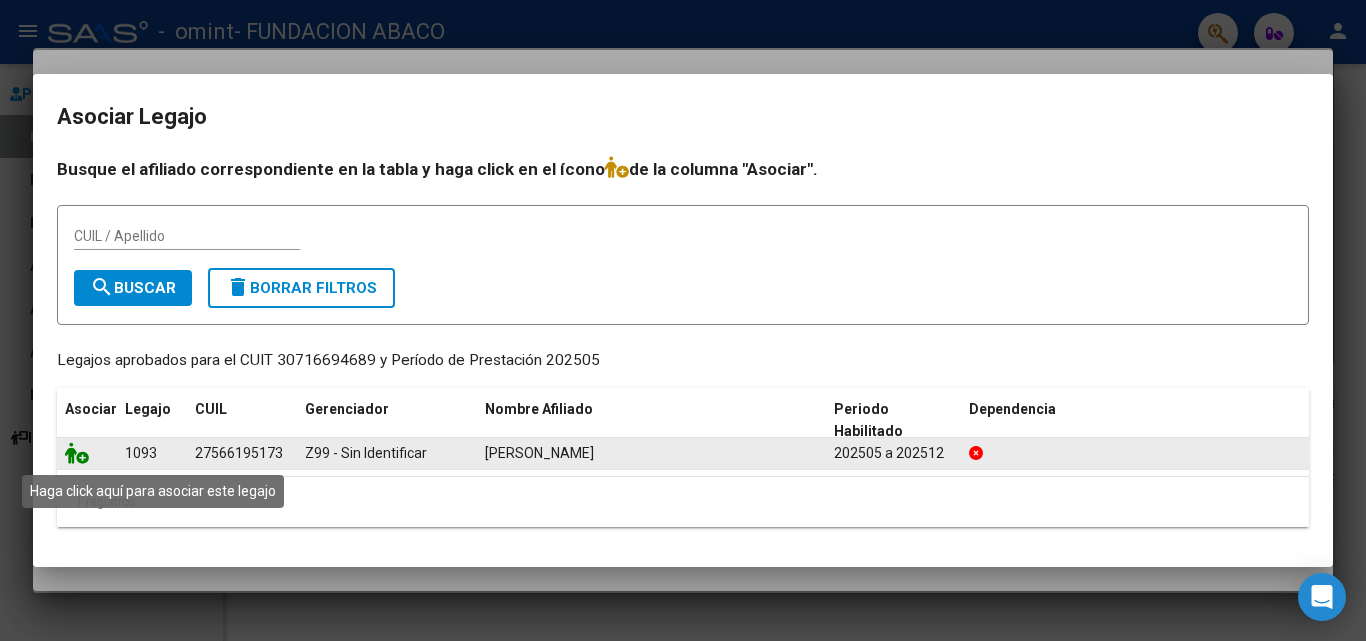 click 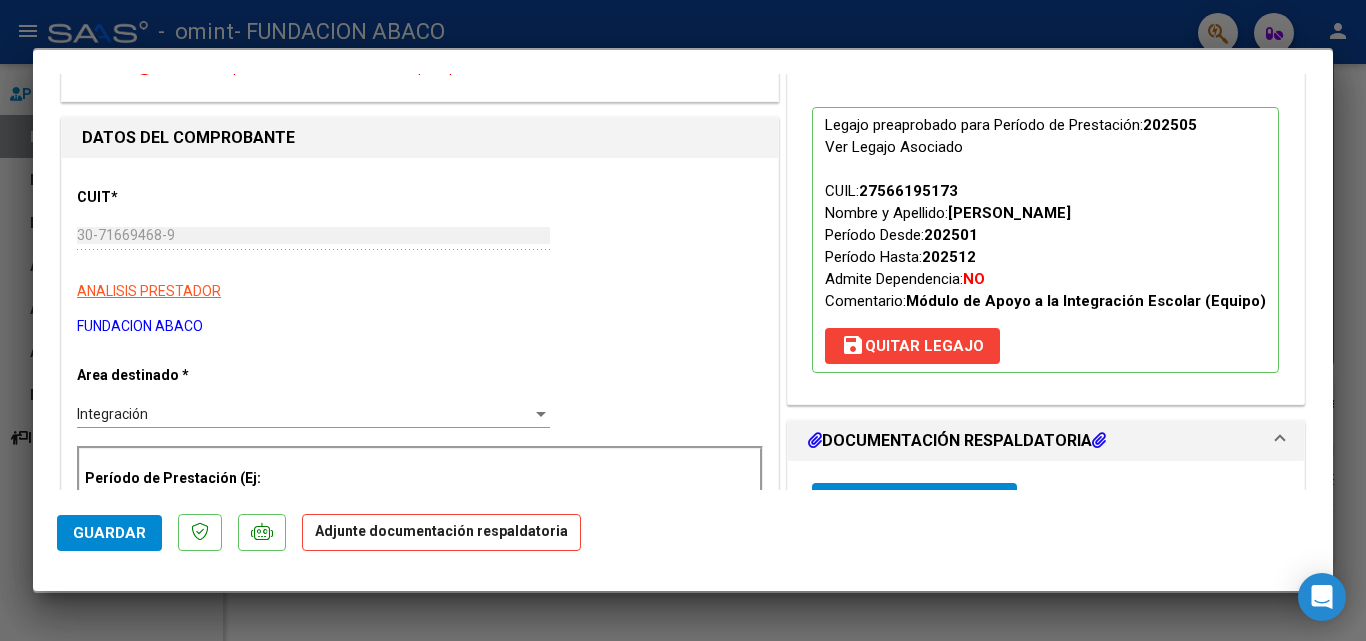 scroll, scrollTop: 300, scrollLeft: 0, axis: vertical 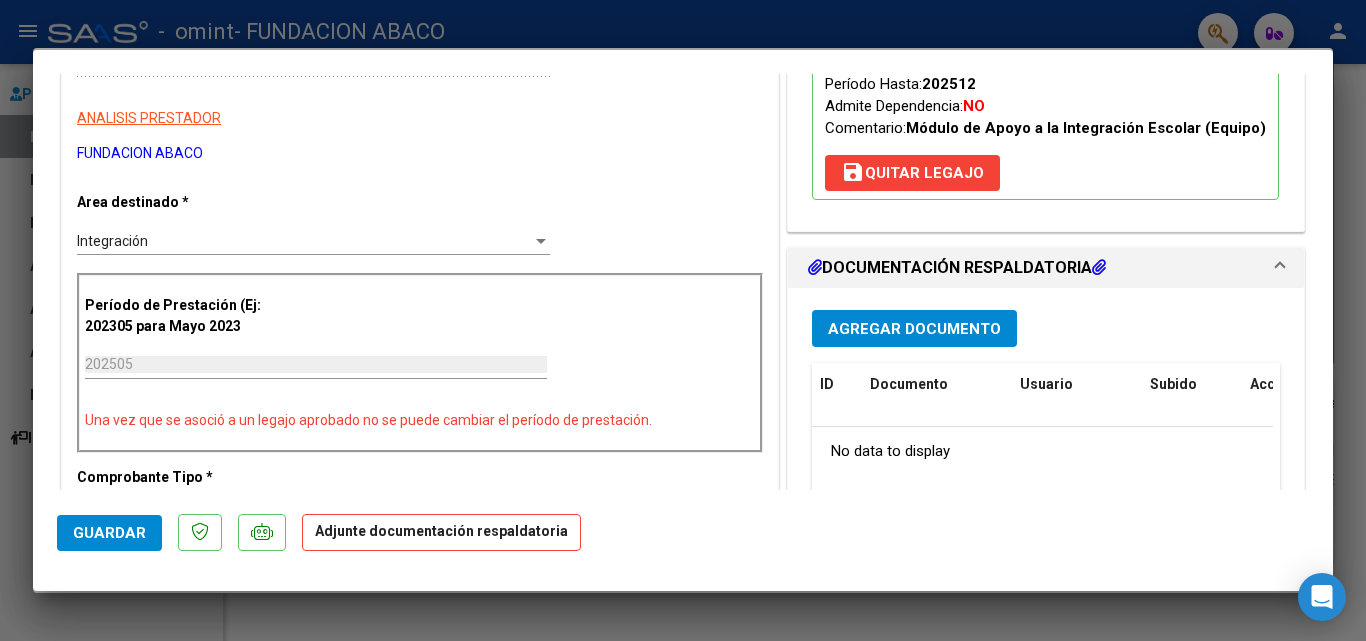click on "Agregar Documento" at bounding box center (914, 328) 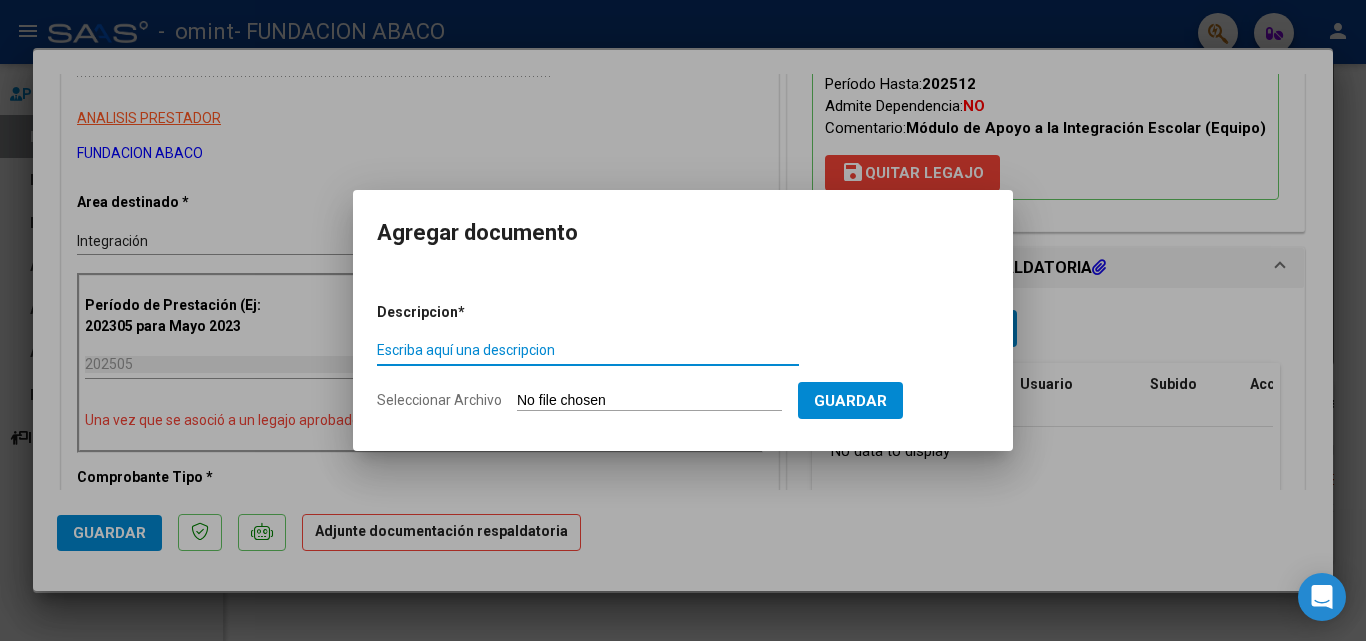 click on "Seleccionar Archivo" 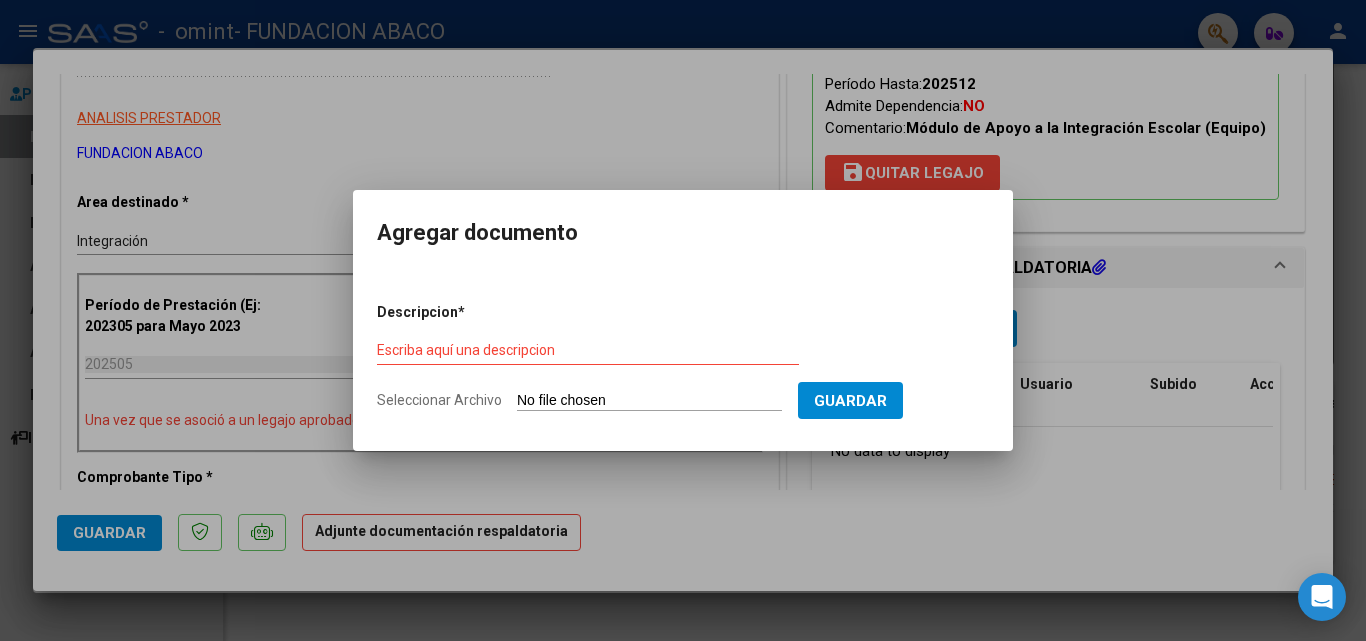 type on "C:\fakepath\Asist-Benzaquen-Mayo2025.pdf" 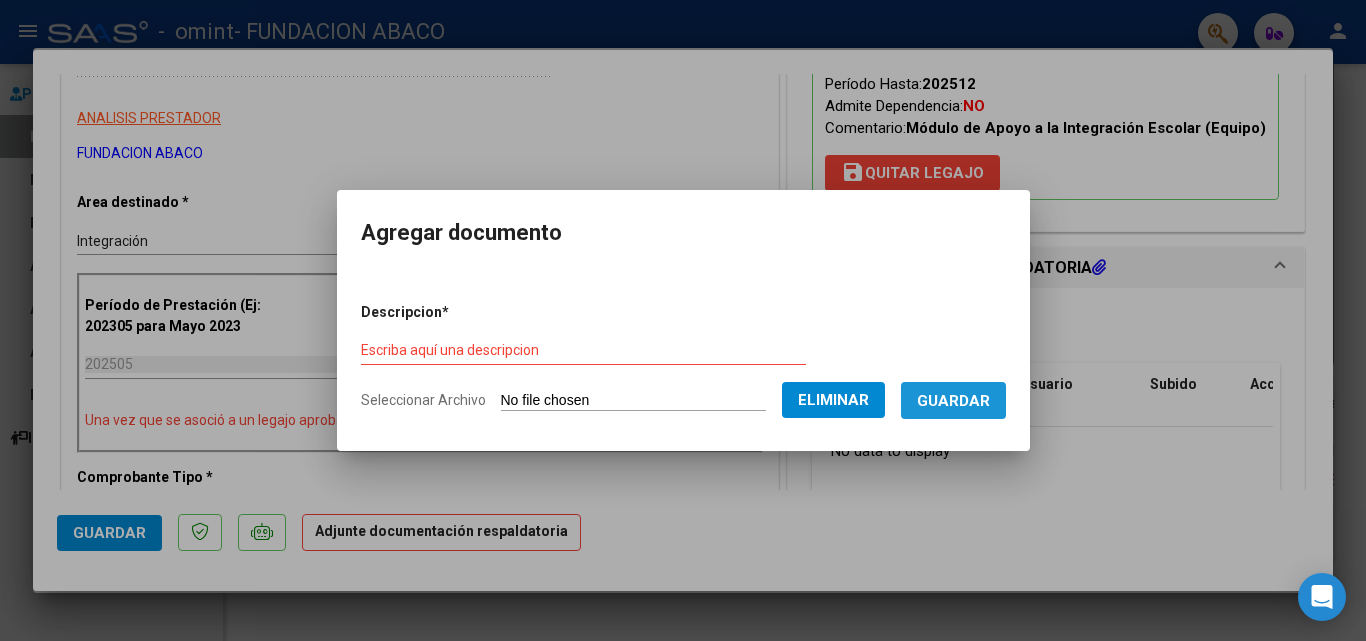 click on "Guardar" at bounding box center (953, 401) 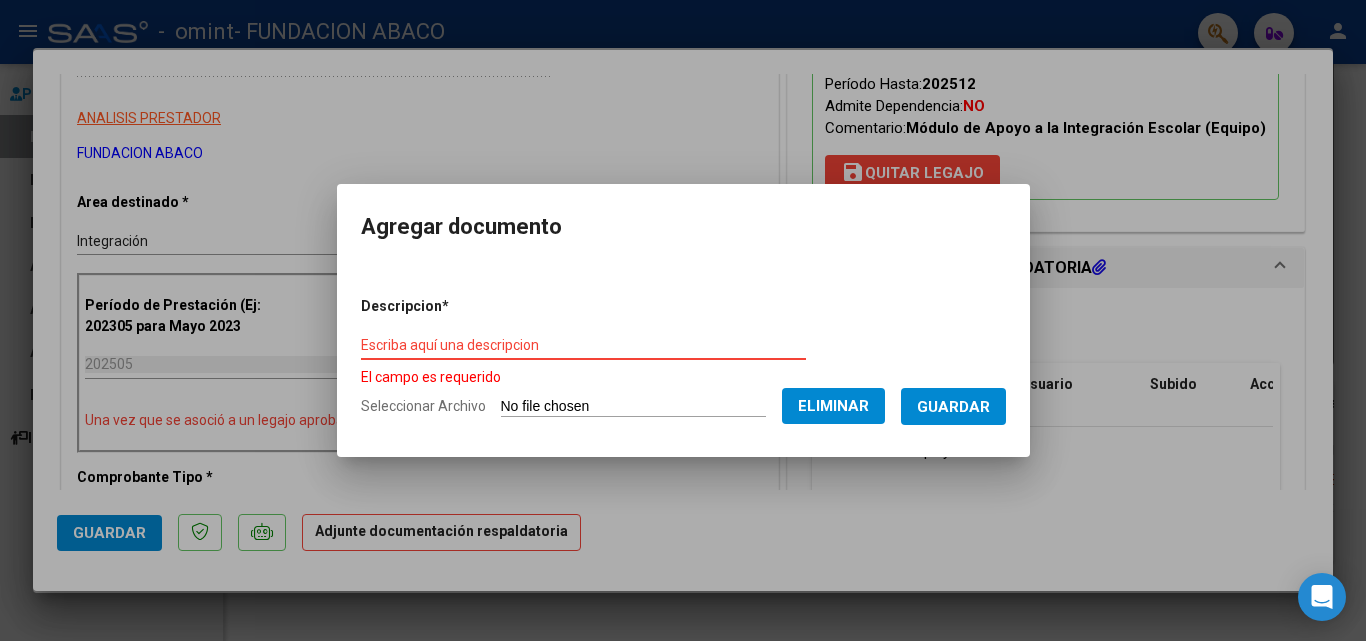 click on "Escriba aquí una descripcion" at bounding box center (583, 345) 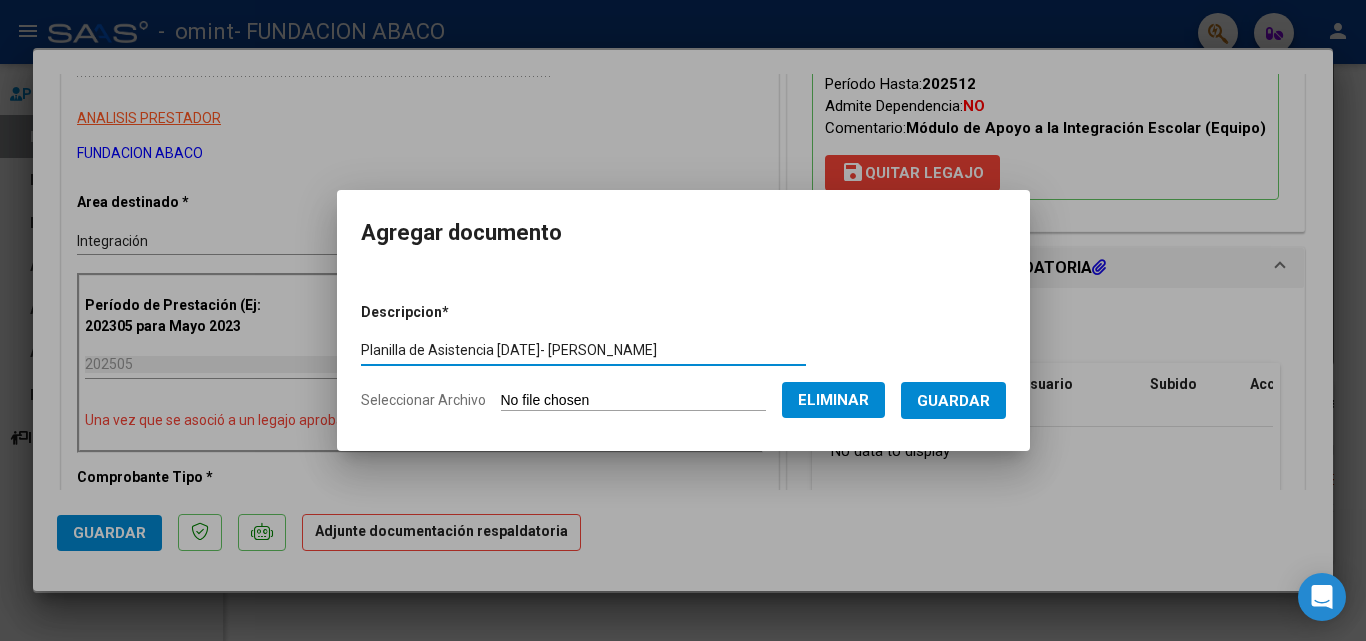 type on "Planilla de Asistencia Mayo 2025- Benzaquen Sofía" 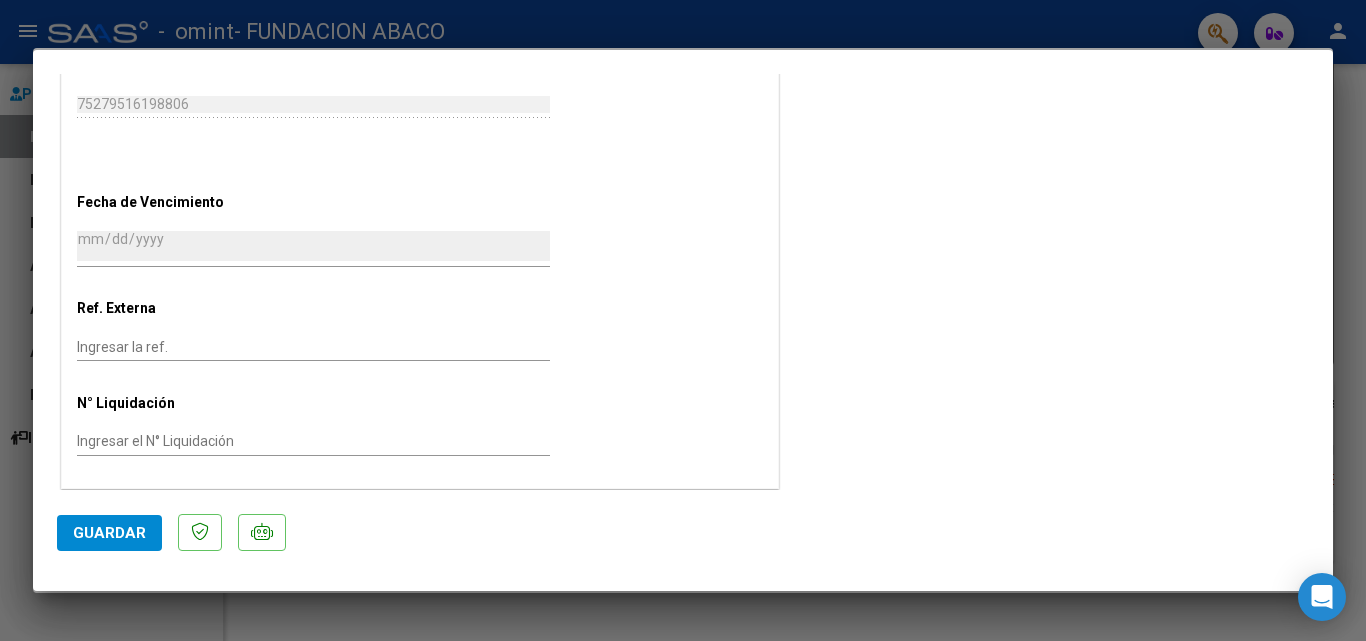 scroll, scrollTop: 1198, scrollLeft: 0, axis: vertical 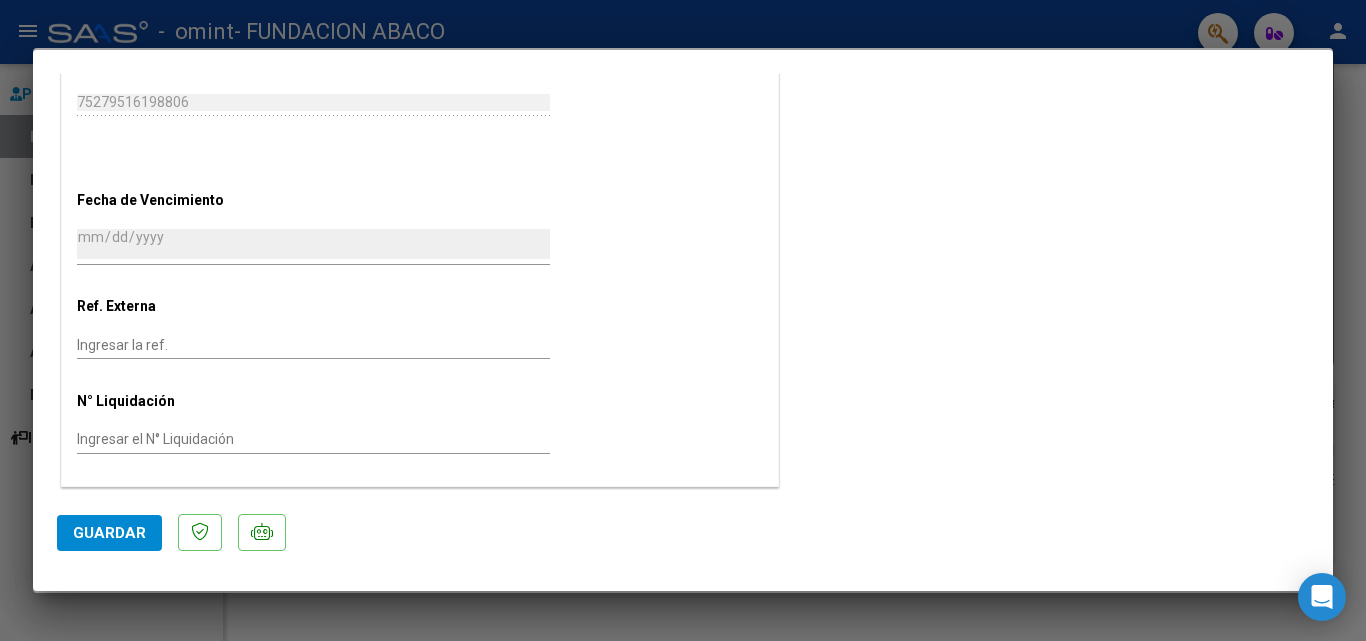click on "Guardar" 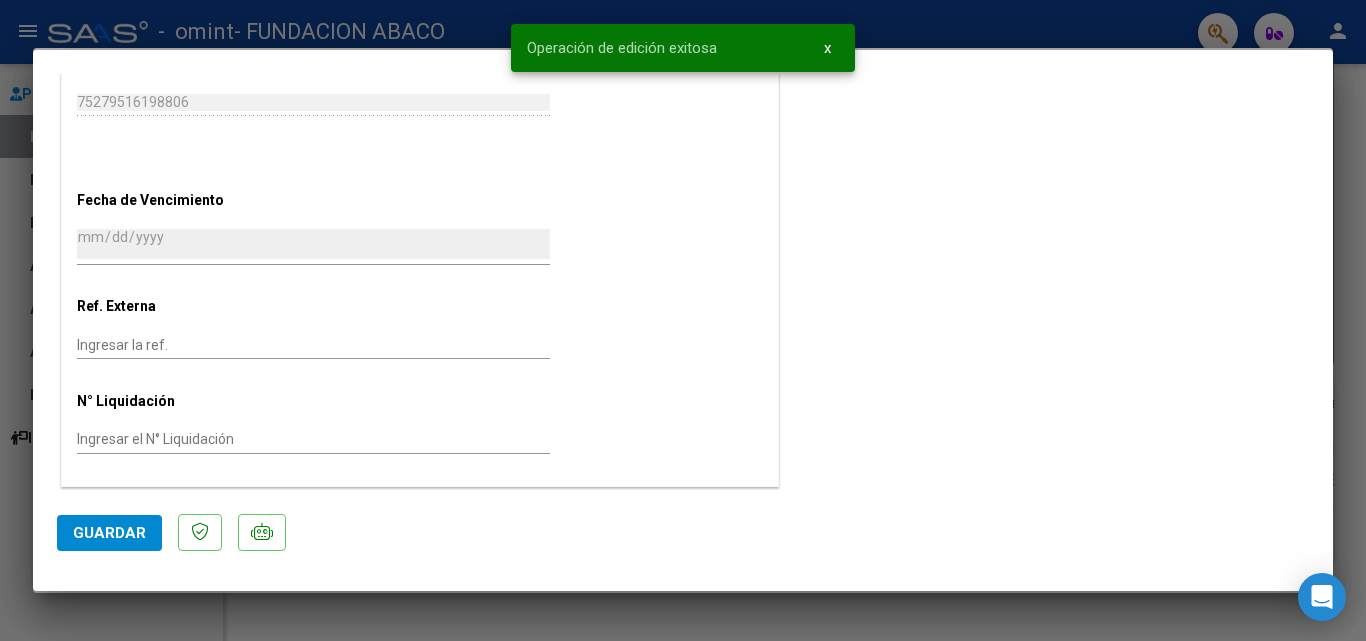 click on "x" at bounding box center (827, 48) 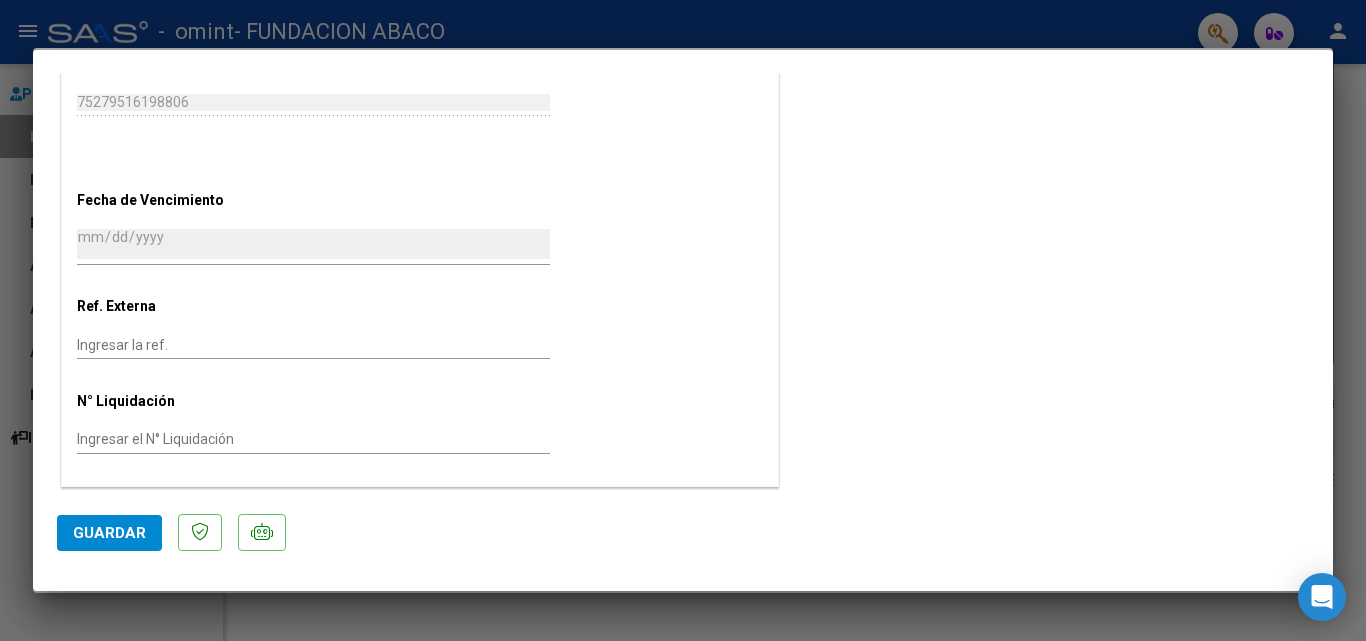 click on "COMPROBANTE VER COMPROBANTE       ESTADO:   Recibida. En proceso de confirmacion/aceptac por la OS.  DATOS DEL COMPROBANTE CUIT  *   30-71669468-9 Ingresar CUIT  ANALISIS PRESTADOR  FUNDACION ABACO  ARCA Padrón  Area destinado * Integración Seleccionar Area Período de Prestación (Ej: 202305 para Mayo 2023    202505 Ingrese el Período de Prestación como indica el ejemplo   Una vez que se asoció a un legajo aprobado no se puede cambiar el período de prestación.   Comprobante Tipo * Factura C Seleccionar Tipo Punto de Venta  *   2 Ingresar el Nro.  Número  *   1117 Ingresar el Nro.  Monto  *   $ 475.830,36 Ingresar el monto  Fecha del Cpbt.  *   2025-07-07 Ingresar la fecha  CAE / CAEA (no ingrese CAI)    75279516198806 Ingresar el CAE o CAEA (no ingrese CAI)  Fecha de Vencimiento    2025-07-17 Ingresar la fecha  Ref. Externa    Ingresar la ref.  N° Liquidación    Ingresar el N° Liquidación  COMENTARIOS Comentarios del Prestador / Gerenciador:  PREAPROBACIÓN PARA INTEGRACION 202505  CUIL:   NO" at bounding box center (683, 321) 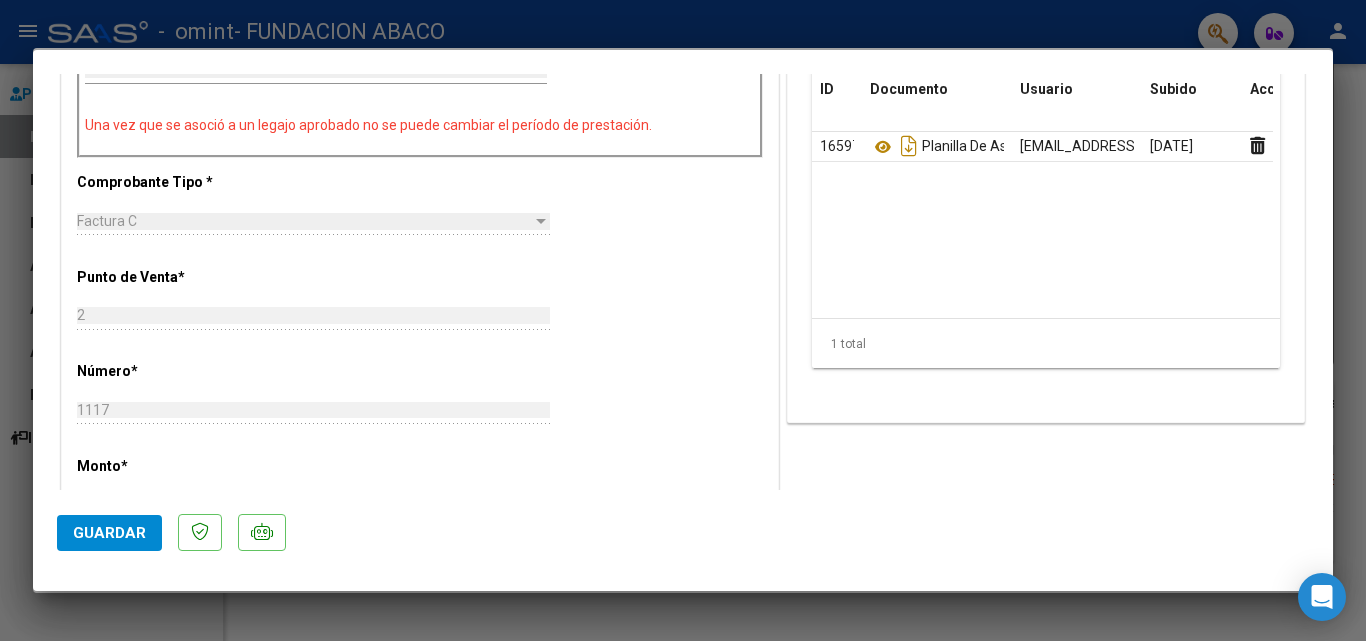scroll, scrollTop: 599, scrollLeft: 0, axis: vertical 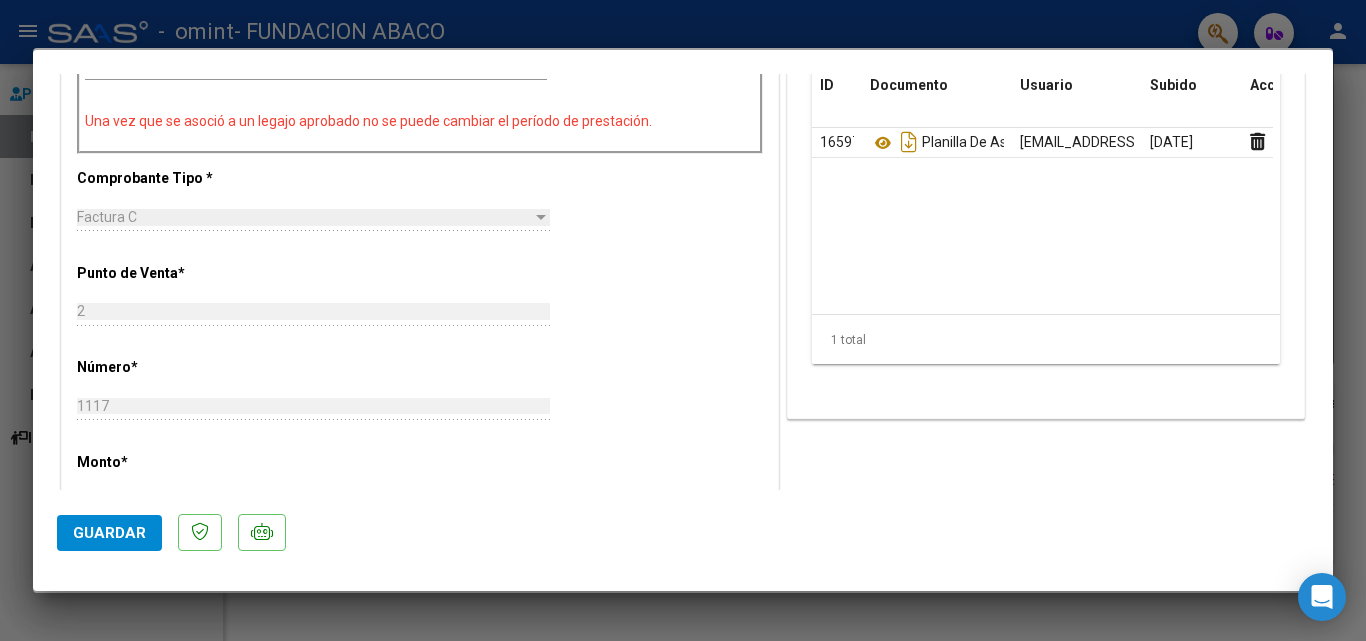 click on "Guardar" 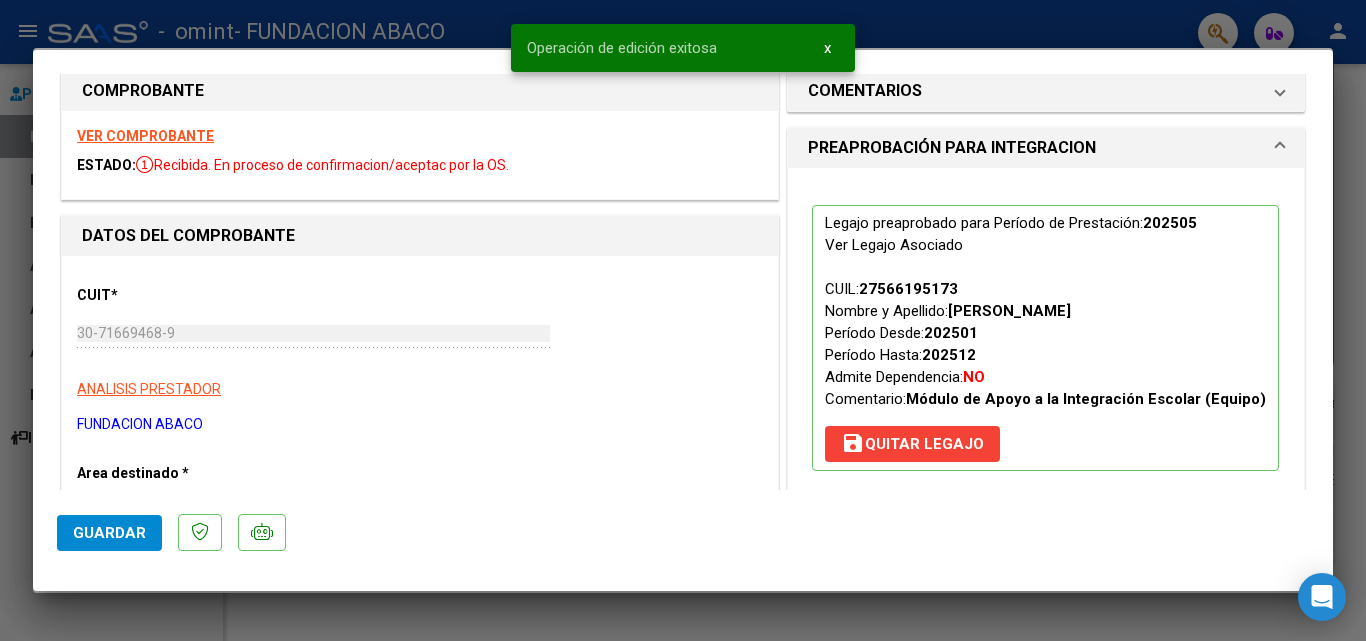 scroll, scrollTop: 0, scrollLeft: 0, axis: both 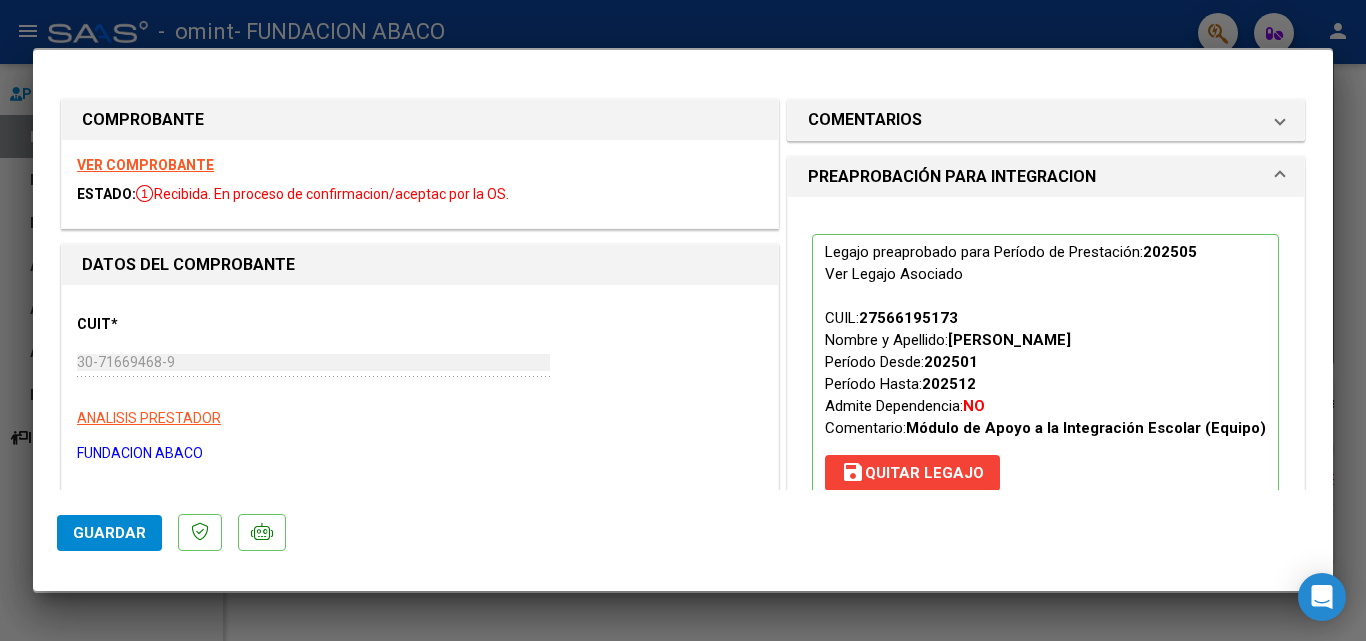 click on "COMPROBANTE VER COMPROBANTE       ESTADO:   Recibida. En proceso de confirmacion/aceptac por la OS.  DATOS DEL COMPROBANTE CUIT  *   30-71669468-9 Ingresar CUIT  ANALISIS PRESTADOR  FUNDACION ABACO  ARCA Padrón  Area destinado * Integración Seleccionar Area Período de Prestación (Ej: 202305 para Mayo 2023    202505 Ingrese el Período de Prestación como indica el ejemplo   Una vez que se asoció a un legajo aprobado no se puede cambiar el período de prestación.   Comprobante Tipo * Factura C Seleccionar Tipo Punto de Venta  *   2 Ingresar el Nro.  Número  *   1117 Ingresar el Nro.  Monto  *   $ 475.830,36 Ingresar el monto  Fecha del Cpbt.  *   2025-07-07 Ingresar la fecha  CAE / CAEA (no ingrese CAI)    75279516198806 Ingresar el CAE o CAEA (no ingrese CAI)  Fecha de Vencimiento    2025-07-17 Ingresar la fecha  Ref. Externa    Ingresar la ref.  N° Liquidación    Ingresar el N° Liquidación  COMENTARIOS Comentarios del Prestador / Gerenciador:  PREAPROBACIÓN PARA INTEGRACION 202505  CUIL:   NO" at bounding box center (683, 881) 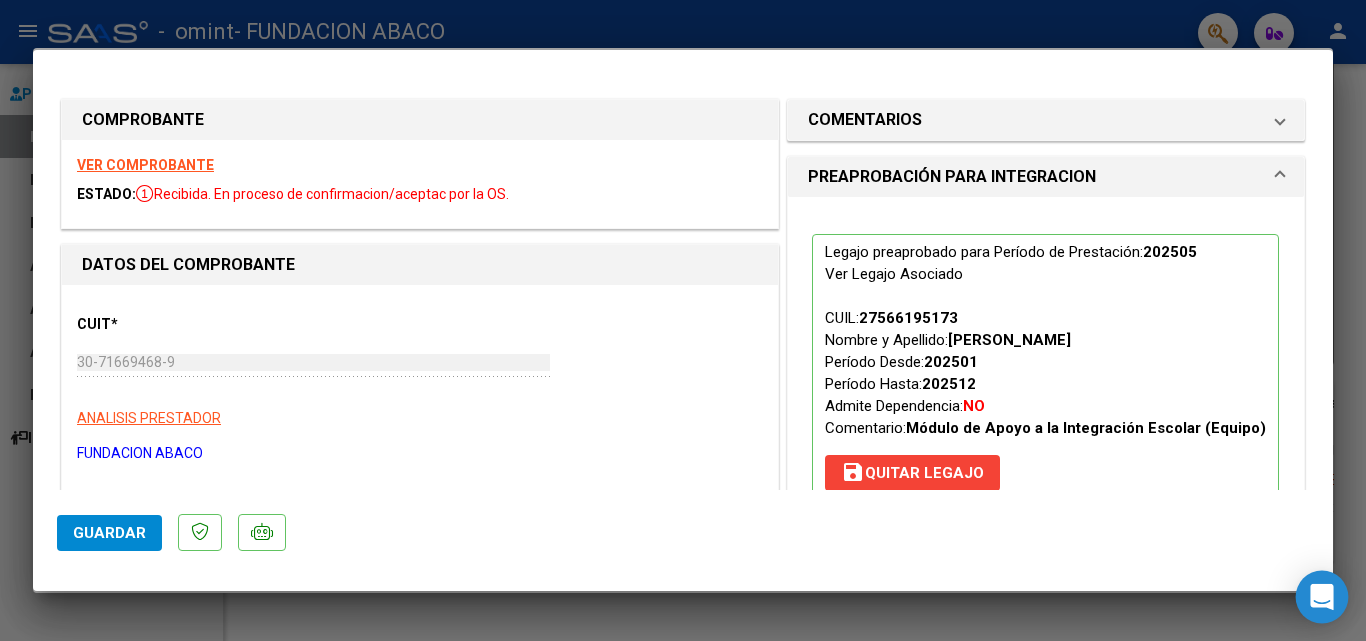 click 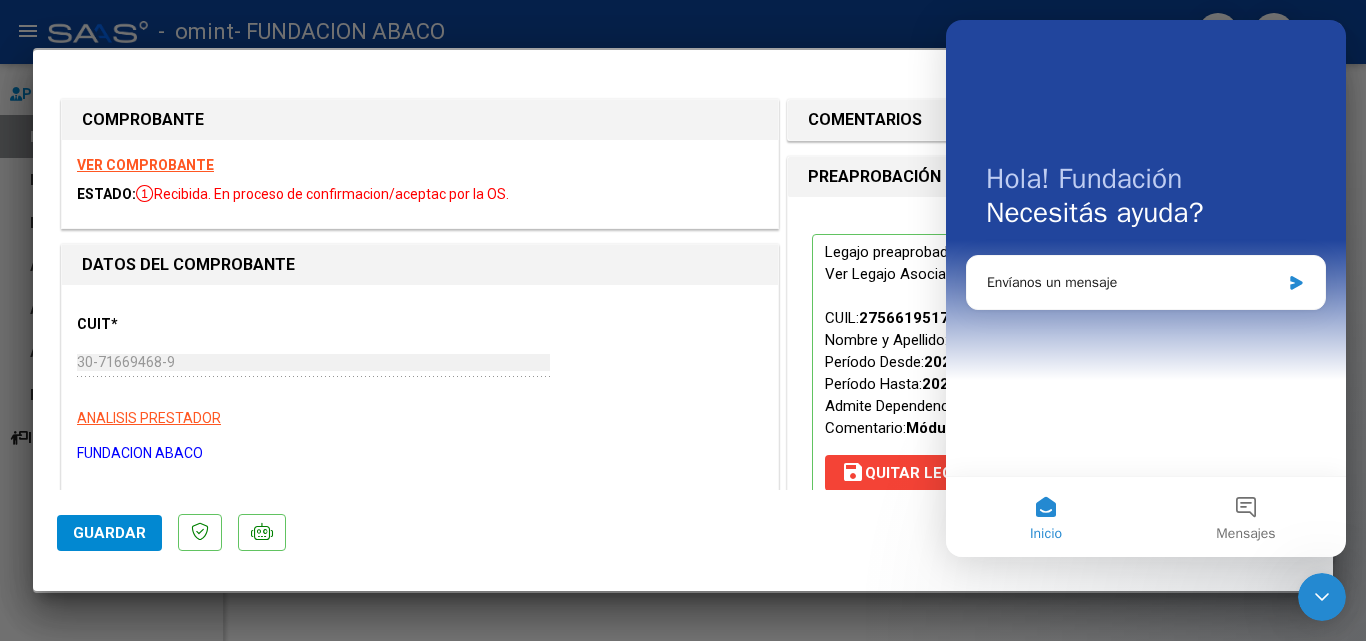 scroll, scrollTop: 0, scrollLeft: 0, axis: both 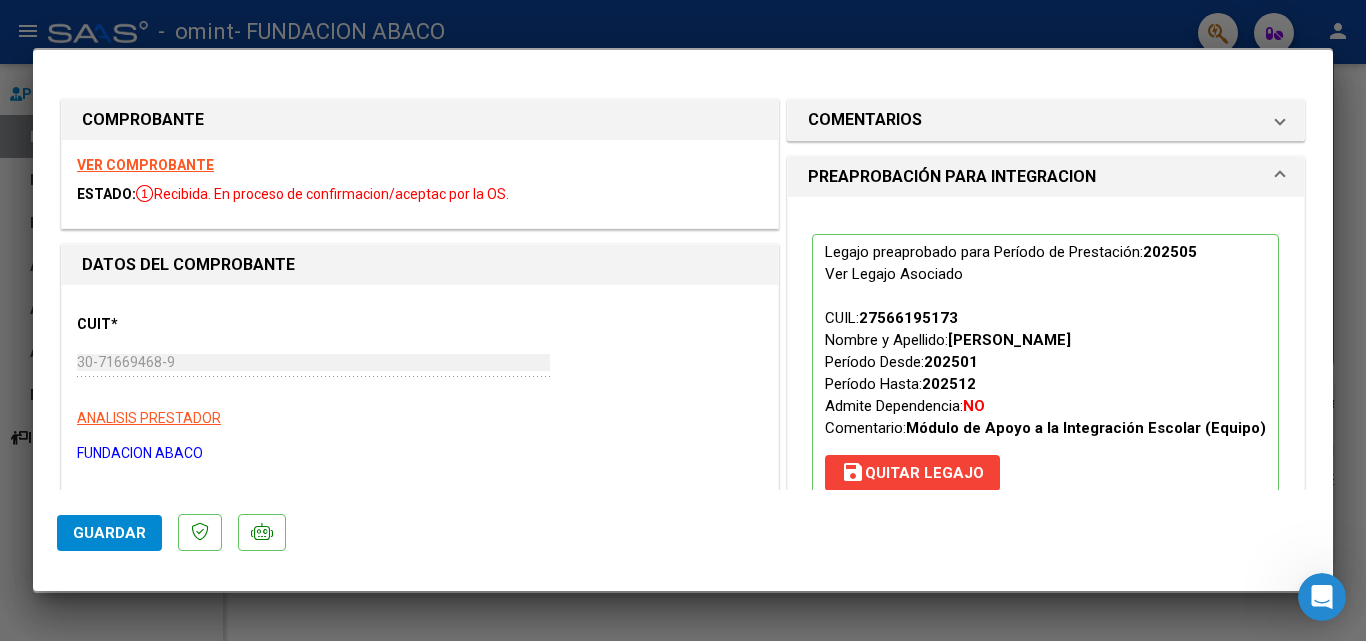 drag, startPoint x: 94, startPoint y: 62, endPoint x: 212, endPoint y: 89, distance: 121.049576 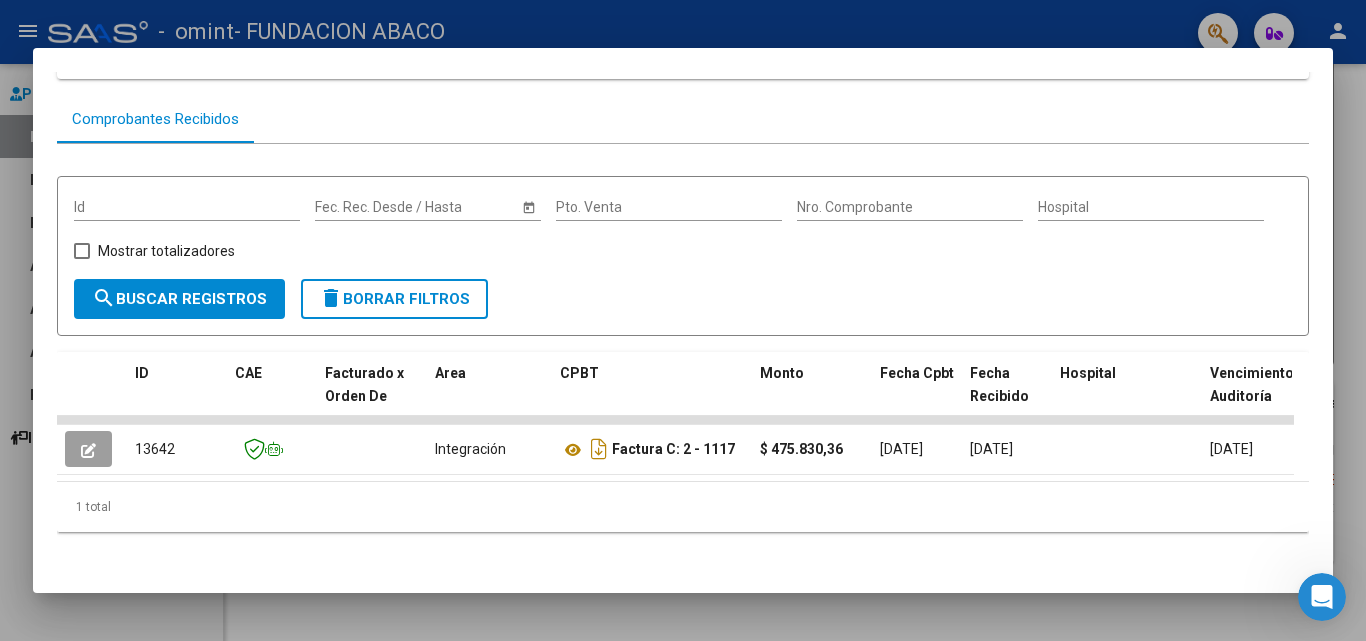 click at bounding box center (683, 320) 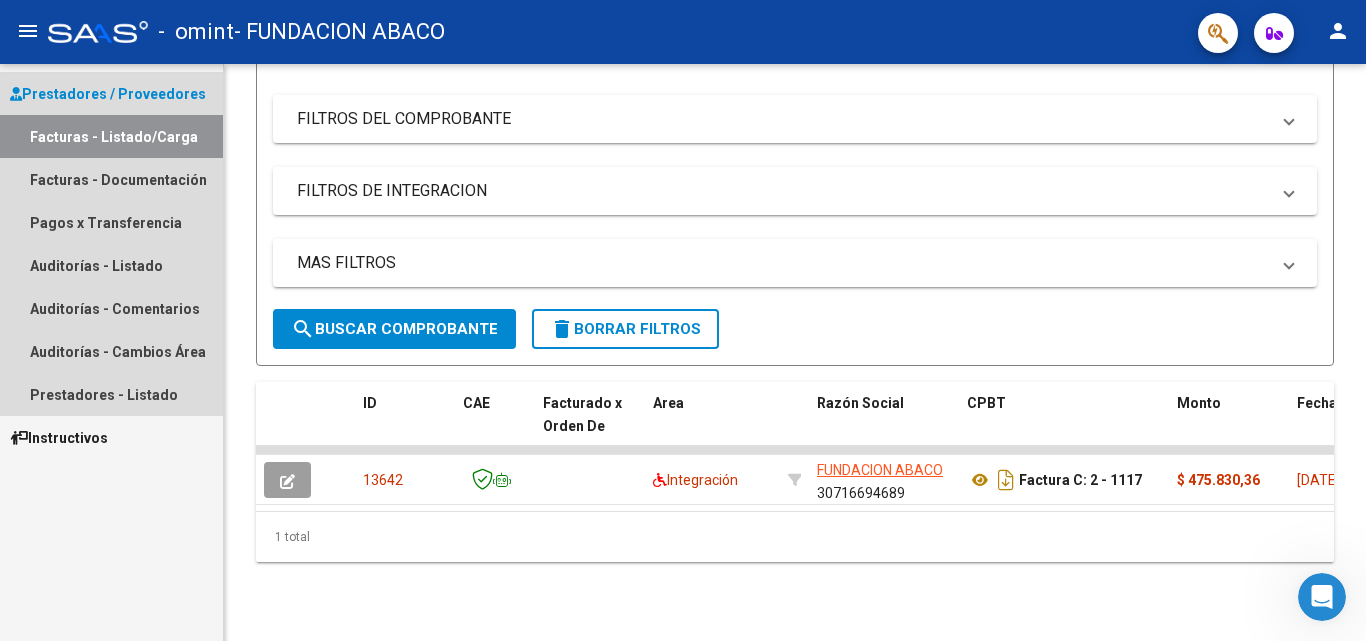 click on "Facturas - Listado/Carga" at bounding box center [111, 136] 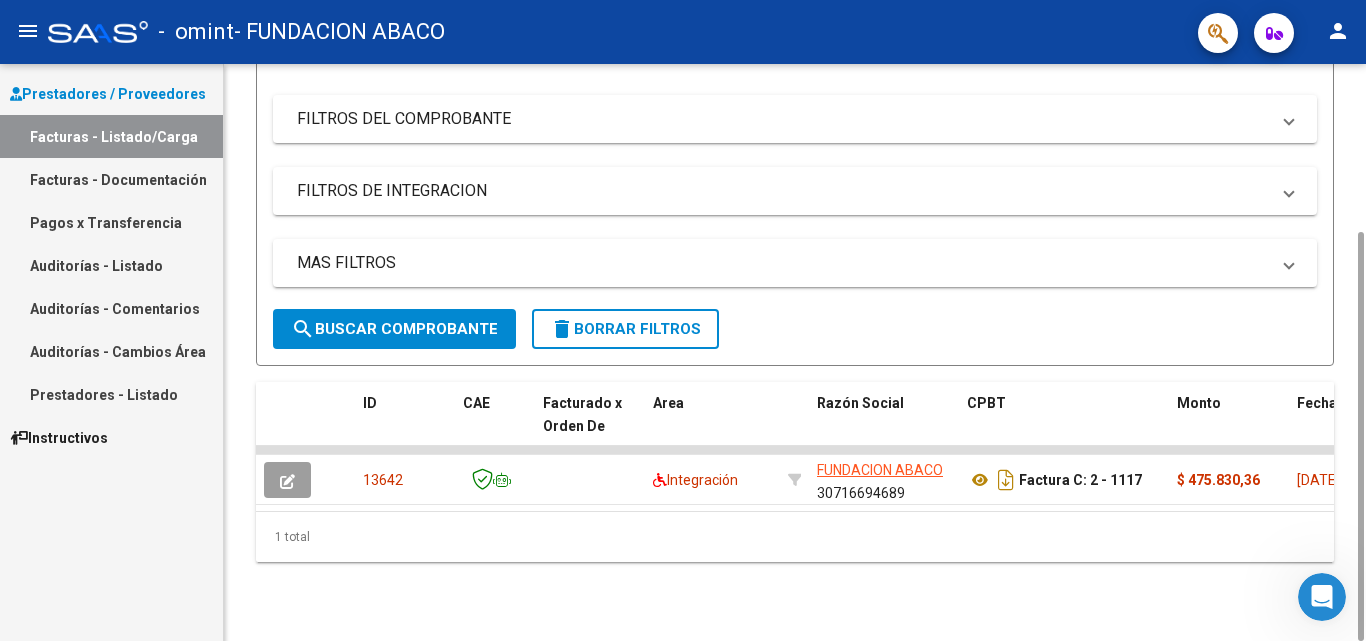 scroll, scrollTop: 0, scrollLeft: 0, axis: both 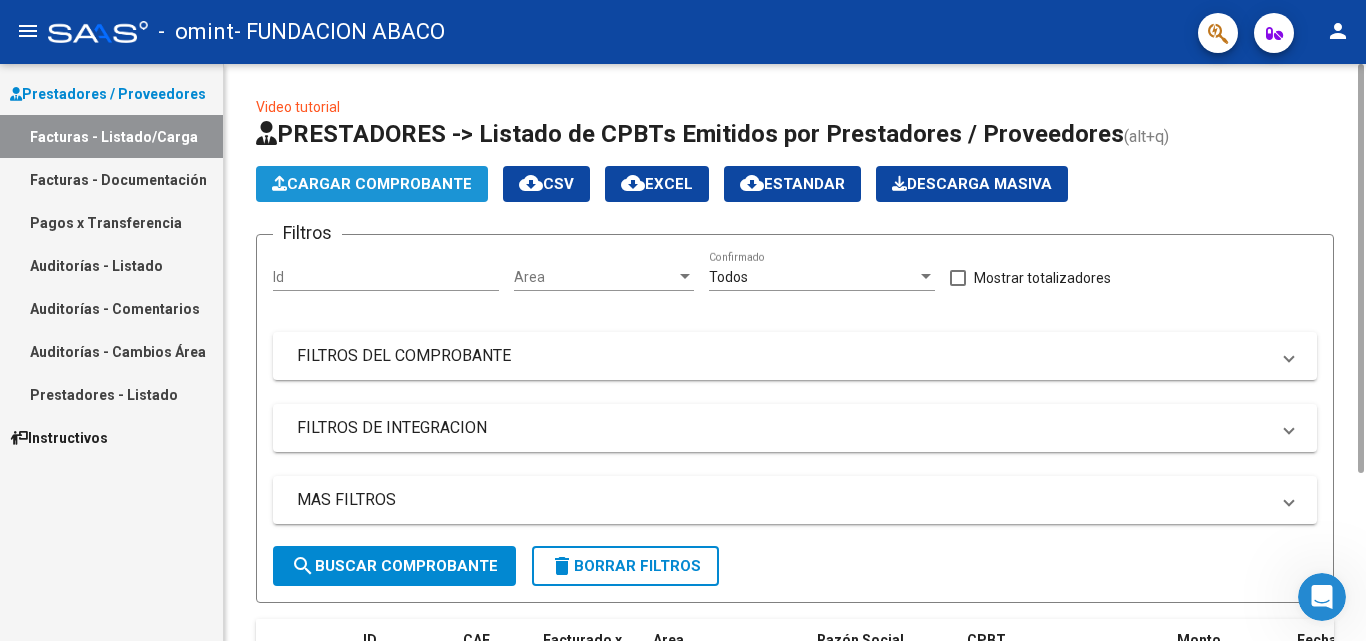 click on "Cargar Comprobante" 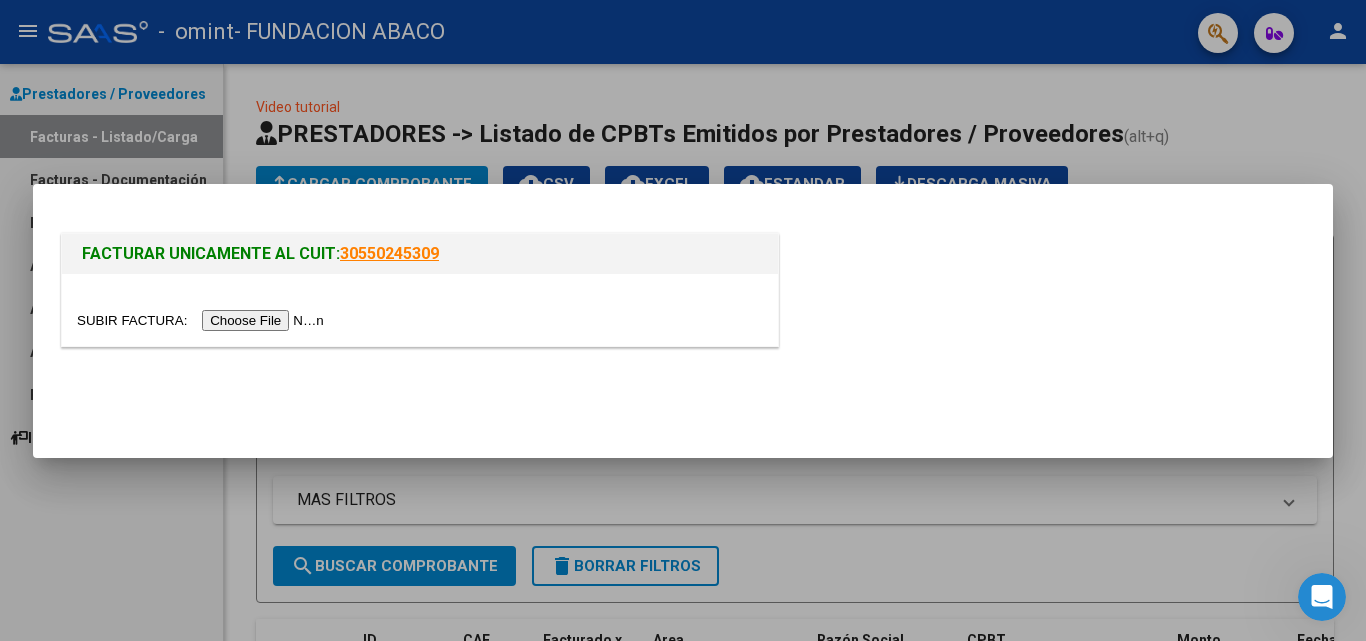 click at bounding box center [203, 320] 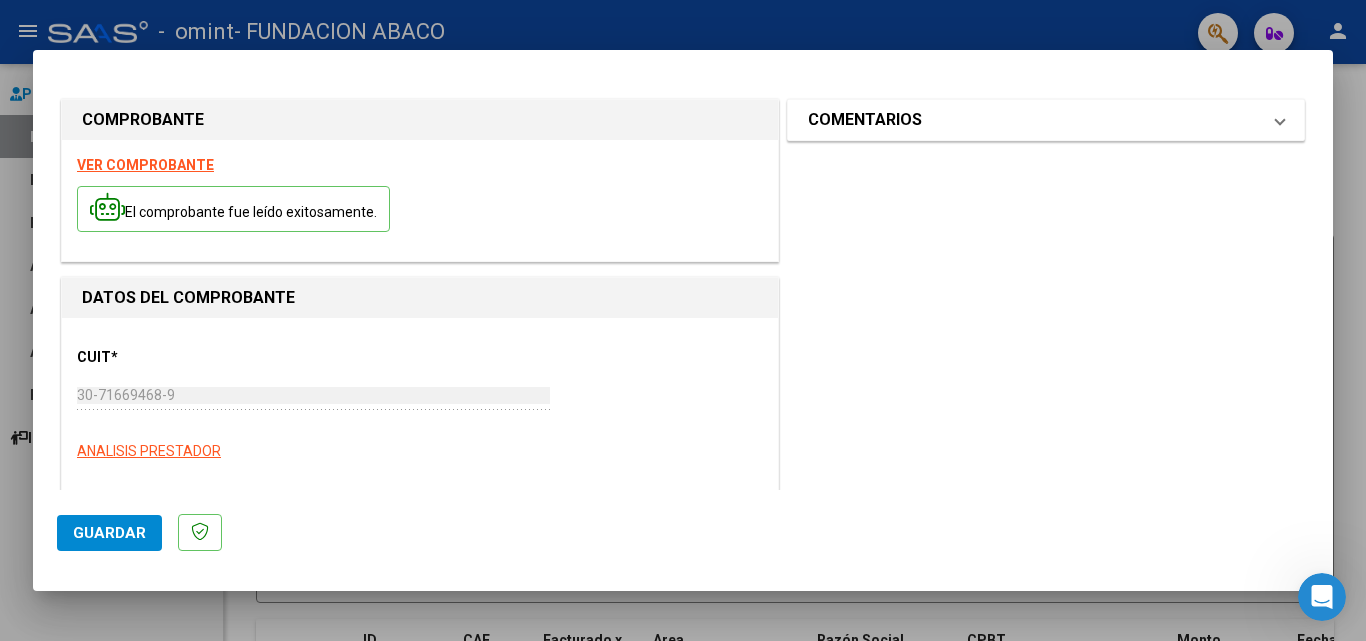 click on "COMENTARIOS" at bounding box center (1034, 120) 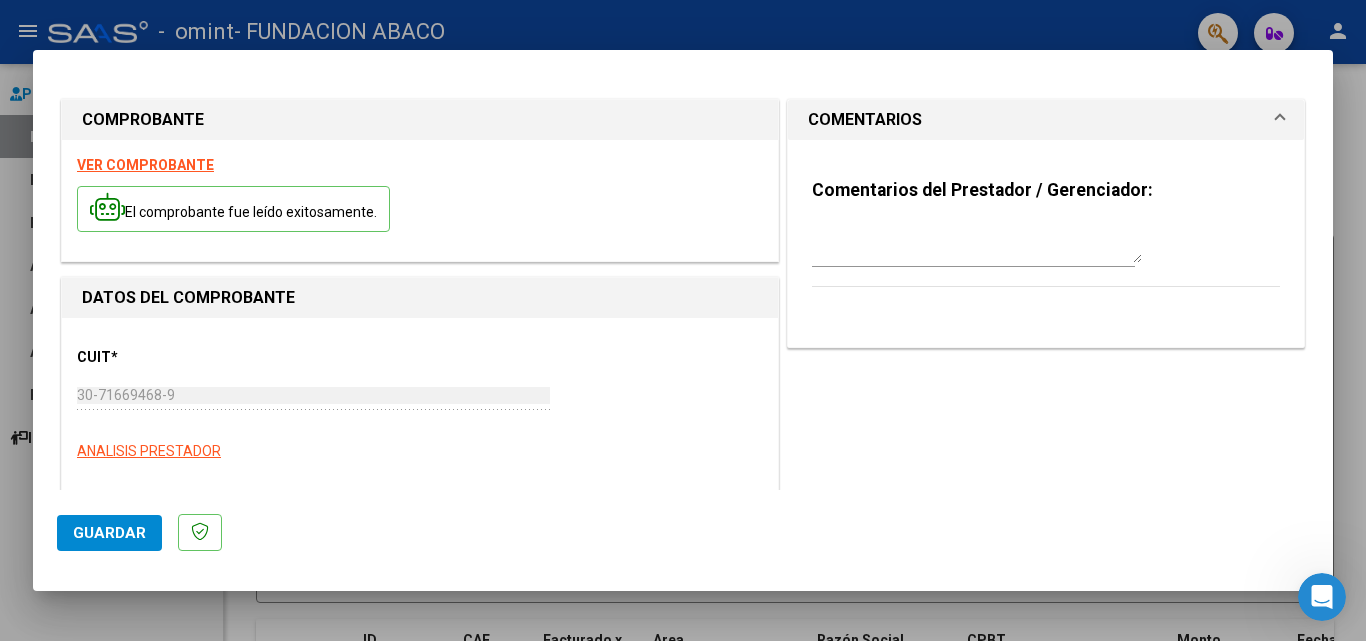 click on "Guardar" 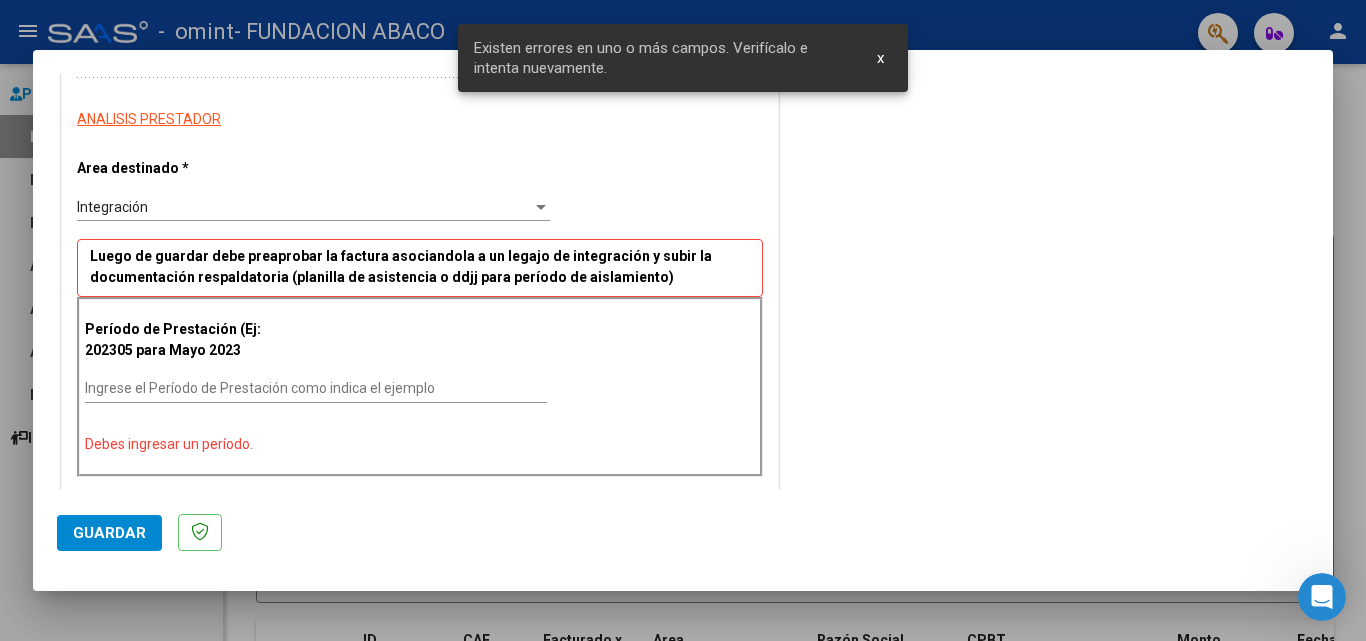 scroll, scrollTop: 419, scrollLeft: 0, axis: vertical 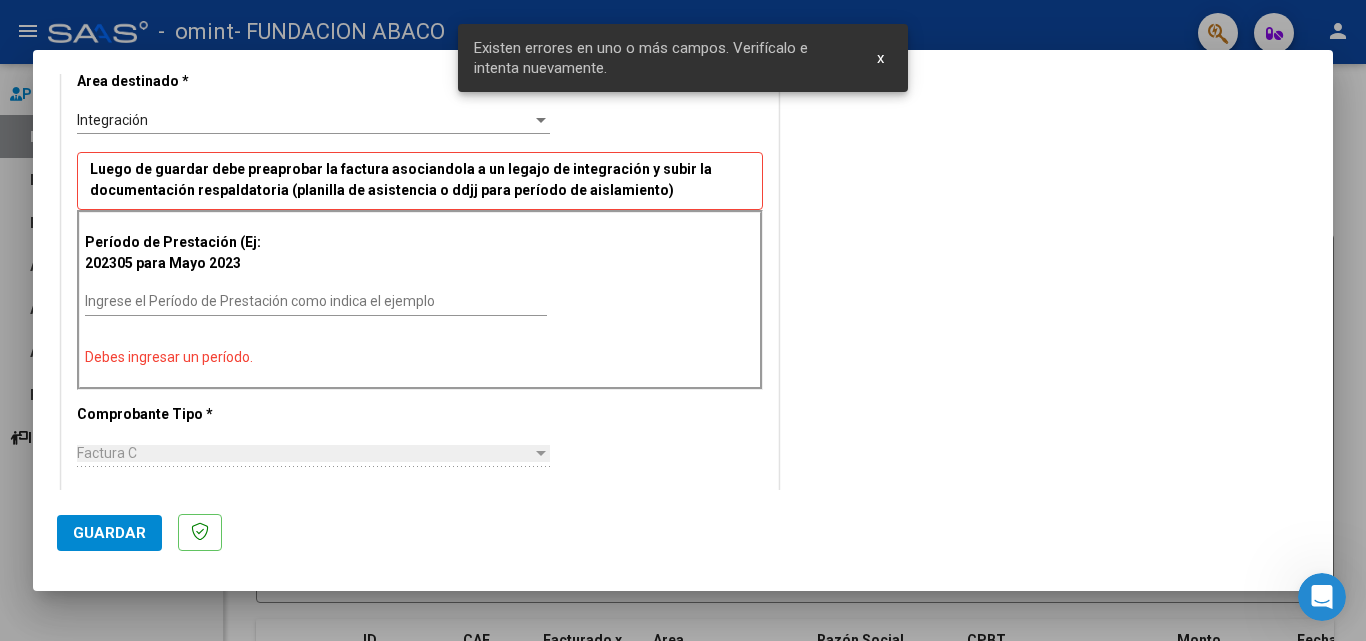 click on "Ingrese el Período de Prestación como indica el ejemplo" at bounding box center (316, 301) 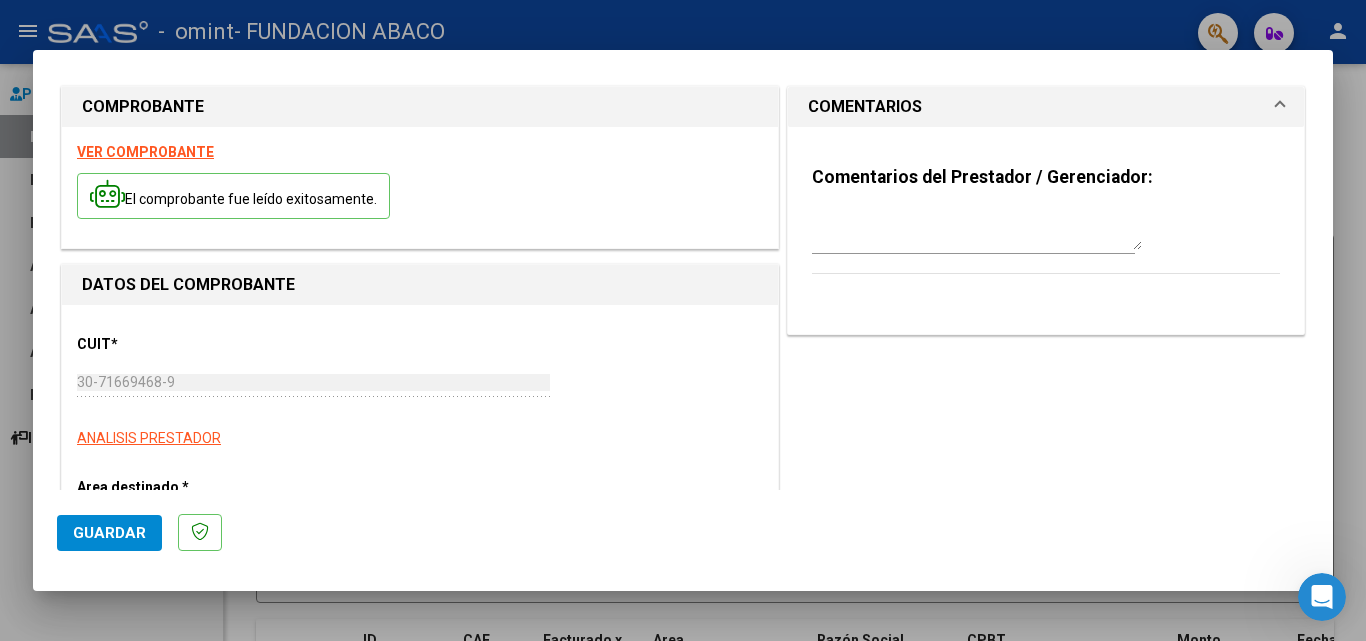 scroll, scrollTop: 0, scrollLeft: 0, axis: both 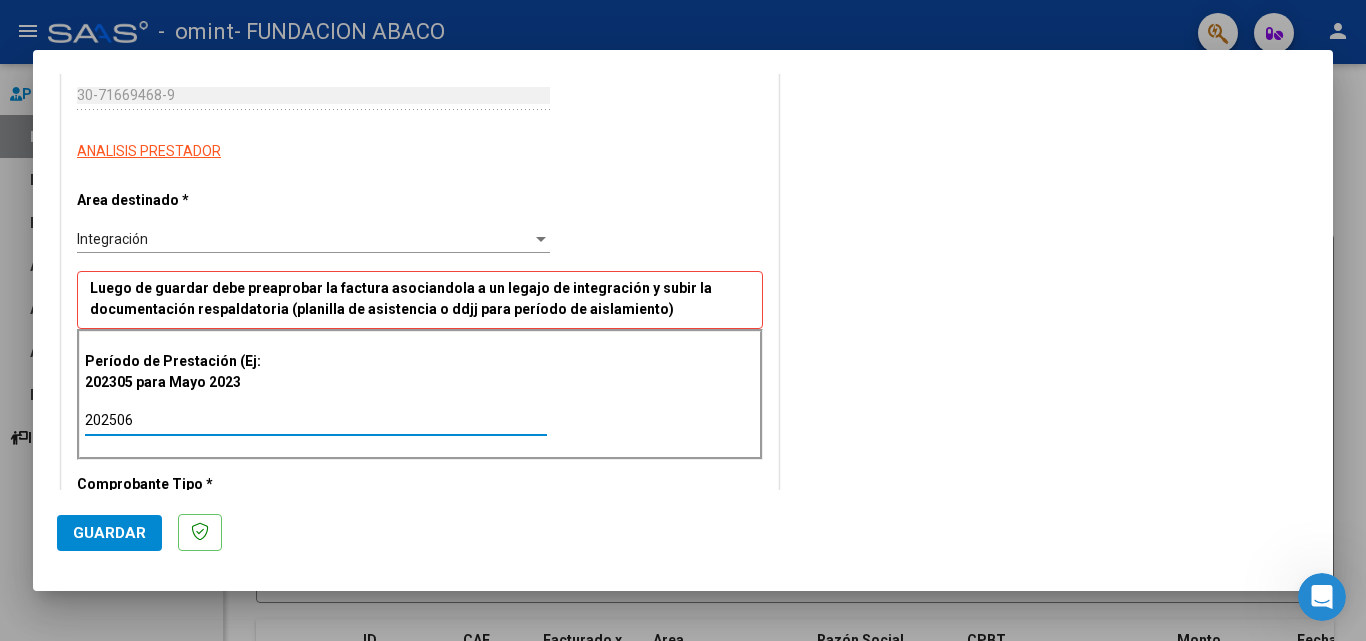 type on "202506" 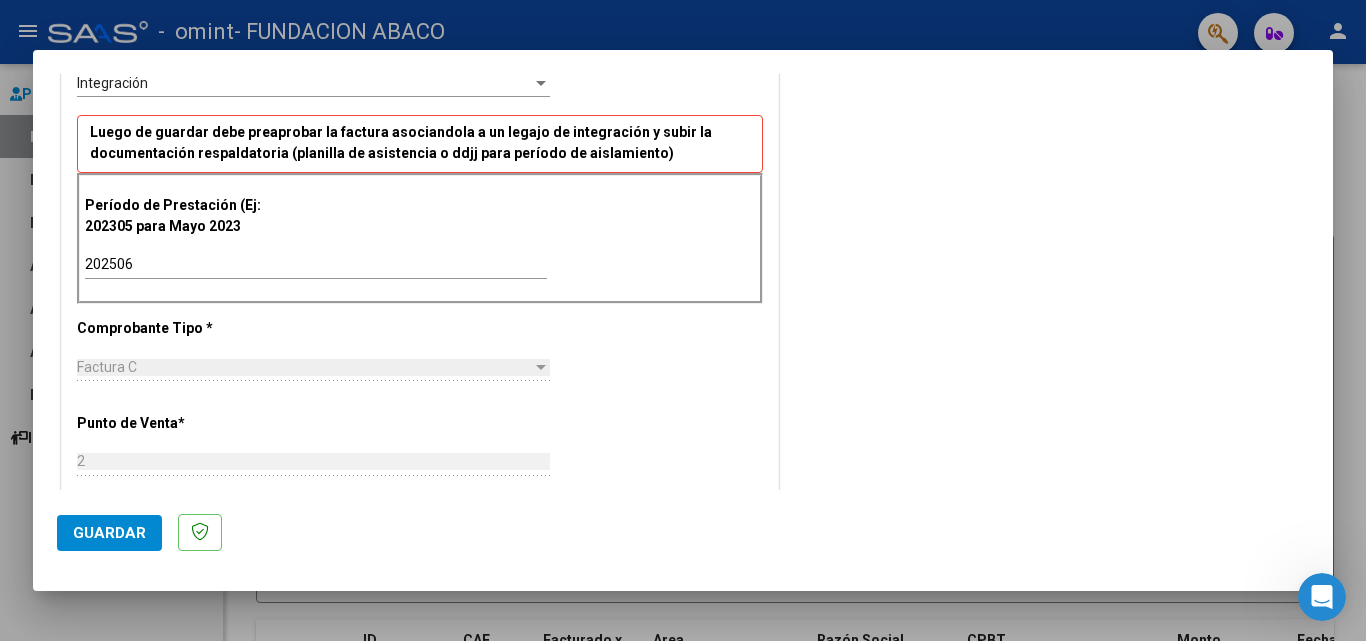 scroll, scrollTop: 600, scrollLeft: 0, axis: vertical 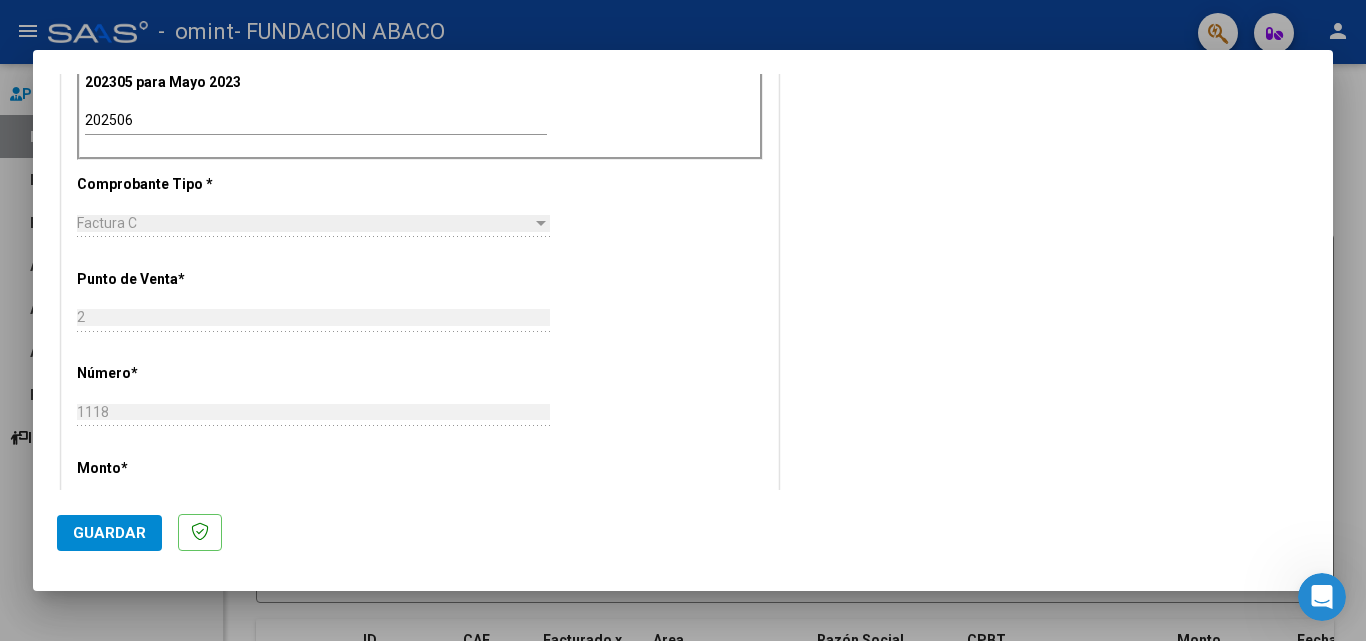 drag, startPoint x: 113, startPoint y: 520, endPoint x: 140, endPoint y: 514, distance: 27.658634 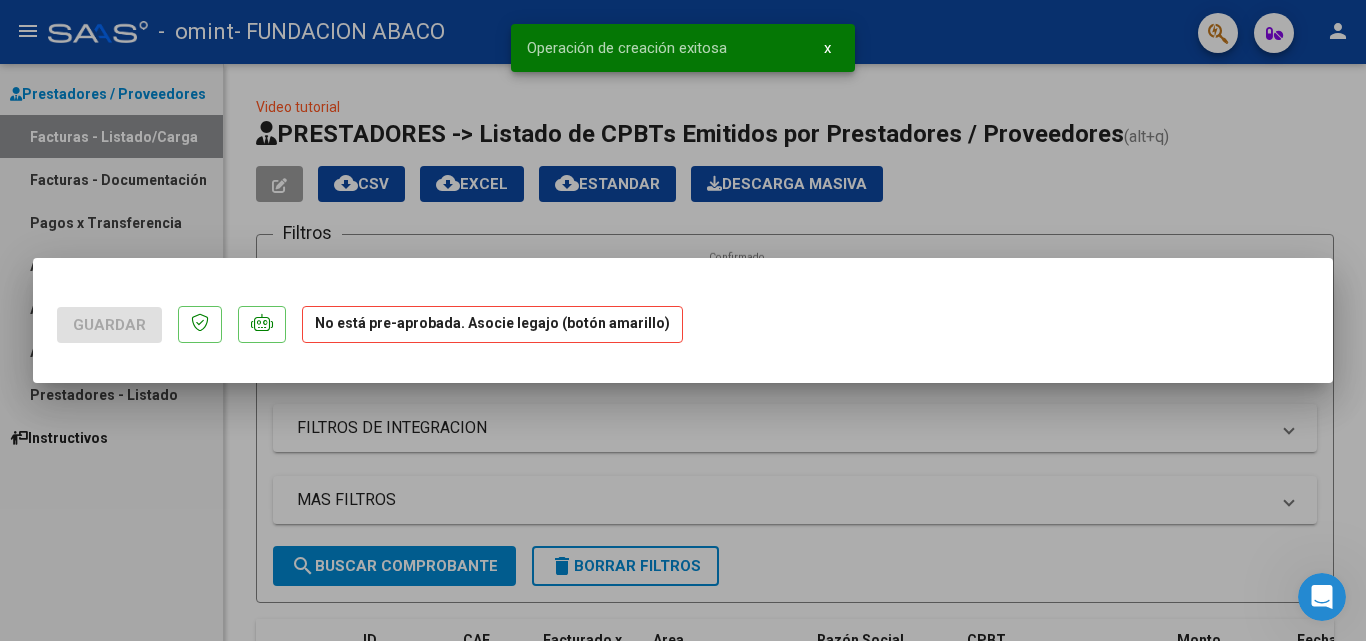 scroll, scrollTop: 0, scrollLeft: 0, axis: both 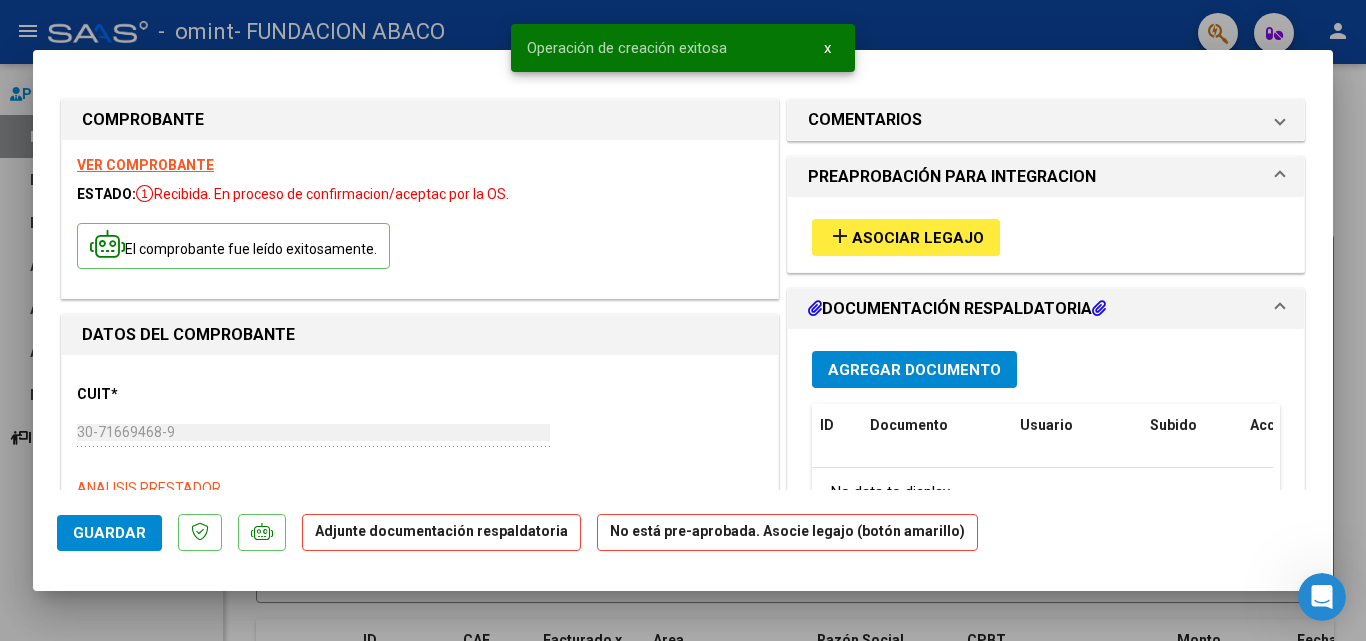 click on "Asociar Legajo" at bounding box center [918, 238] 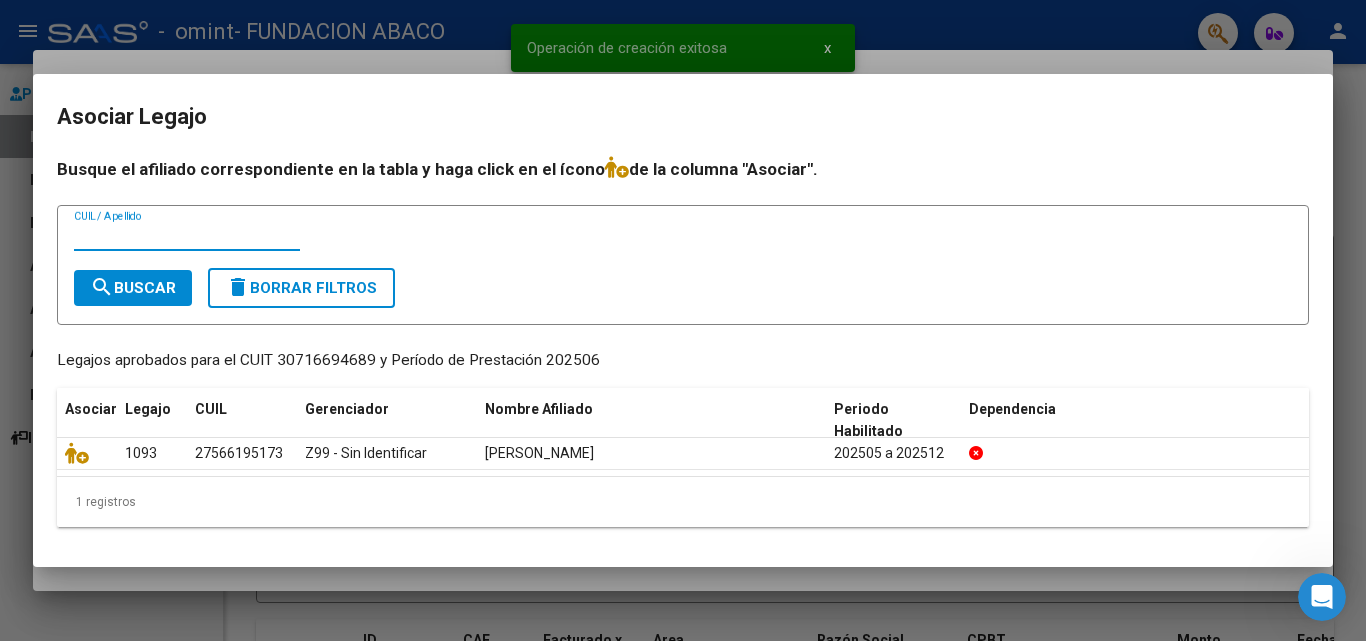 click on "search  Buscar" at bounding box center (133, 288) 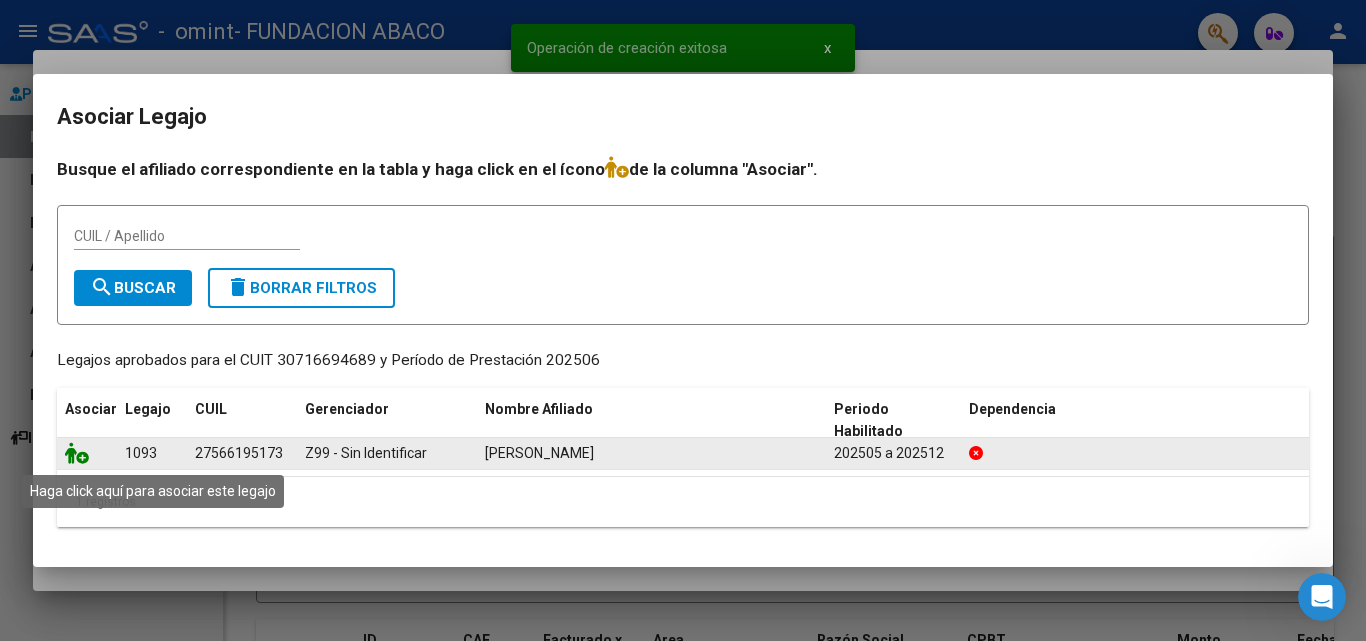 click 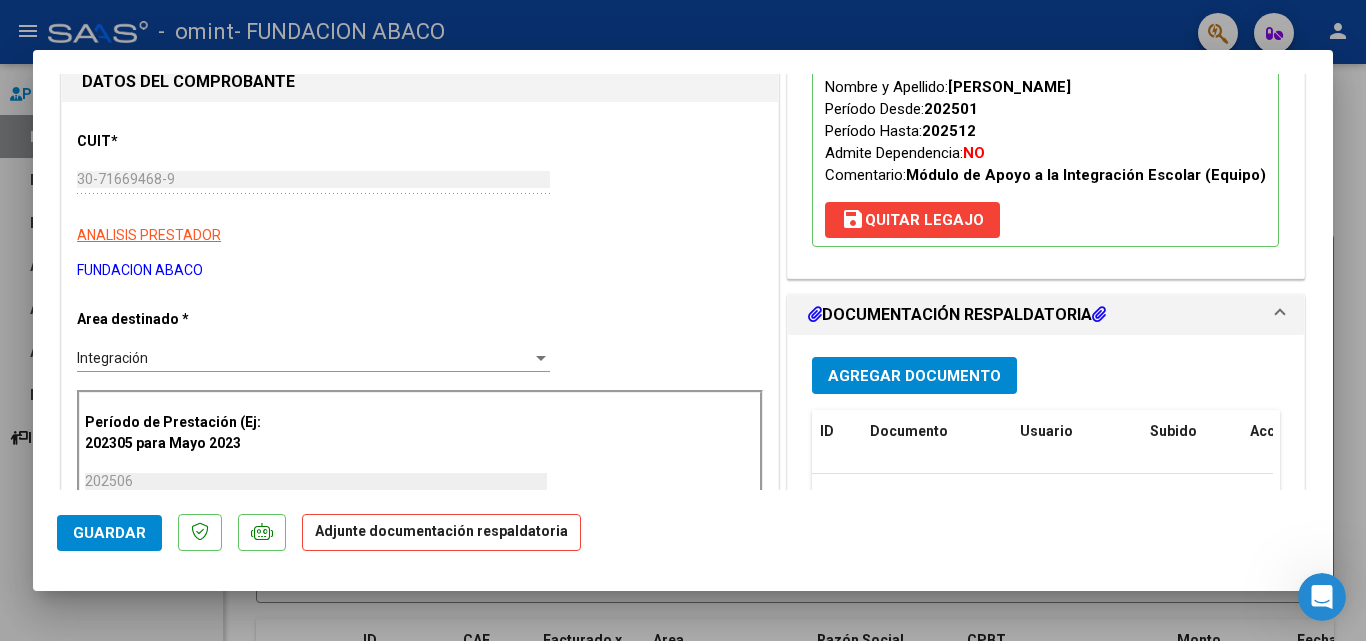 scroll, scrollTop: 300, scrollLeft: 0, axis: vertical 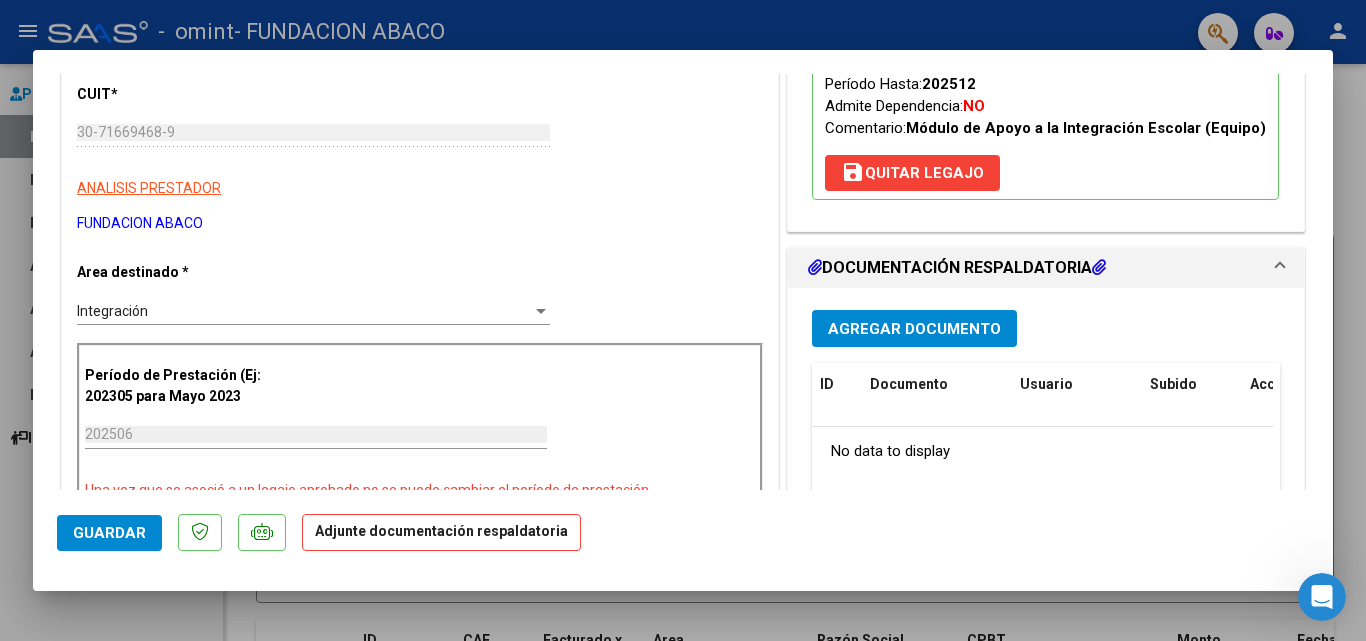 click on "Agregar Documento" at bounding box center [914, 329] 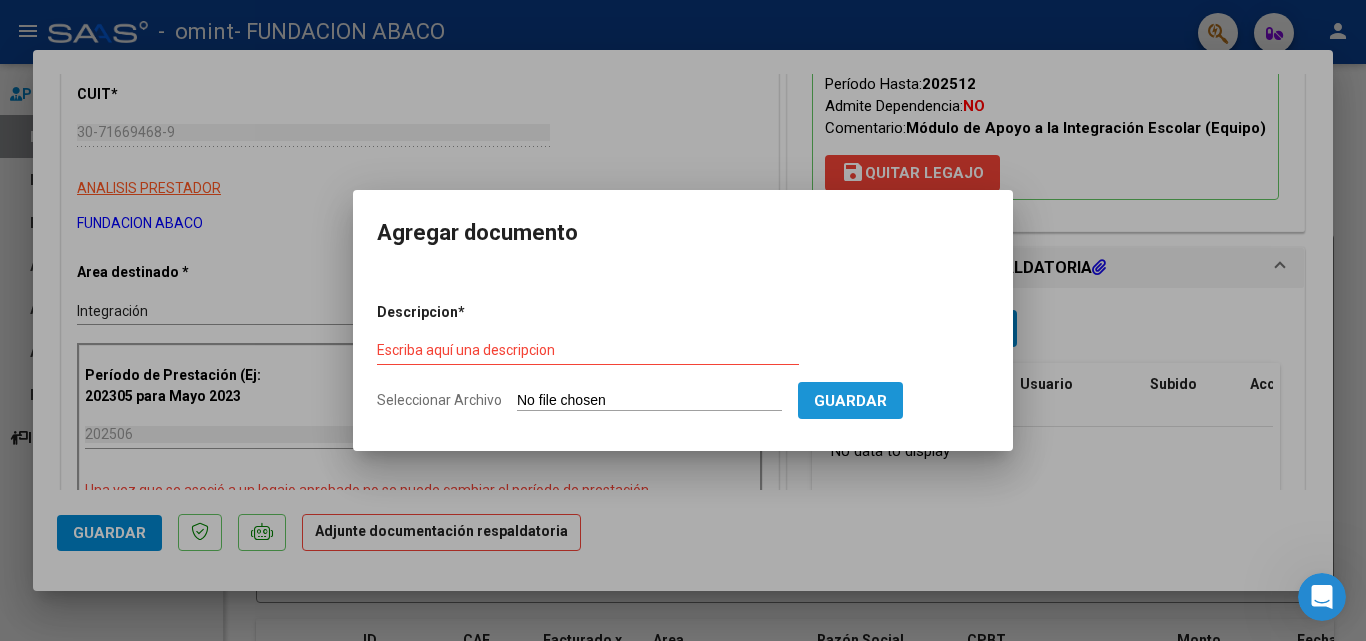click on "Guardar" at bounding box center [850, 401] 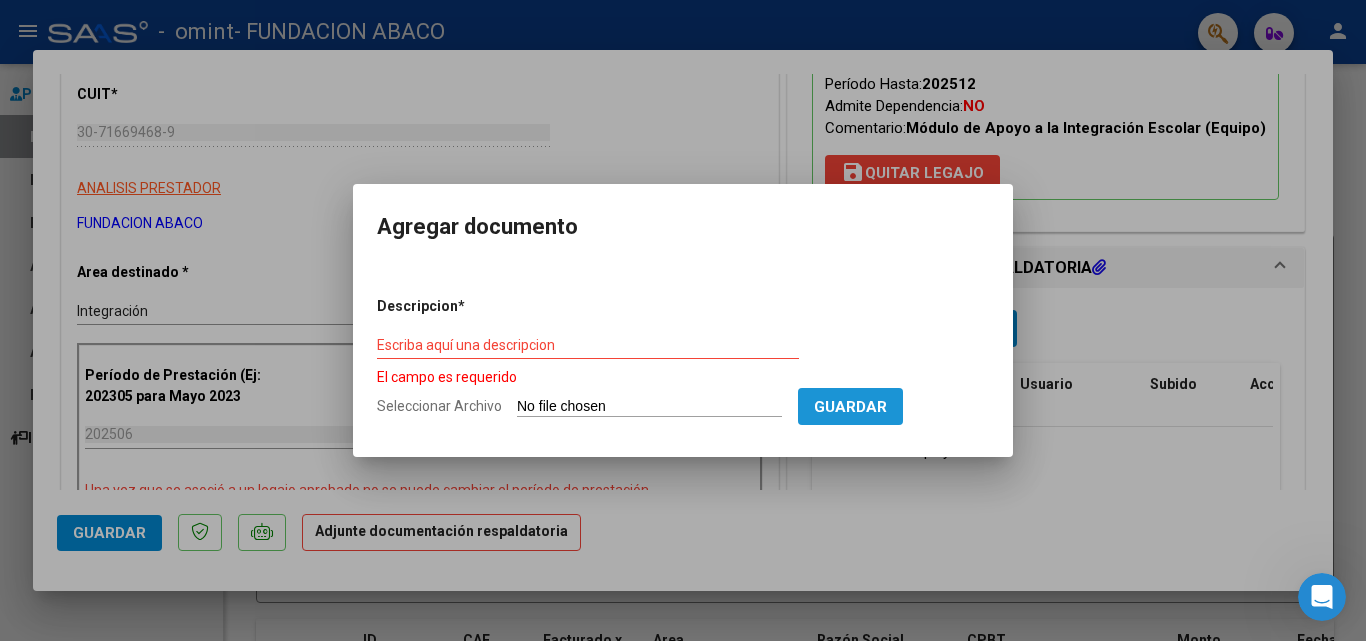 click on "Guardar" at bounding box center (850, 407) 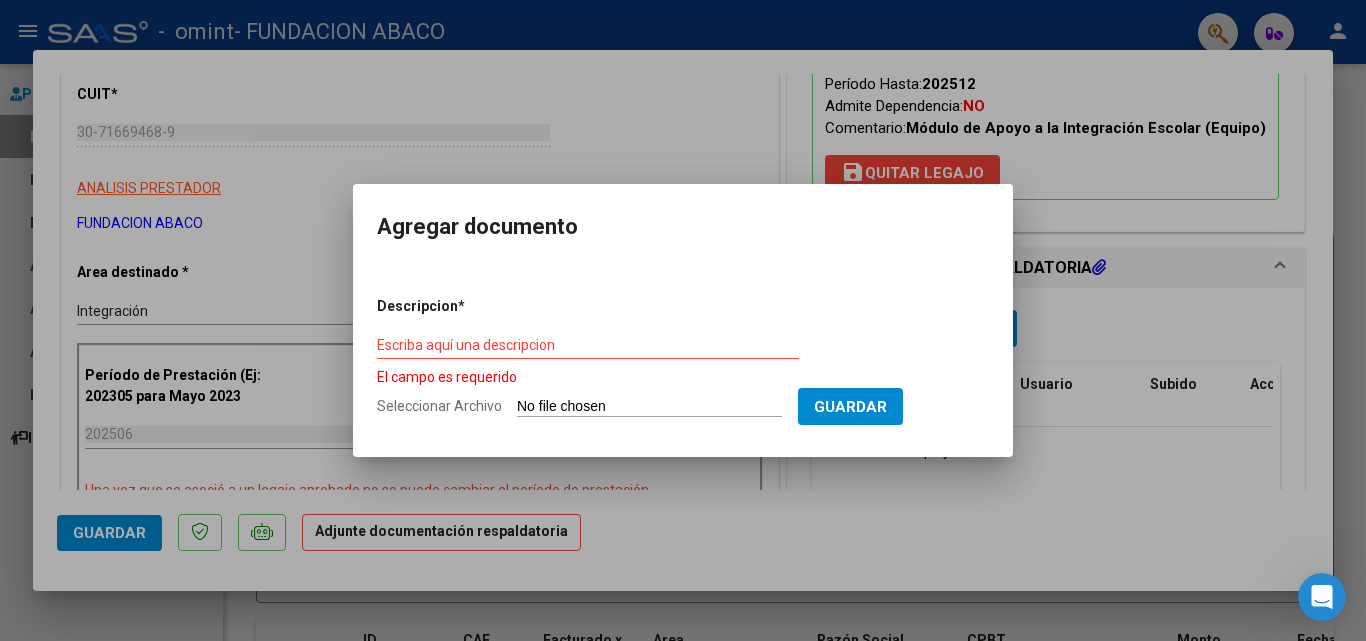 click on "Escriba aquí una descripcion" at bounding box center (588, 345) 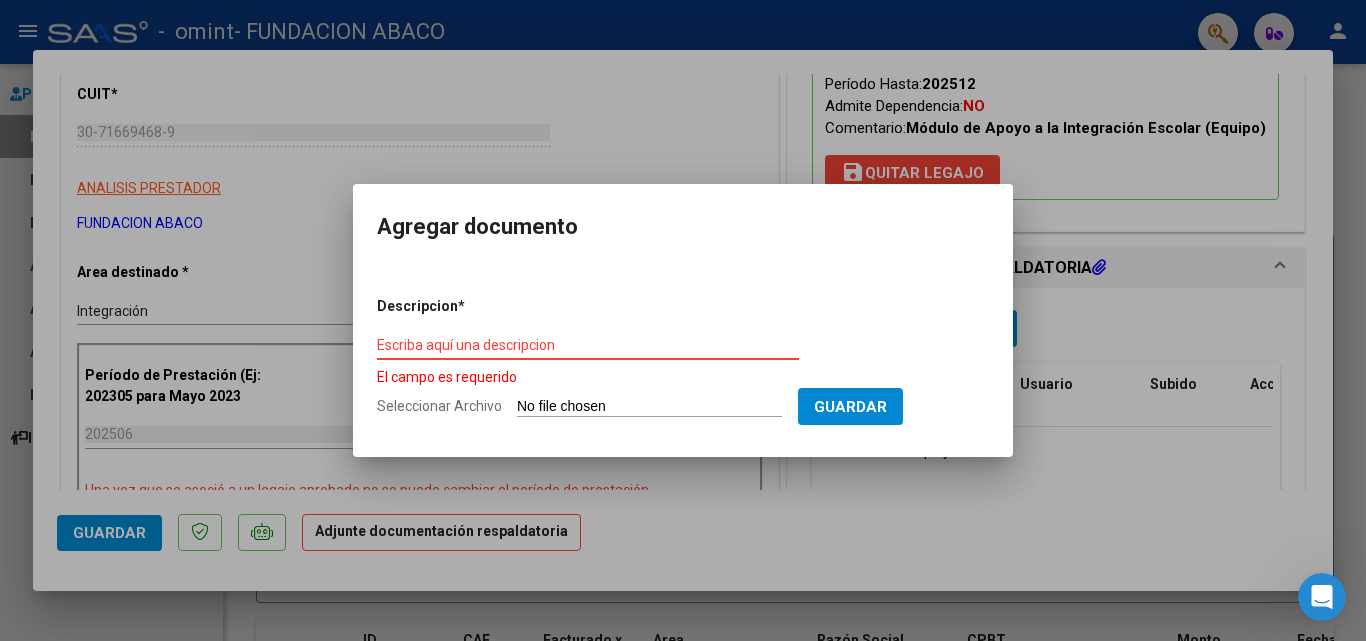 click on "Escriba aquí una descripcion" at bounding box center (588, 345) 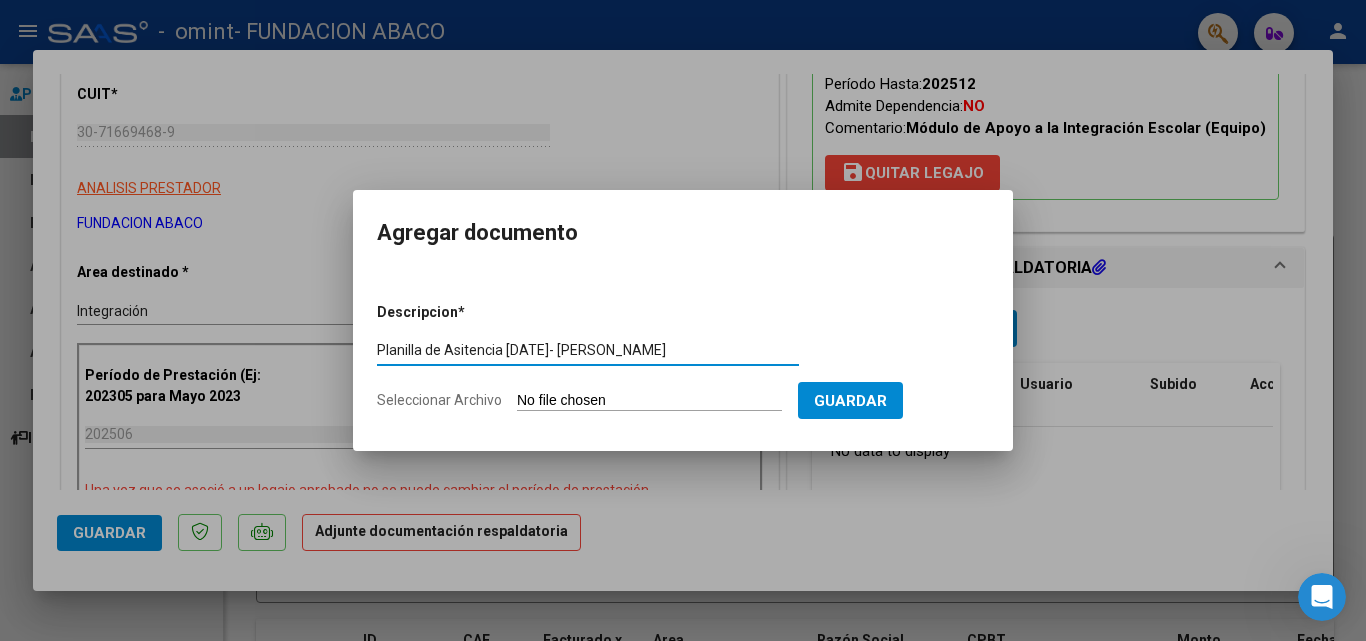 type on "Planilla de Asitencia Junio 2025- Sofia Benzaquen" 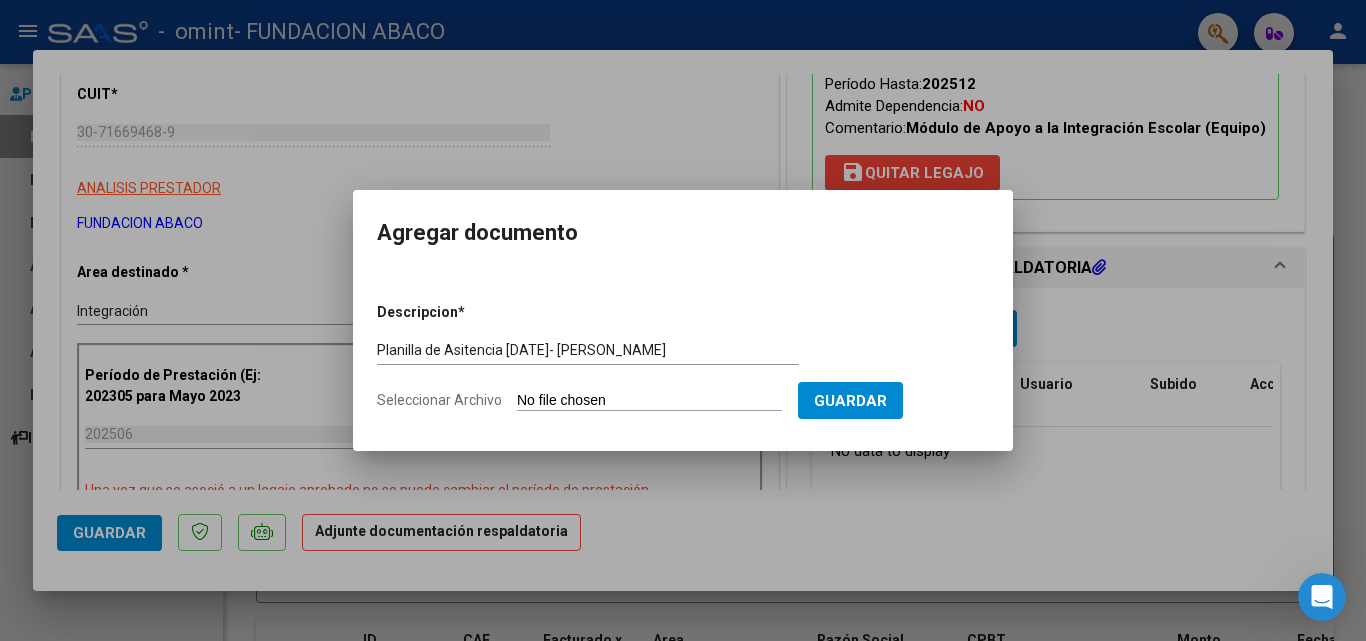 type on "C:\fakepath\Asist-Benzaquen-Junio2025.pdf" 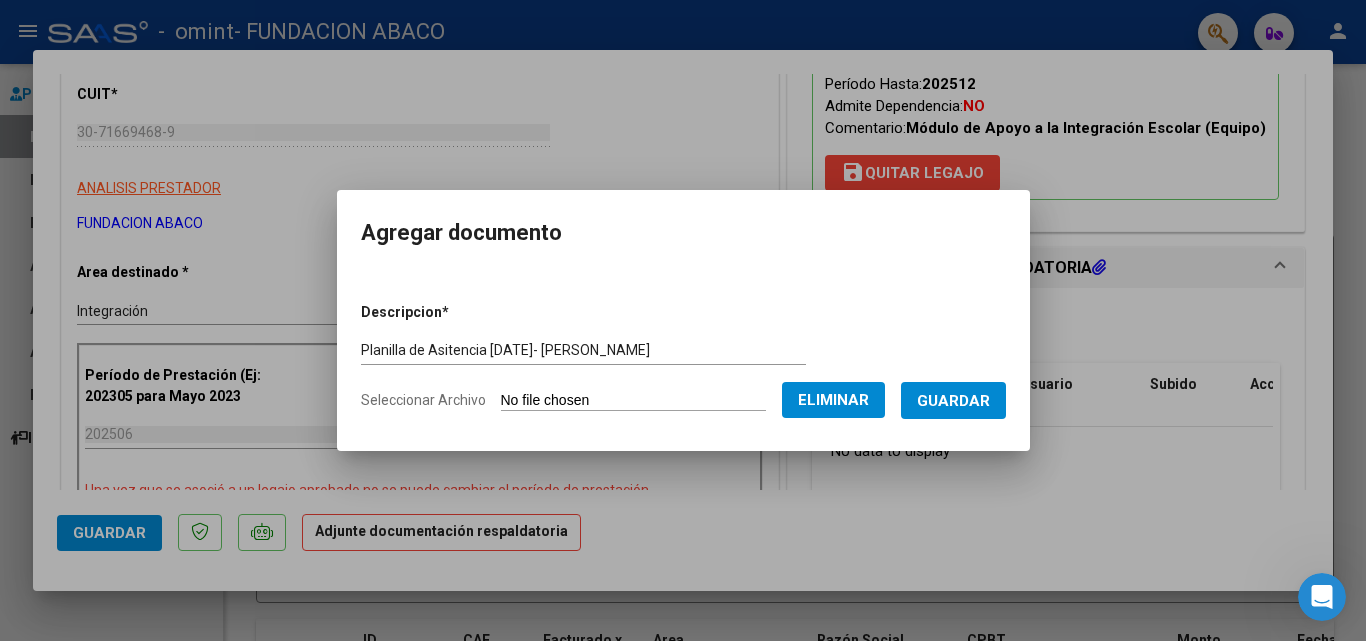 click on "Guardar" at bounding box center (953, 400) 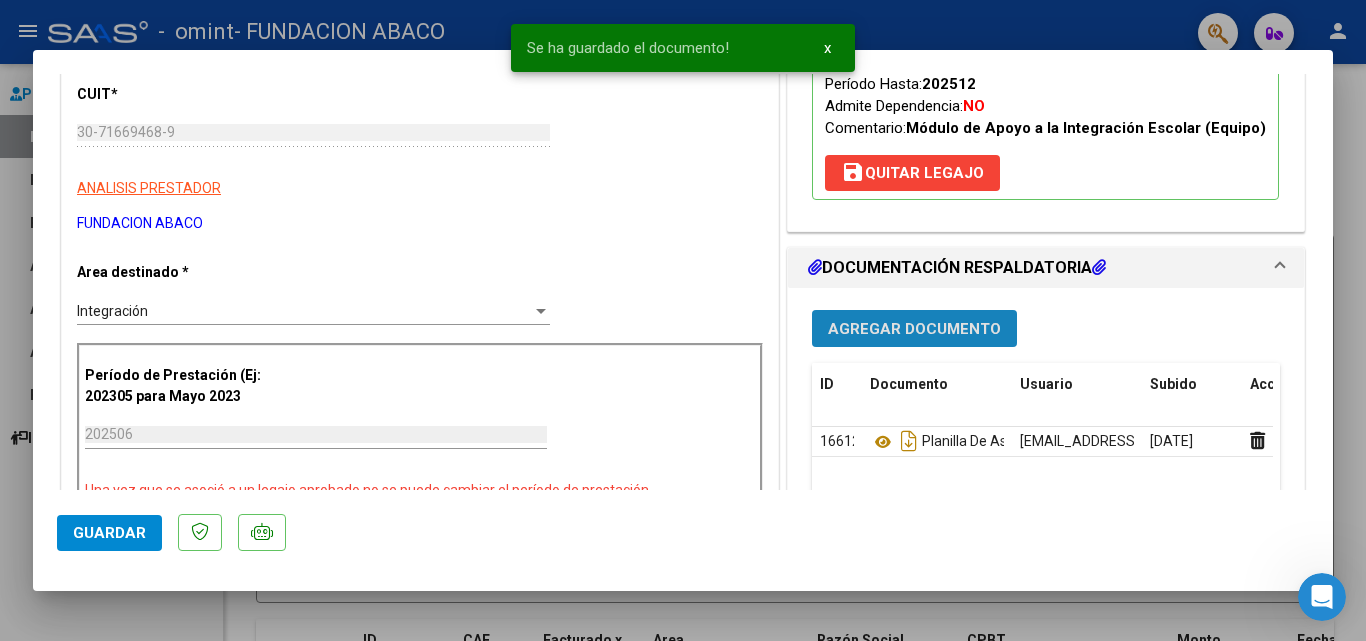 click on "Agregar Documento" at bounding box center (914, 329) 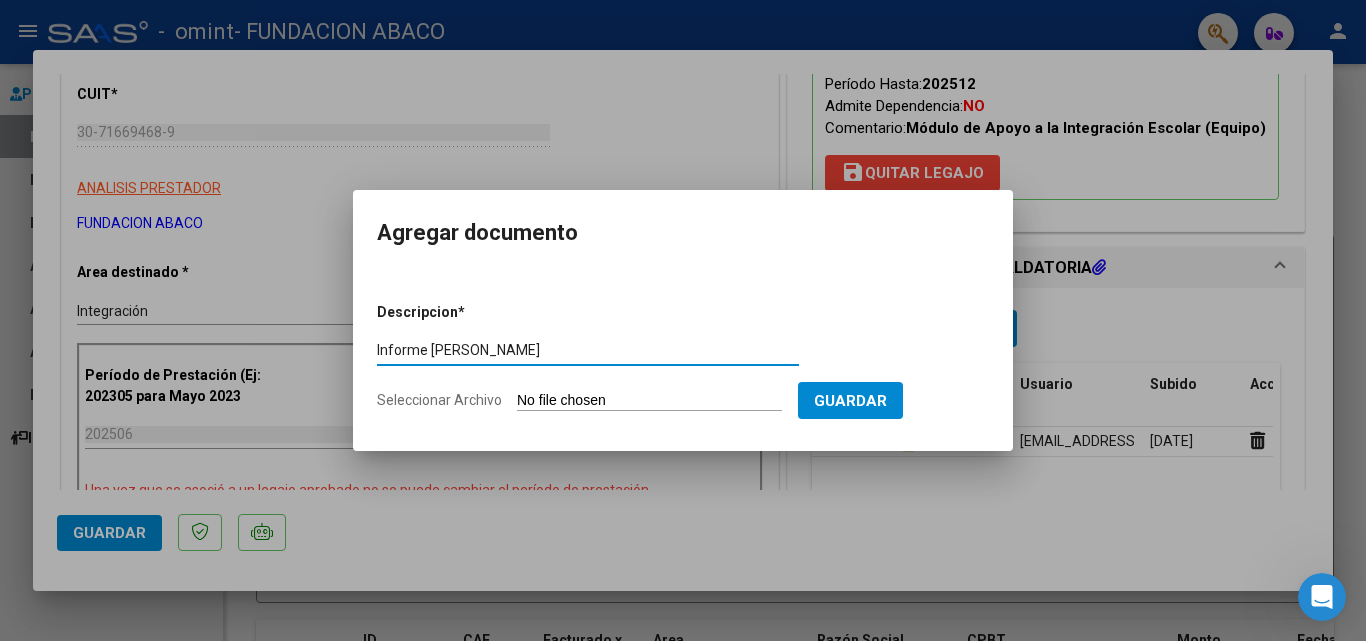 type on "Informe Sofía Benzaquen" 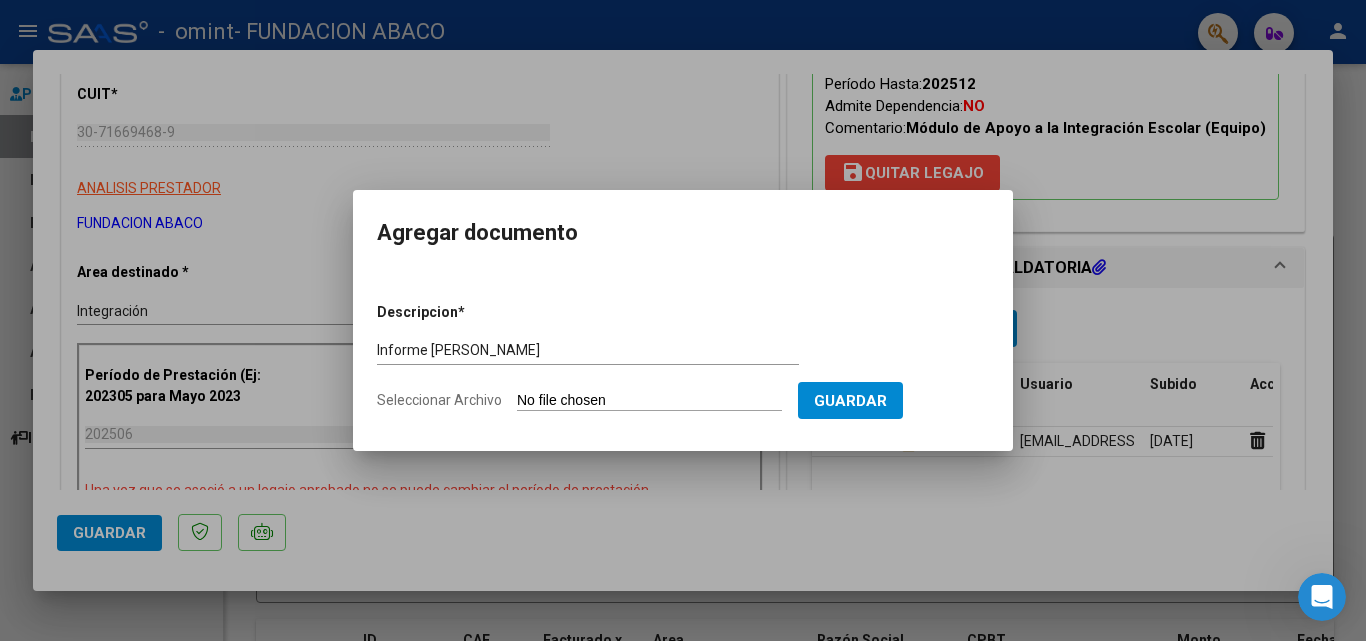 click on "Seleccionar Archivo" at bounding box center (649, 401) 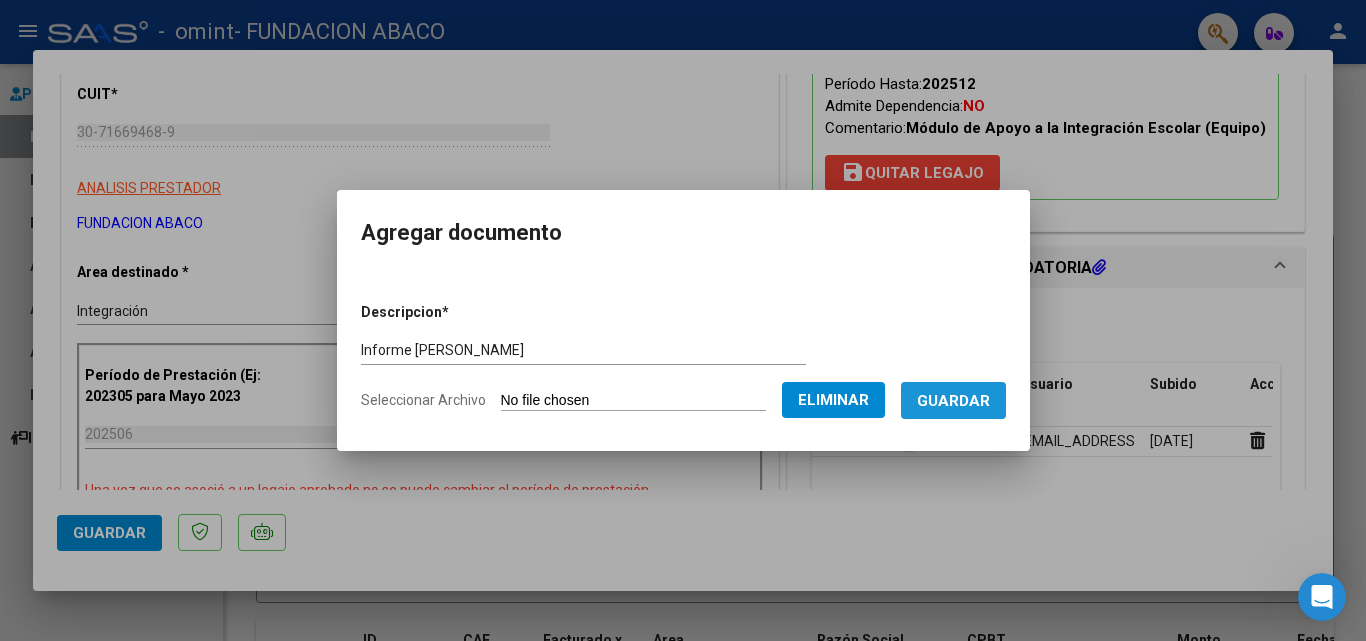 click on "Guardar" at bounding box center (953, 401) 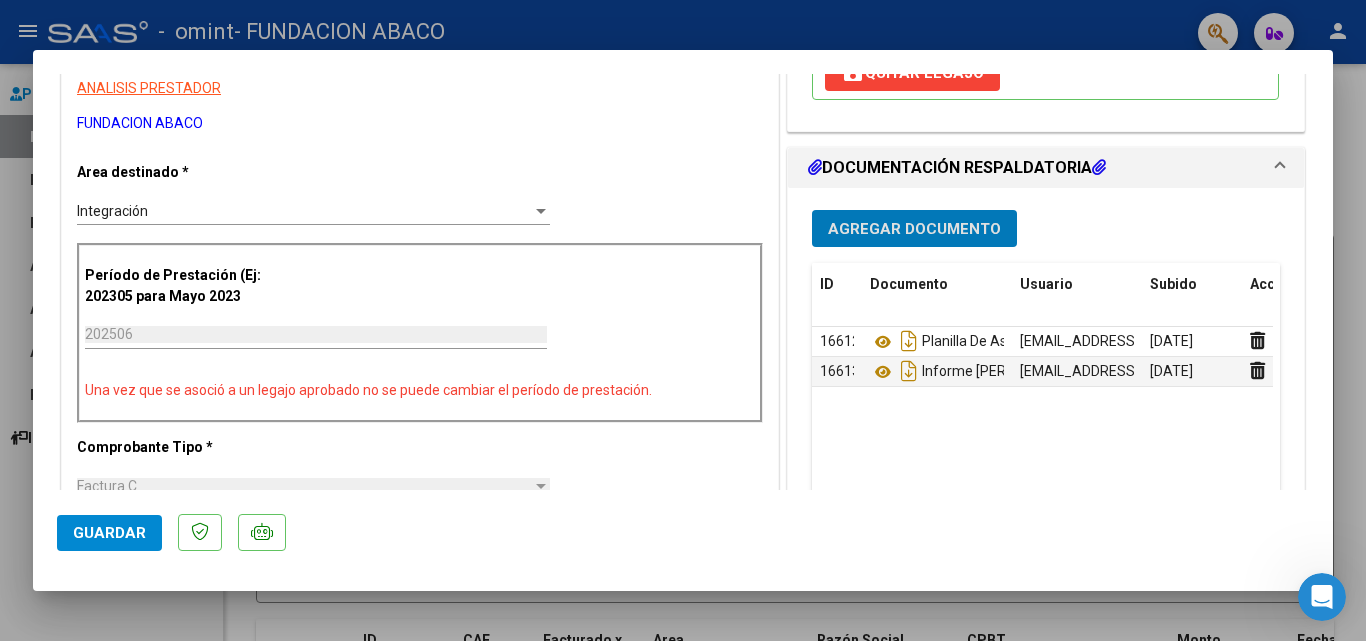 scroll, scrollTop: 600, scrollLeft: 0, axis: vertical 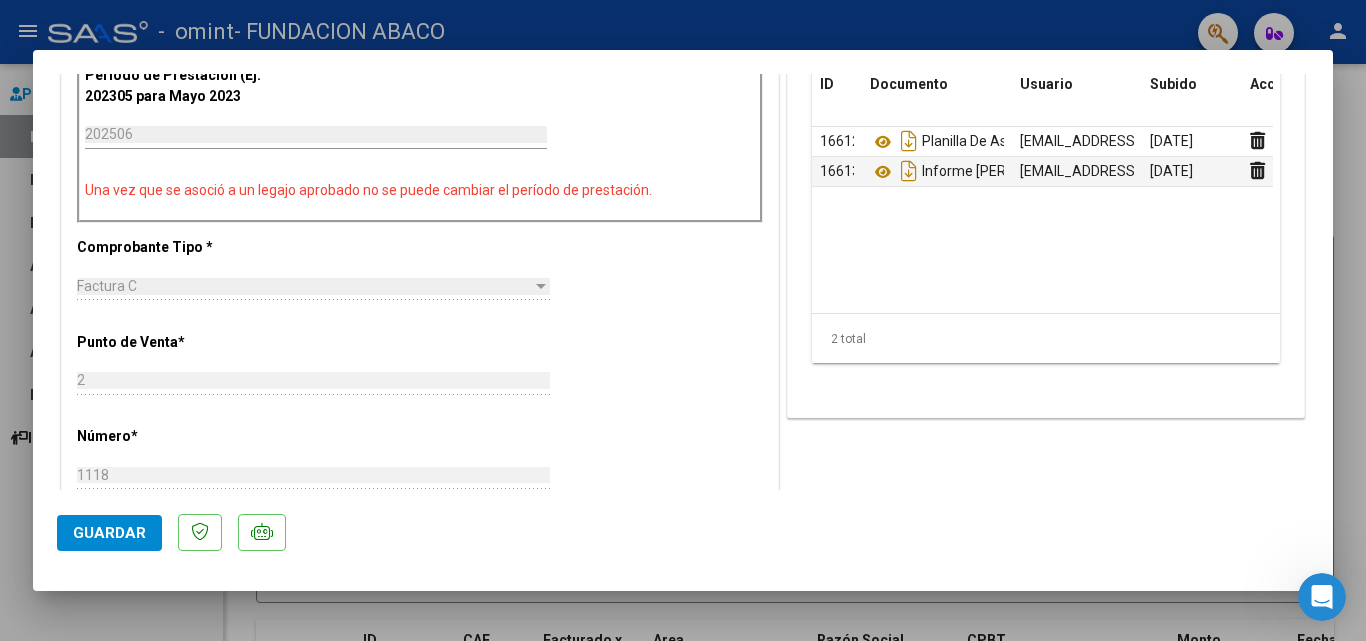 click on "Guardar" 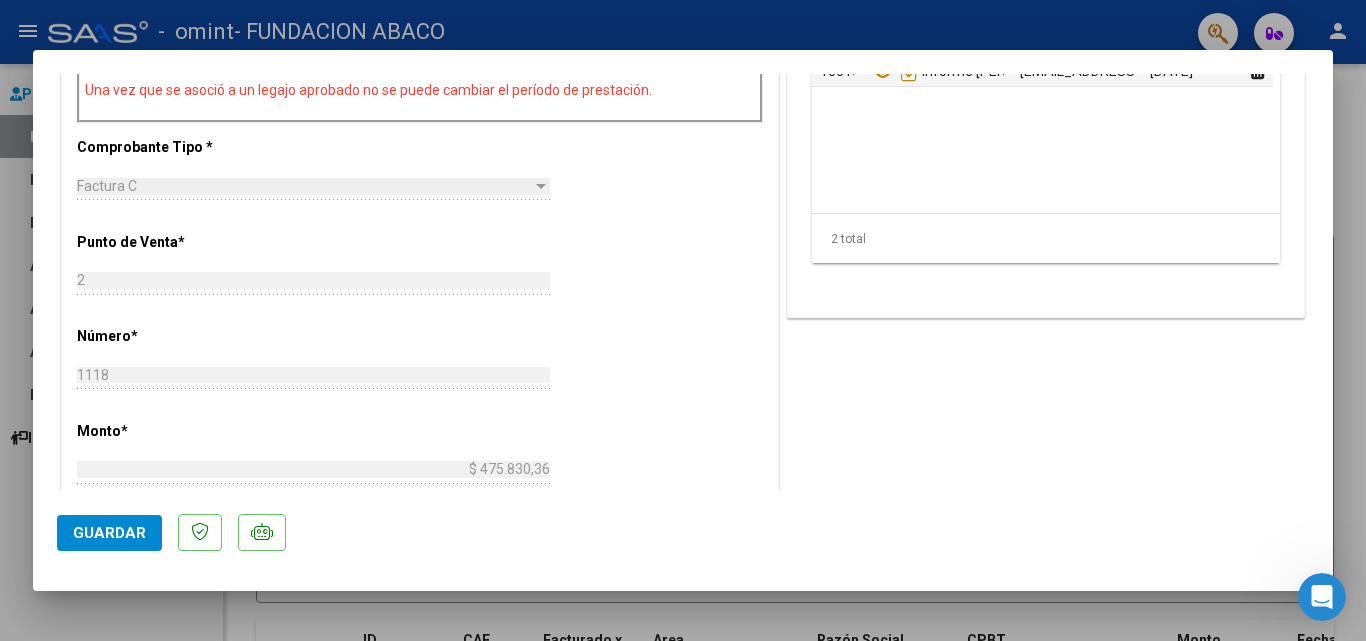 scroll, scrollTop: 600, scrollLeft: 0, axis: vertical 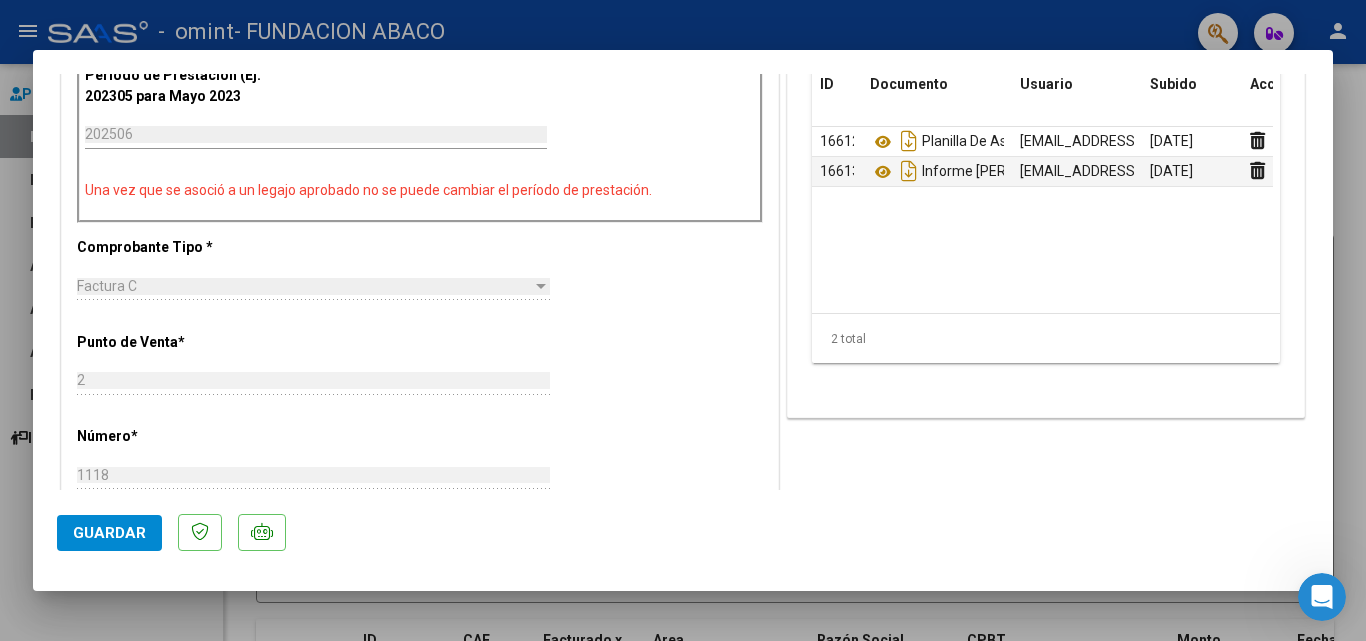 click on "202506 Ingrese el Período de Prestación como indica el ejemplo" at bounding box center [316, 143] 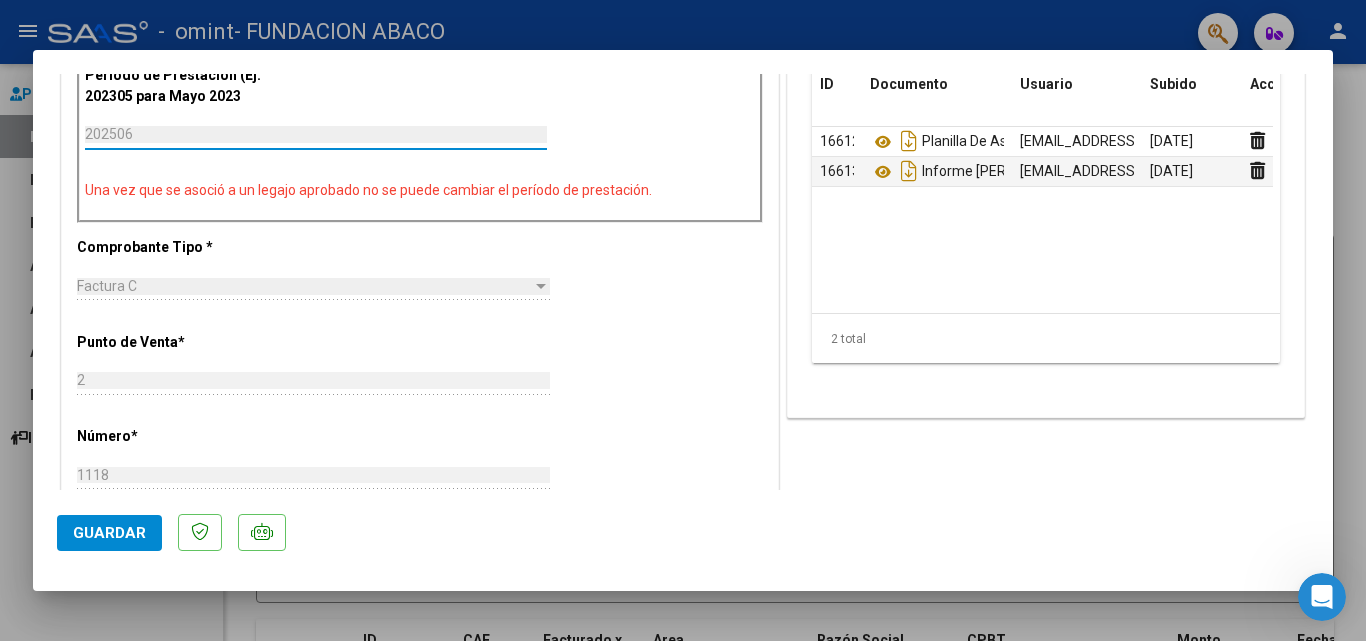 click on "Guardar" 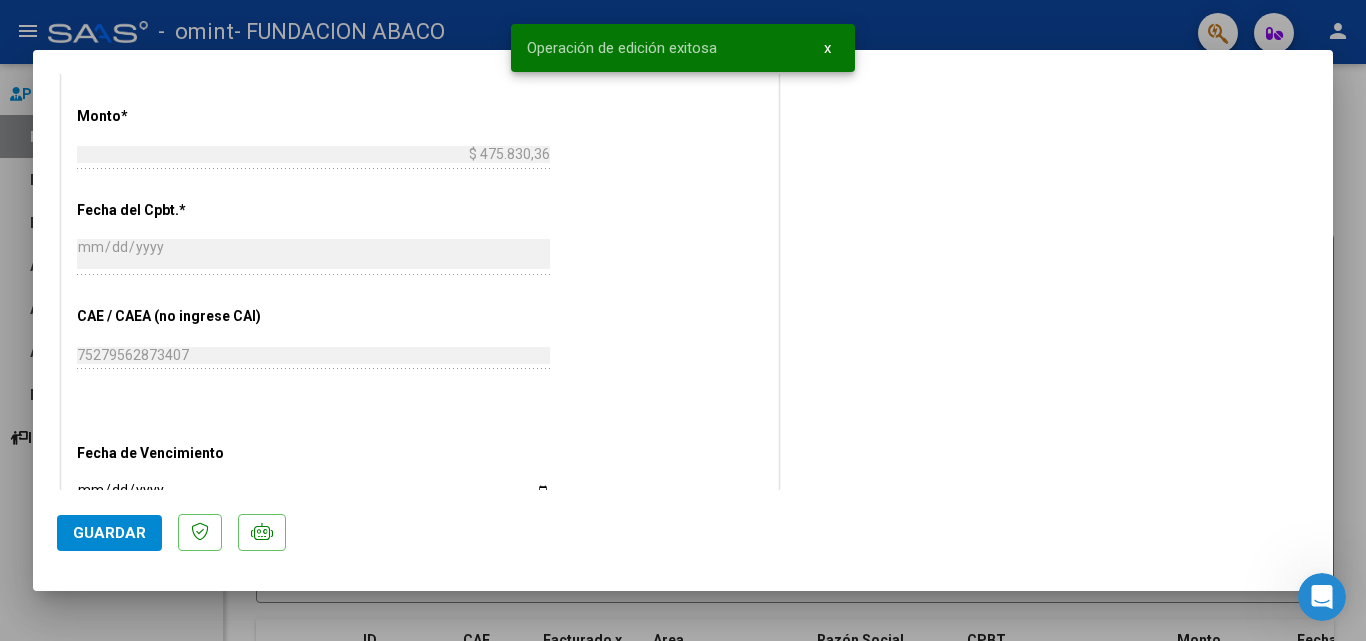 scroll, scrollTop: 1100, scrollLeft: 0, axis: vertical 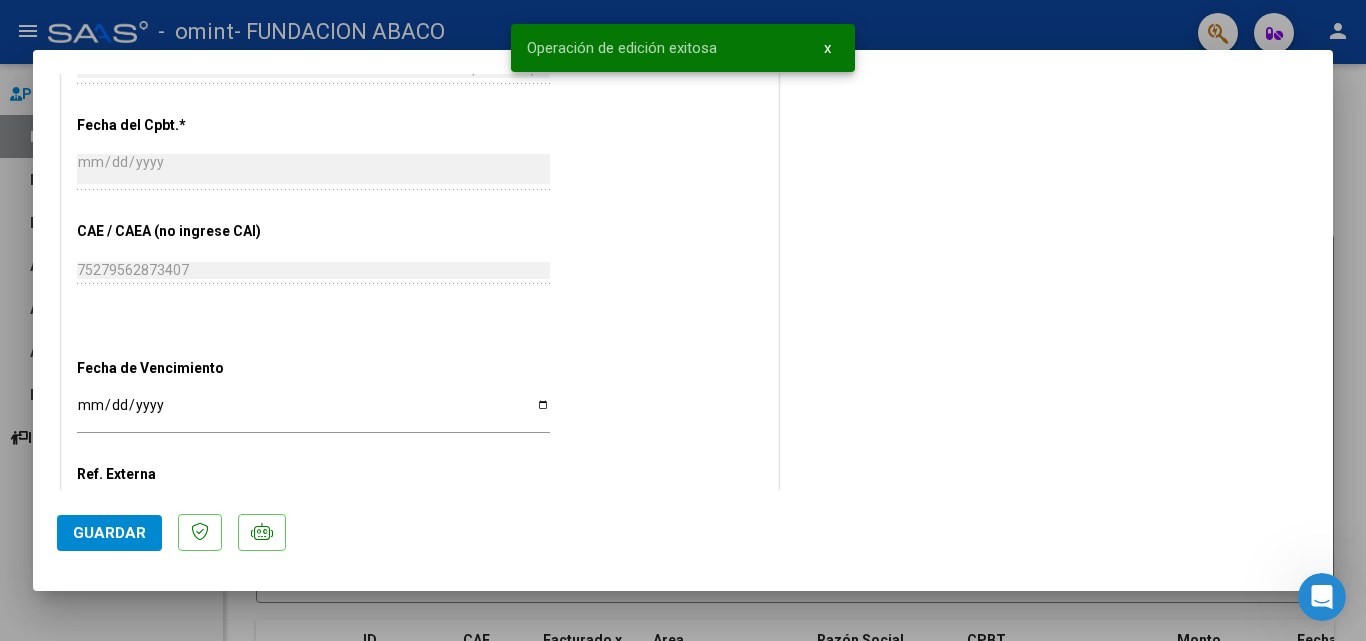 click at bounding box center (683, 320) 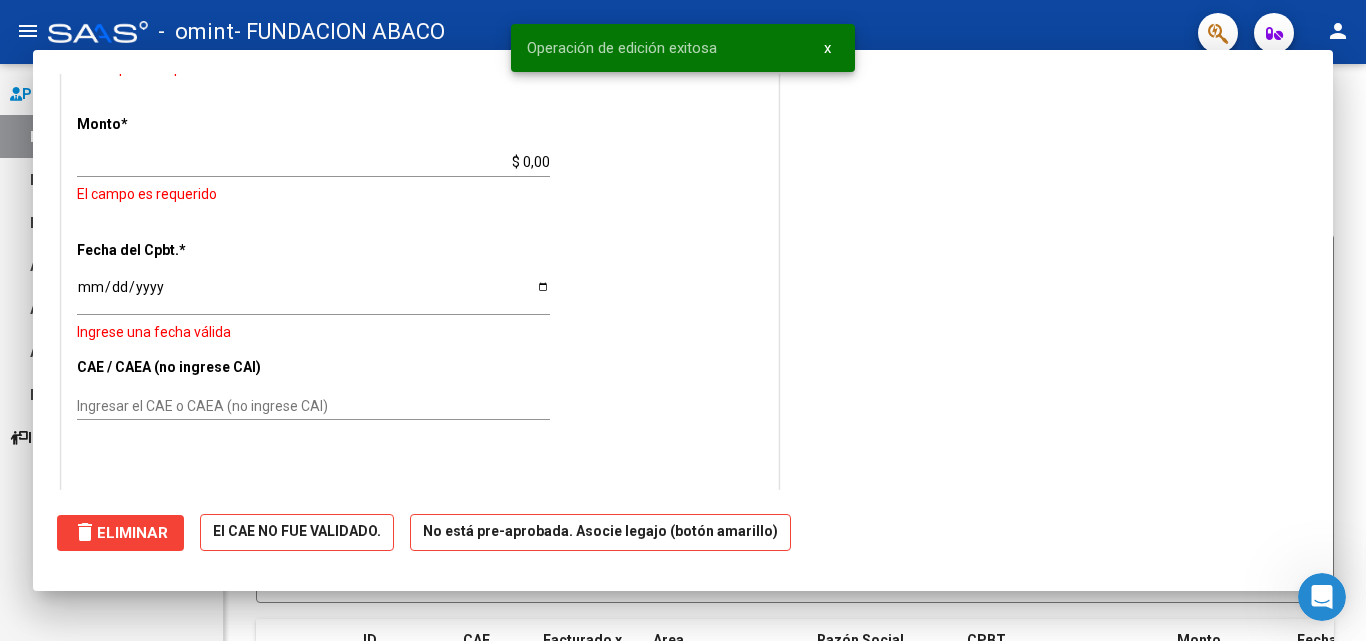 scroll, scrollTop: 0, scrollLeft: 0, axis: both 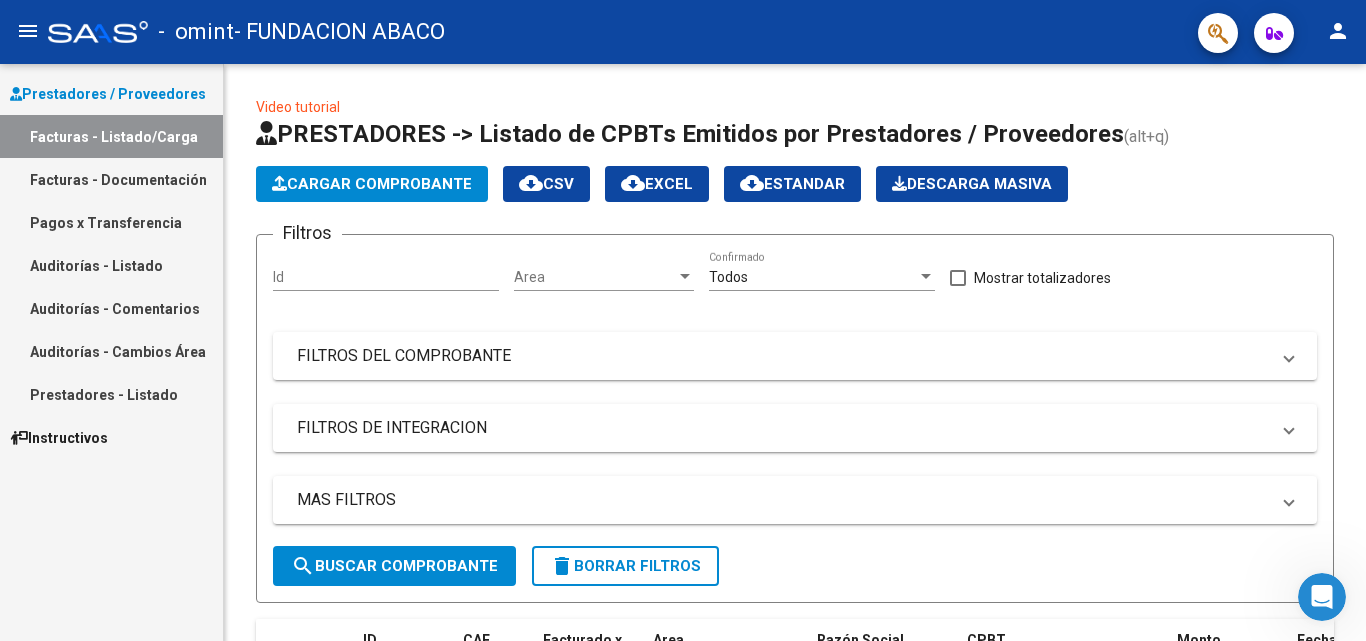 click on "Facturas - Documentación" at bounding box center [111, 179] 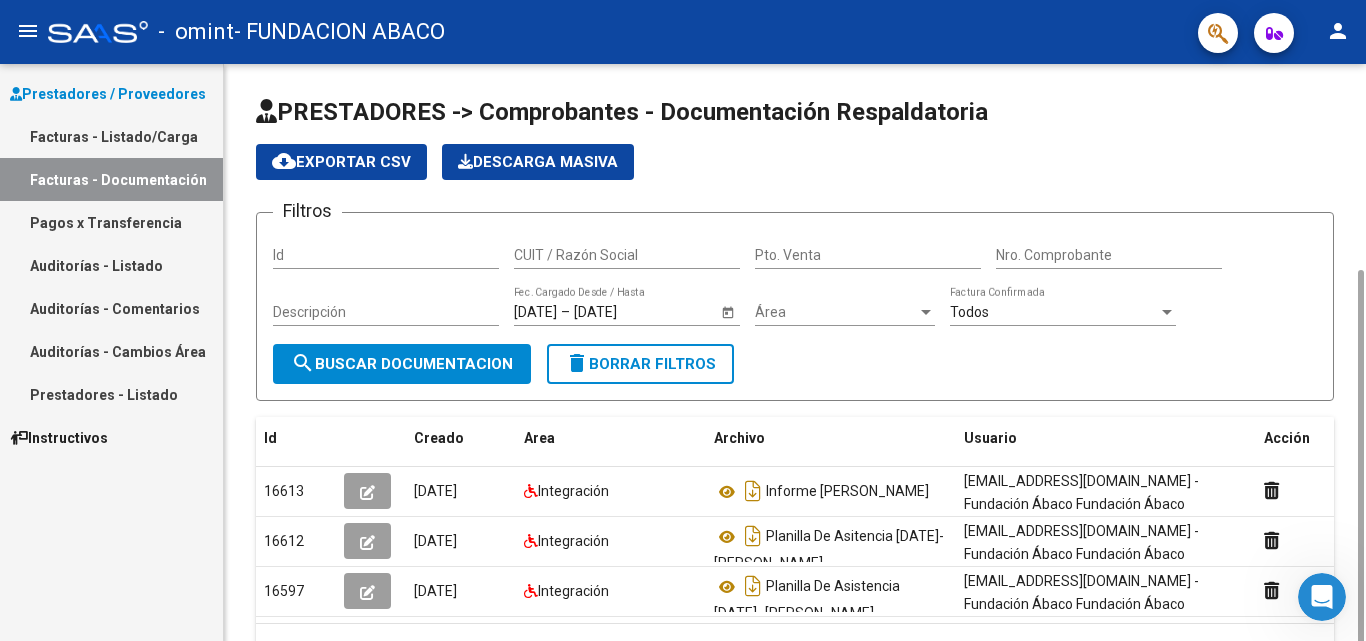 scroll, scrollTop: 112, scrollLeft: 0, axis: vertical 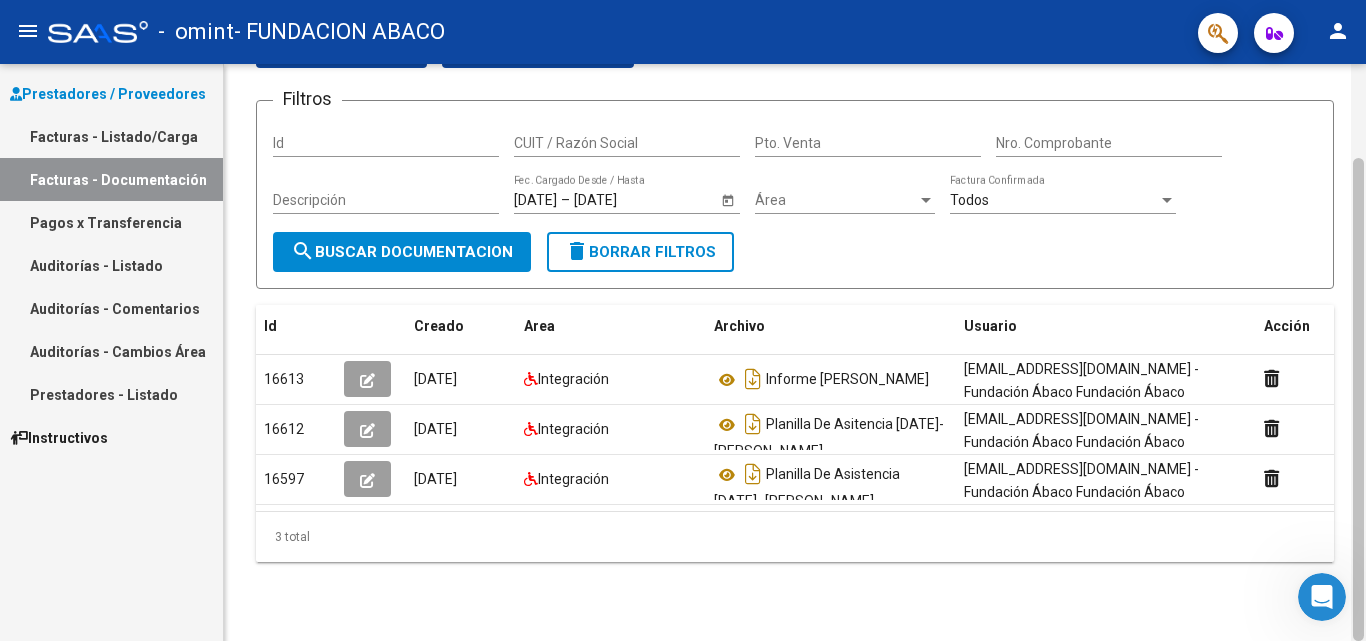 drag, startPoint x: 1364, startPoint y: 348, endPoint x: 1362, endPoint y: 384, distance: 36.05551 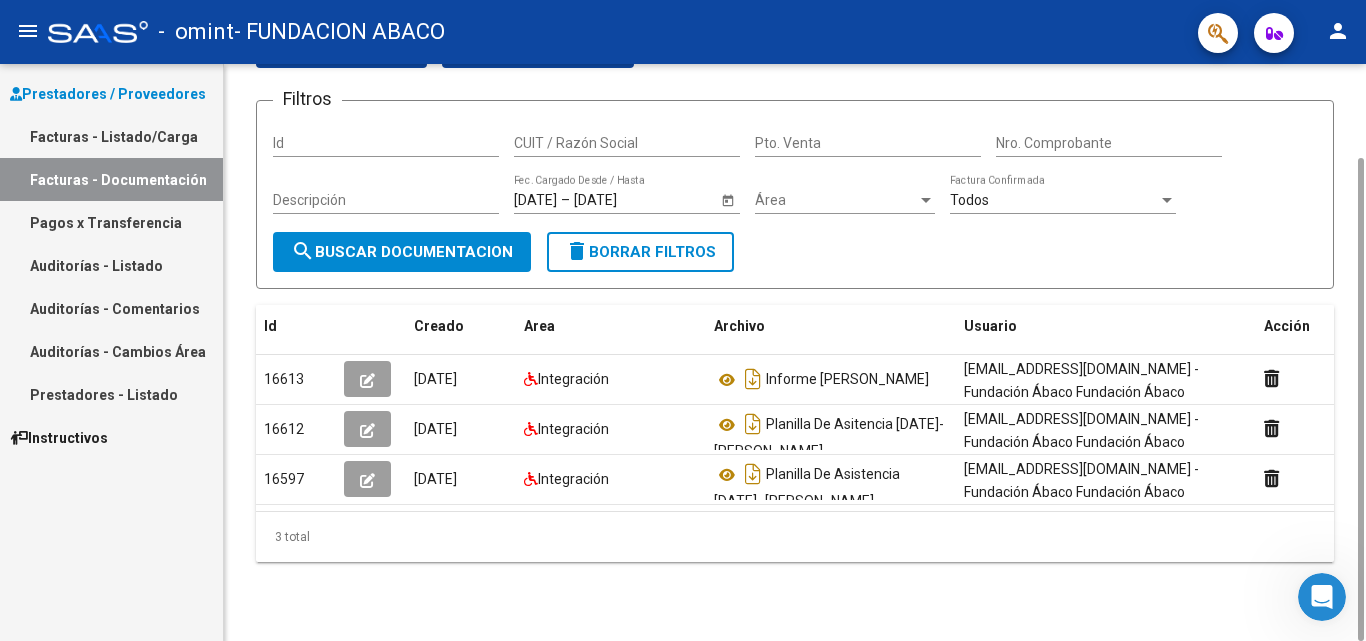 scroll, scrollTop: 0, scrollLeft: 22, axis: horizontal 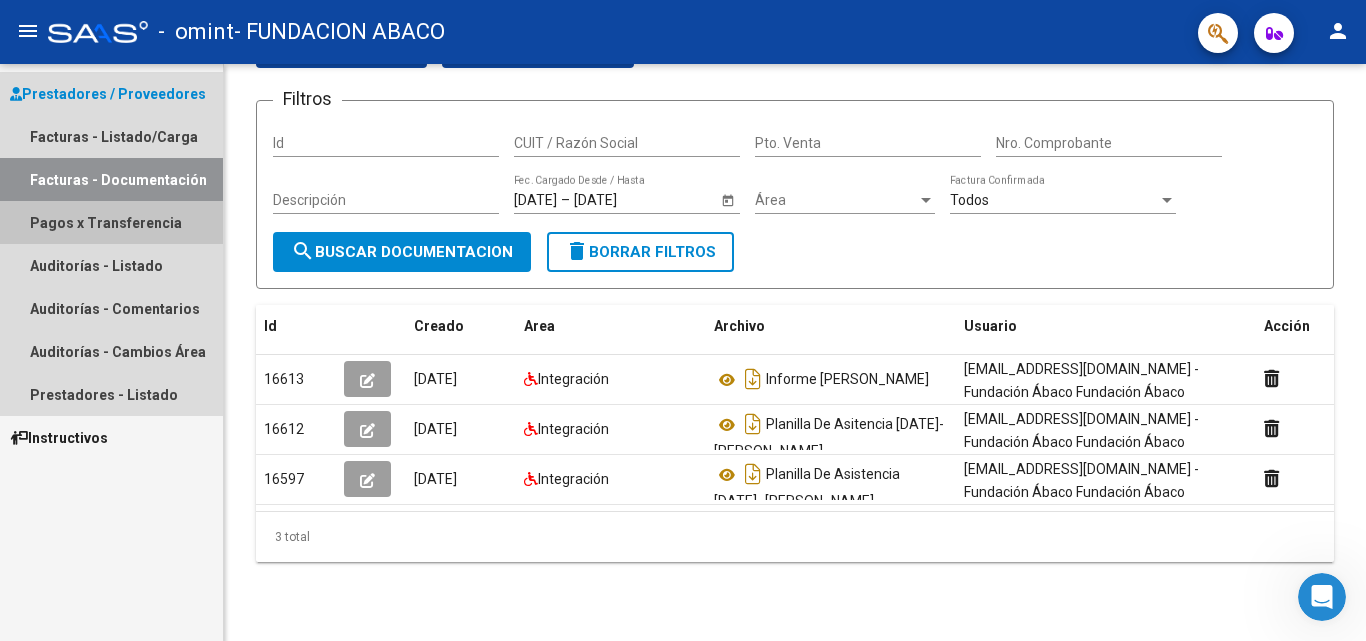 click on "Pagos x Transferencia" at bounding box center [111, 222] 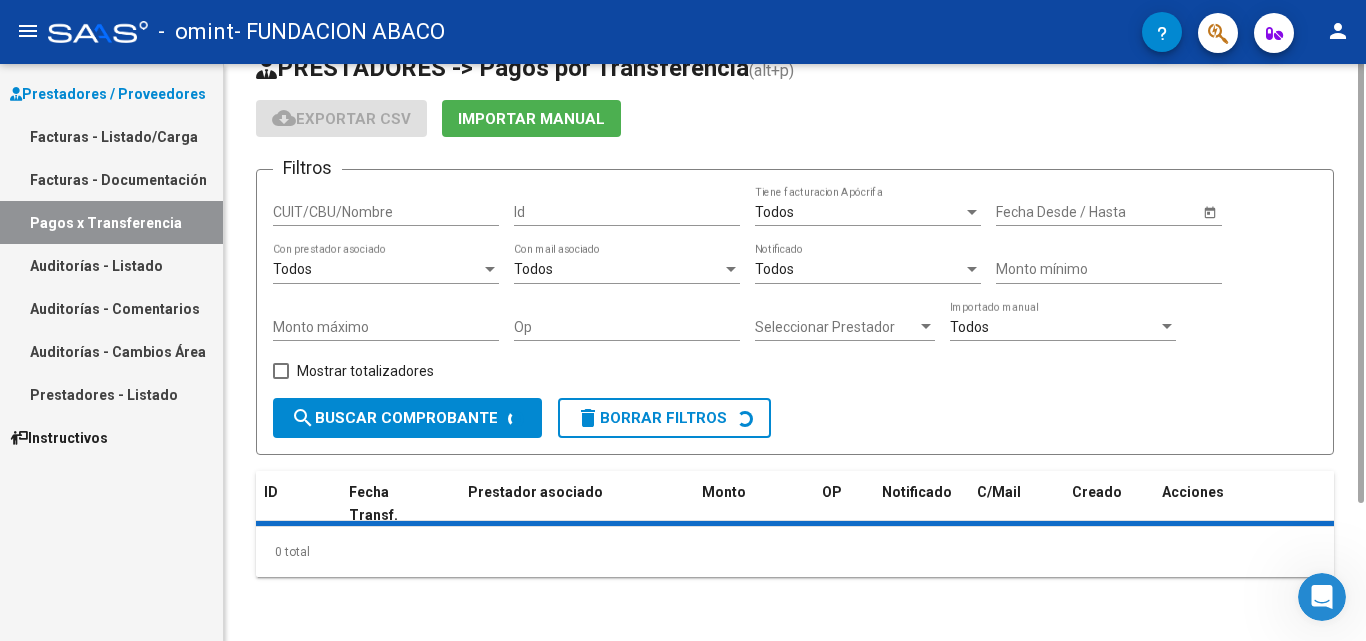 scroll, scrollTop: 0, scrollLeft: 0, axis: both 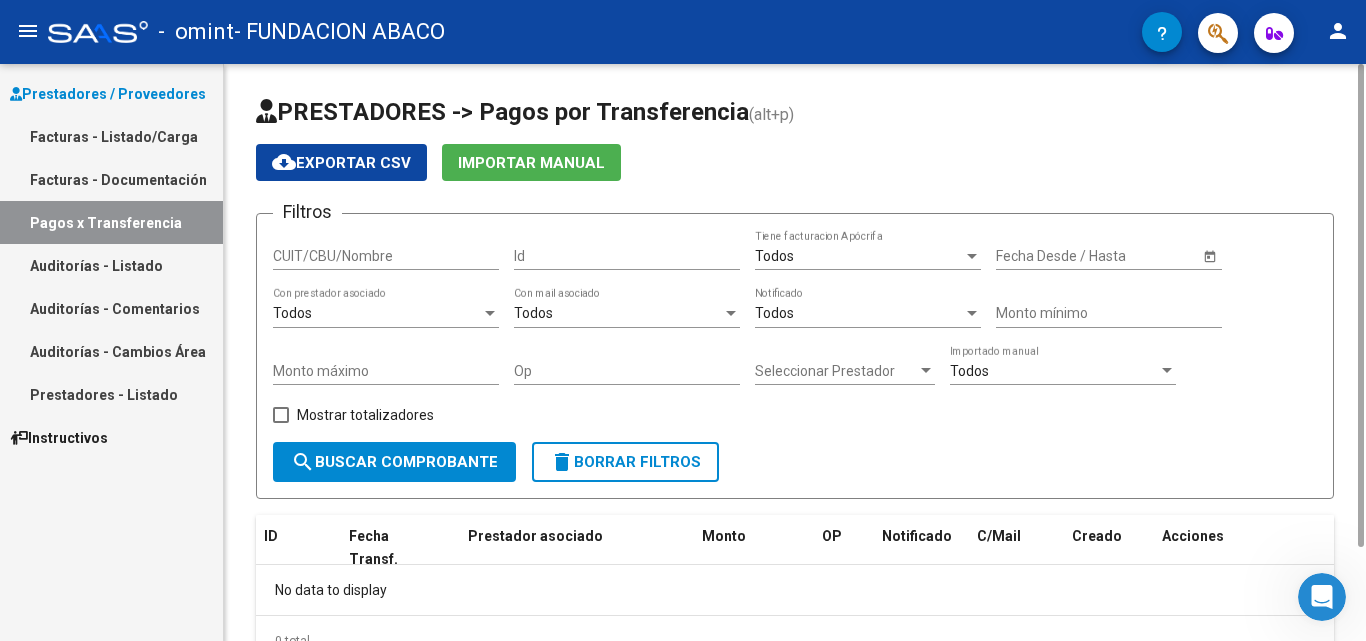 click on "CUIT/CBU/Nombre" 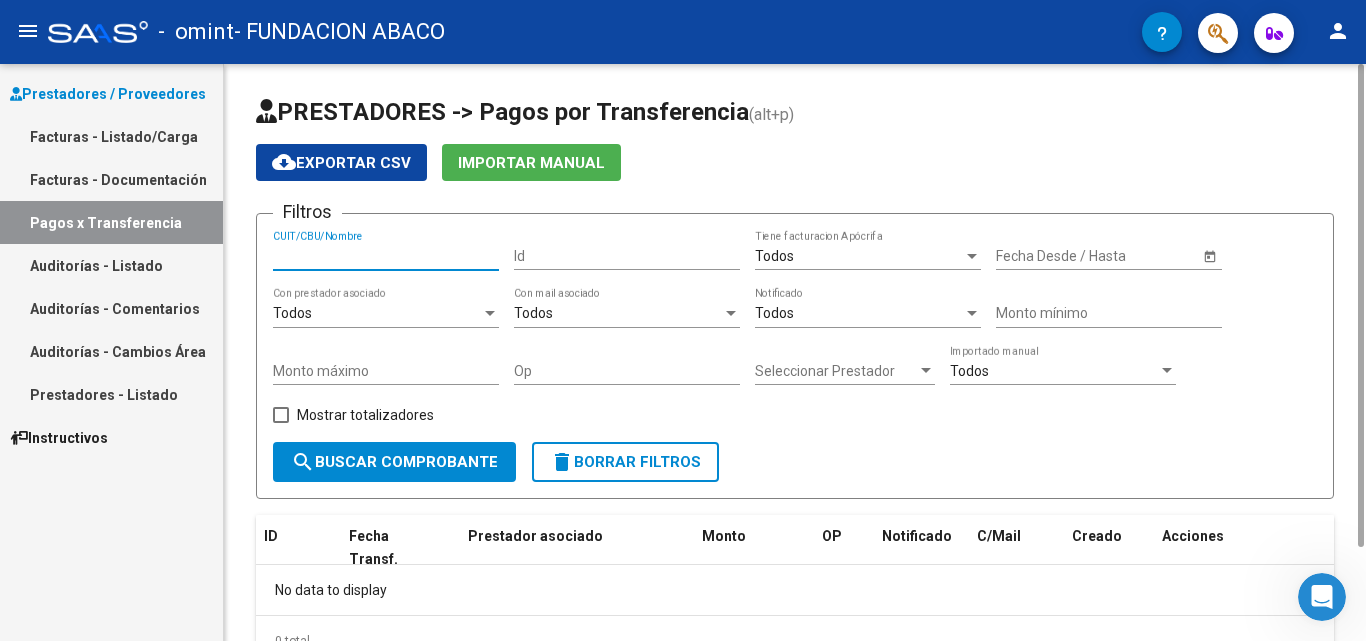 click on "Id" at bounding box center (627, 256) 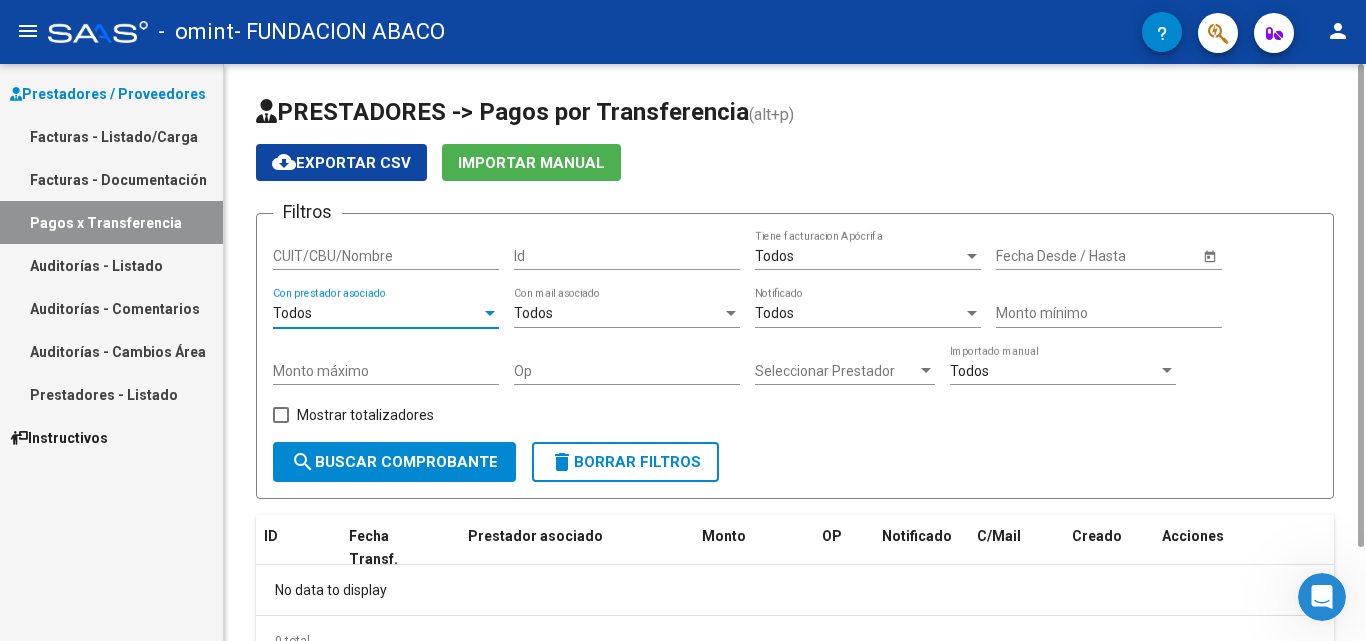 click on "Todos" at bounding box center (377, 313) 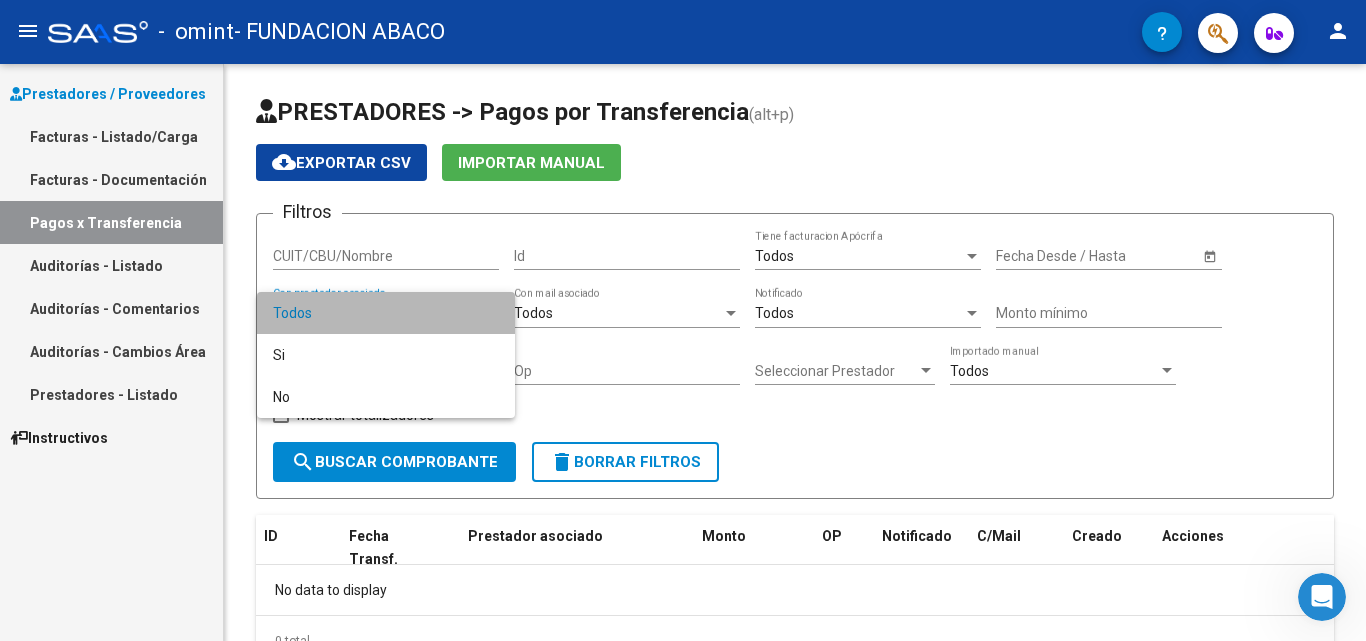 click on "Todos" at bounding box center (386, 313) 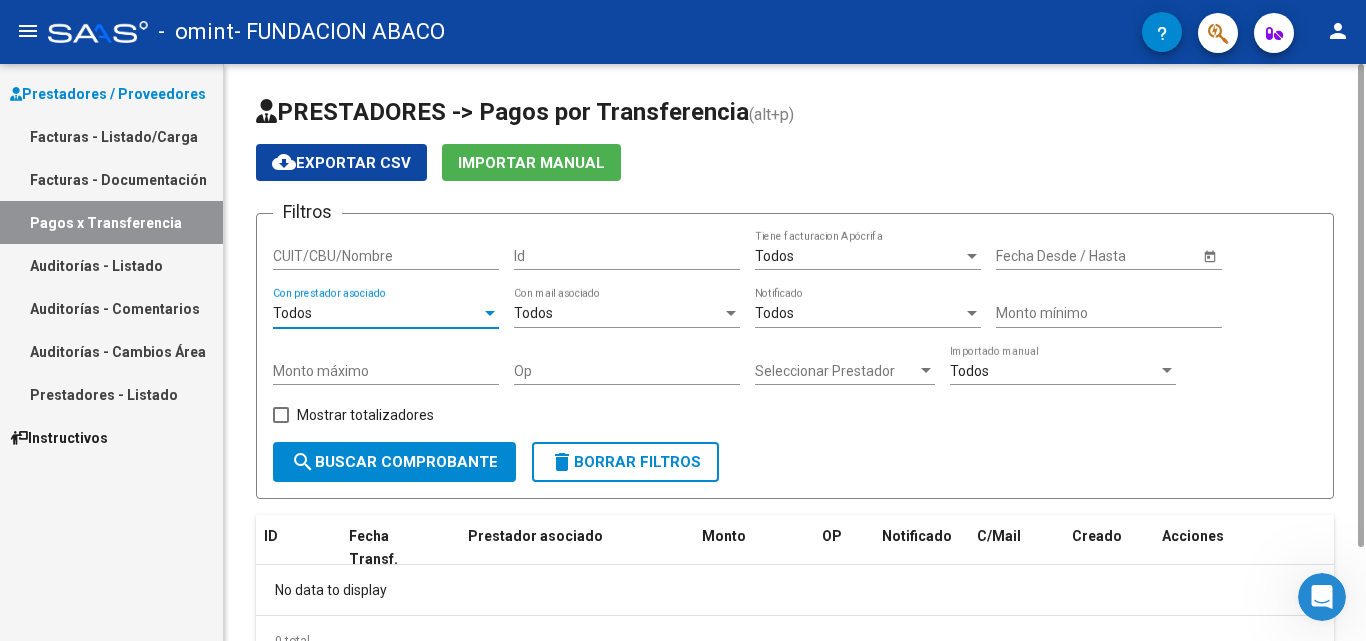 click on "Todos" at bounding box center (618, 313) 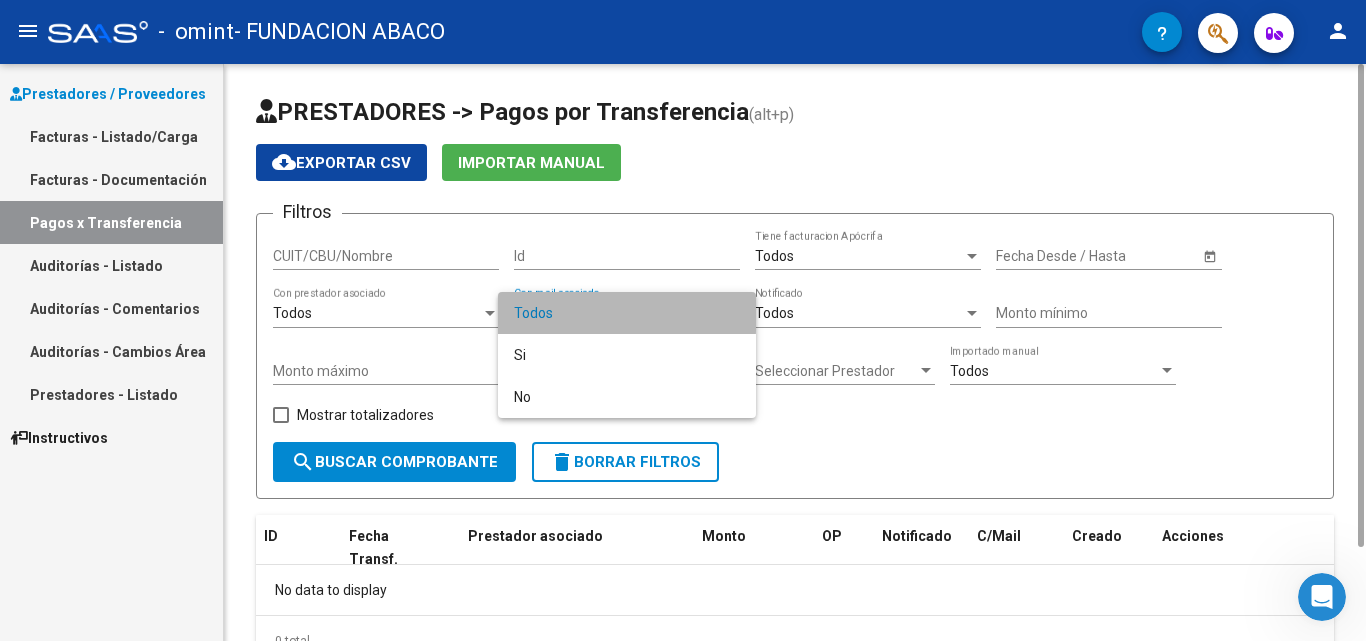 click on "Todos" at bounding box center [627, 313] 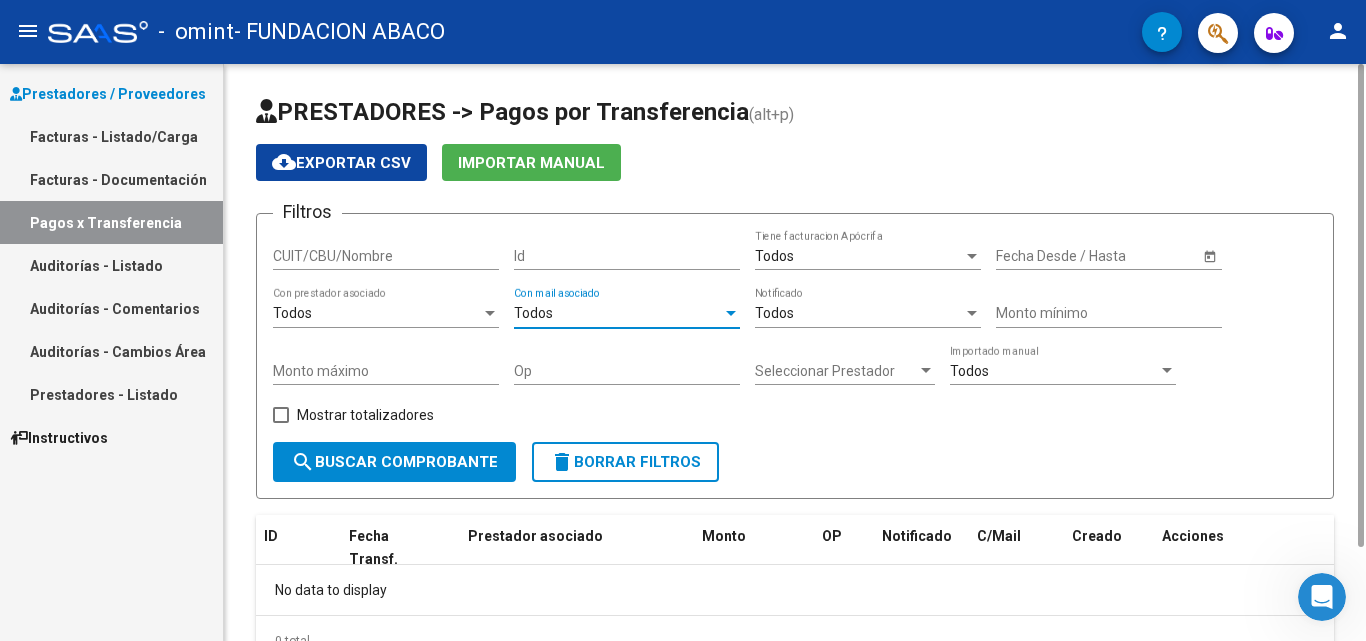 click on "Todos" at bounding box center [377, 313] 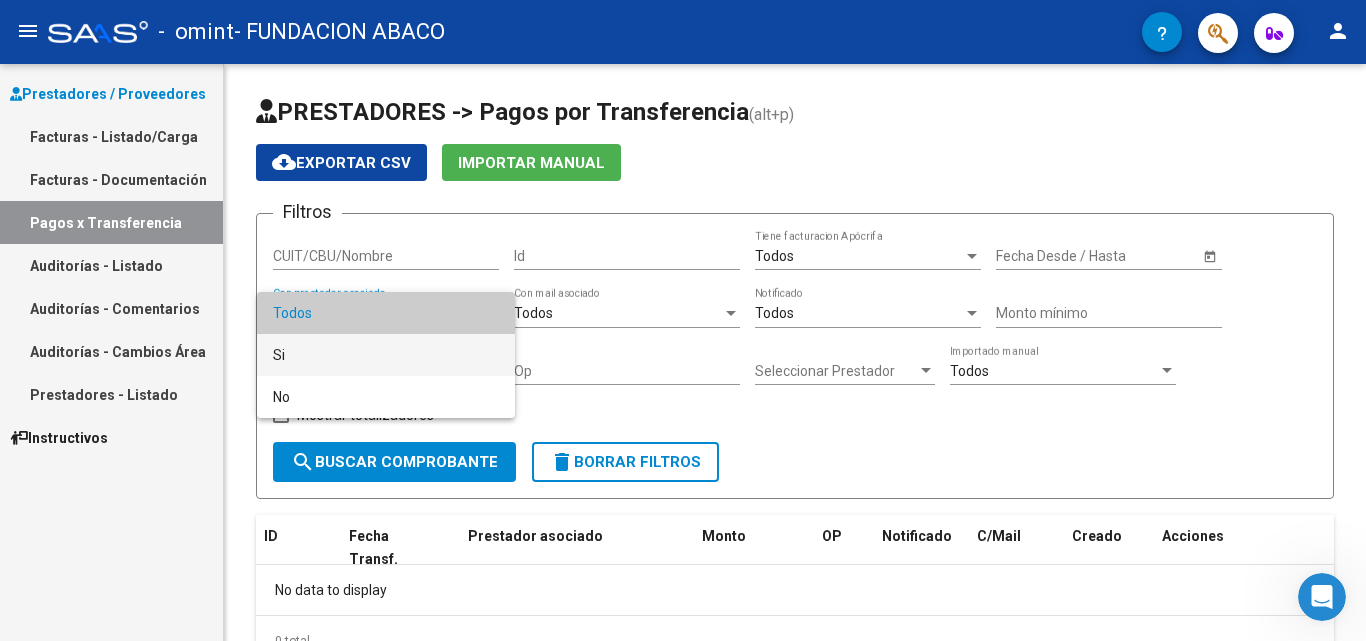 click on "Si" at bounding box center [386, 355] 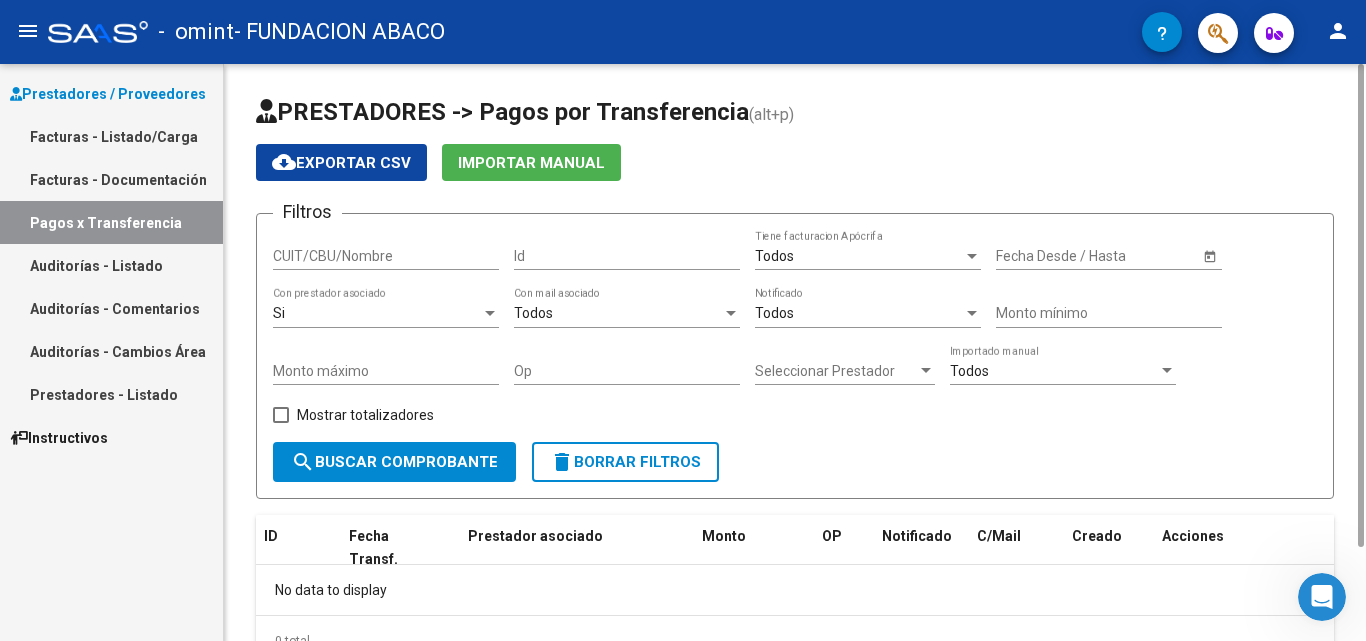 click on "Todos  Con mail asociado" 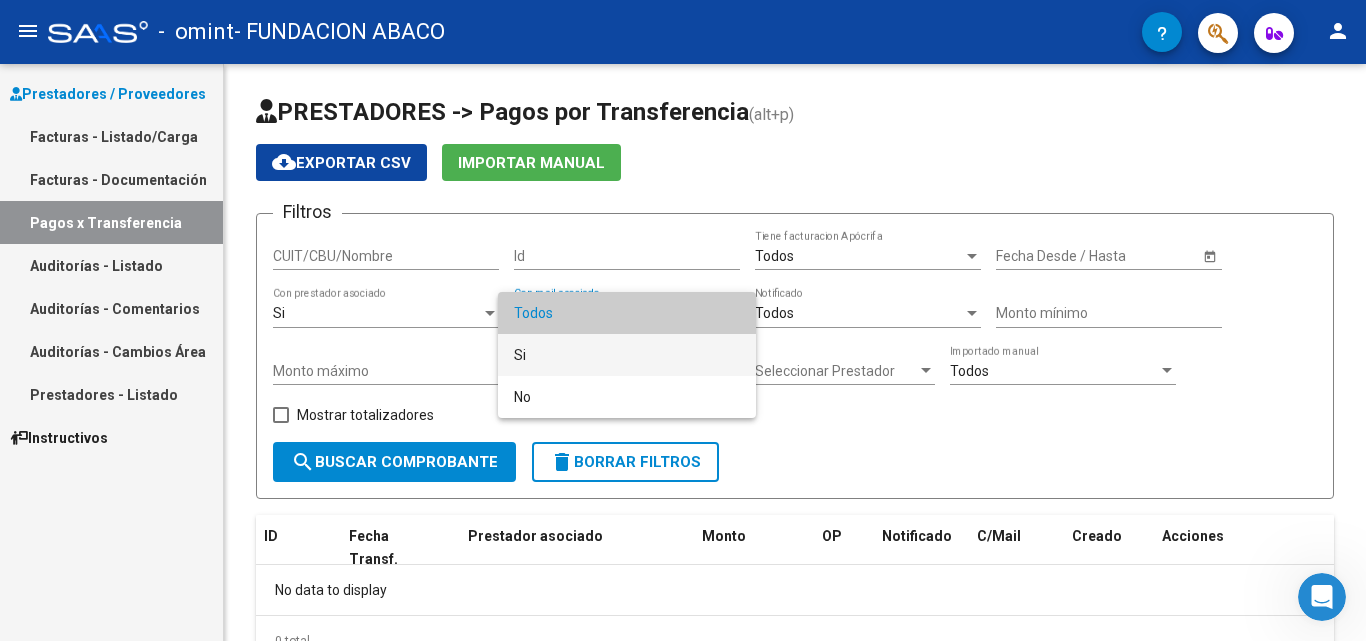 click on "Si" at bounding box center [627, 355] 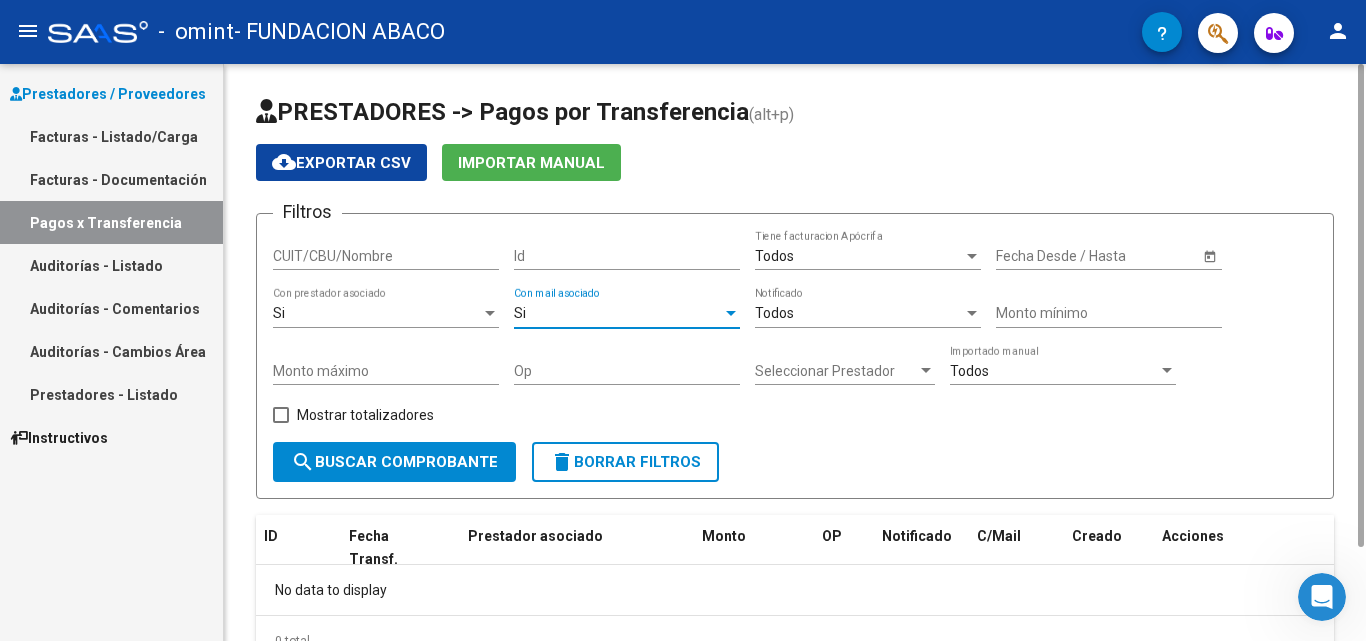 click on "Si" at bounding box center [520, 313] 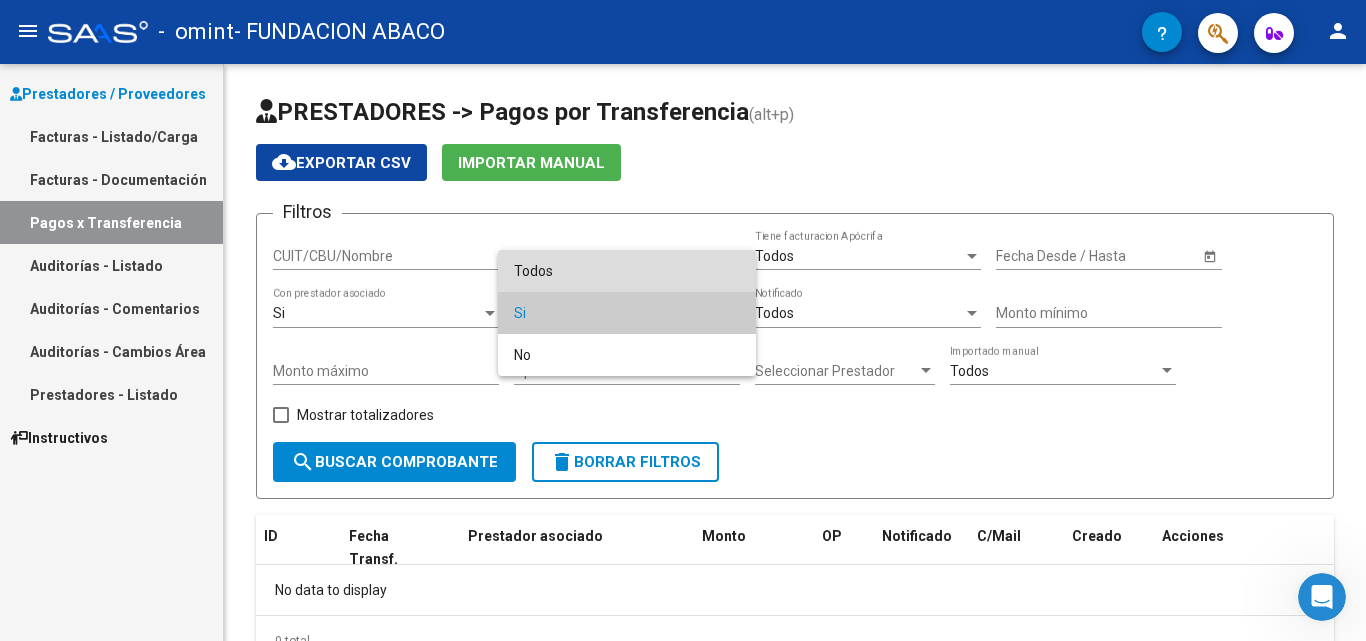 click on "Todos" at bounding box center [627, 271] 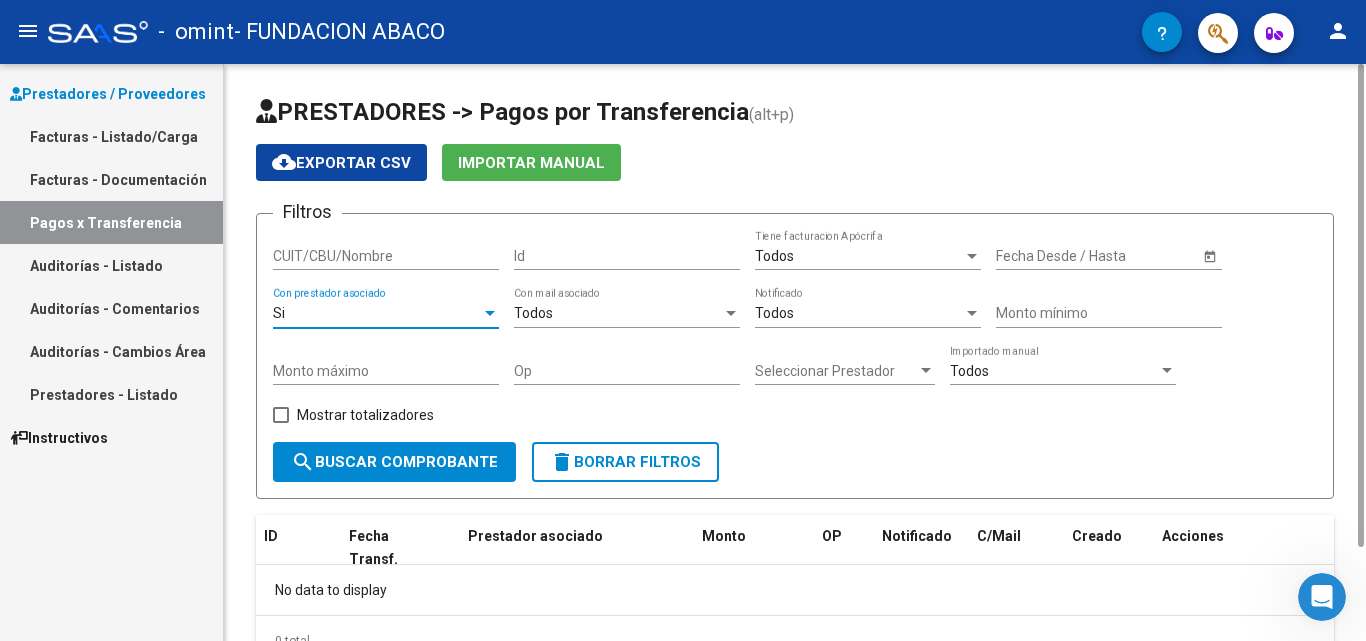 click on "Si" at bounding box center (377, 313) 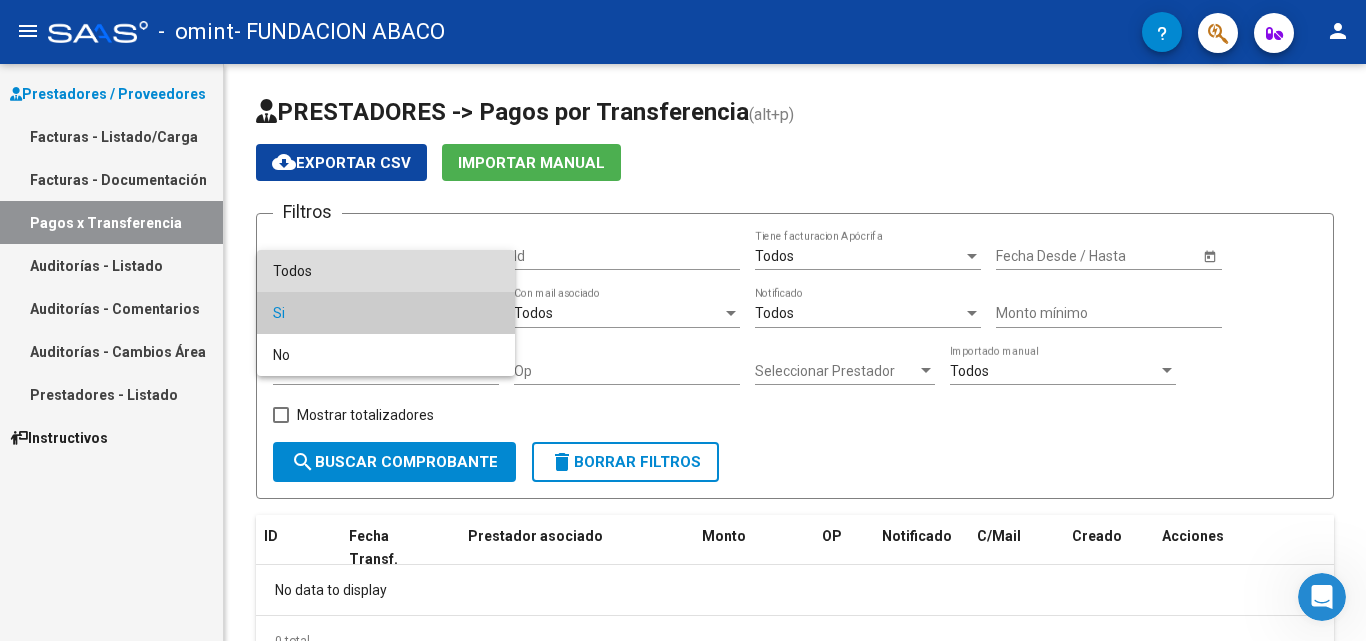 click on "Todos" at bounding box center [386, 271] 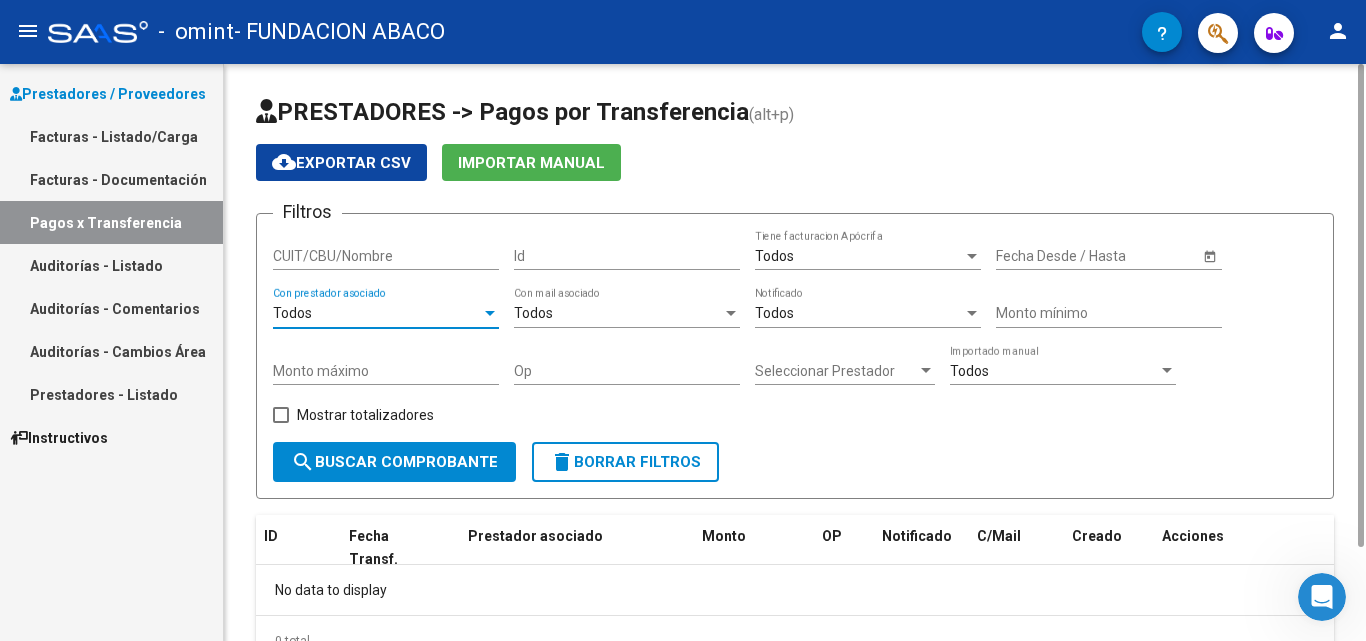 click on "Op" at bounding box center (627, 371) 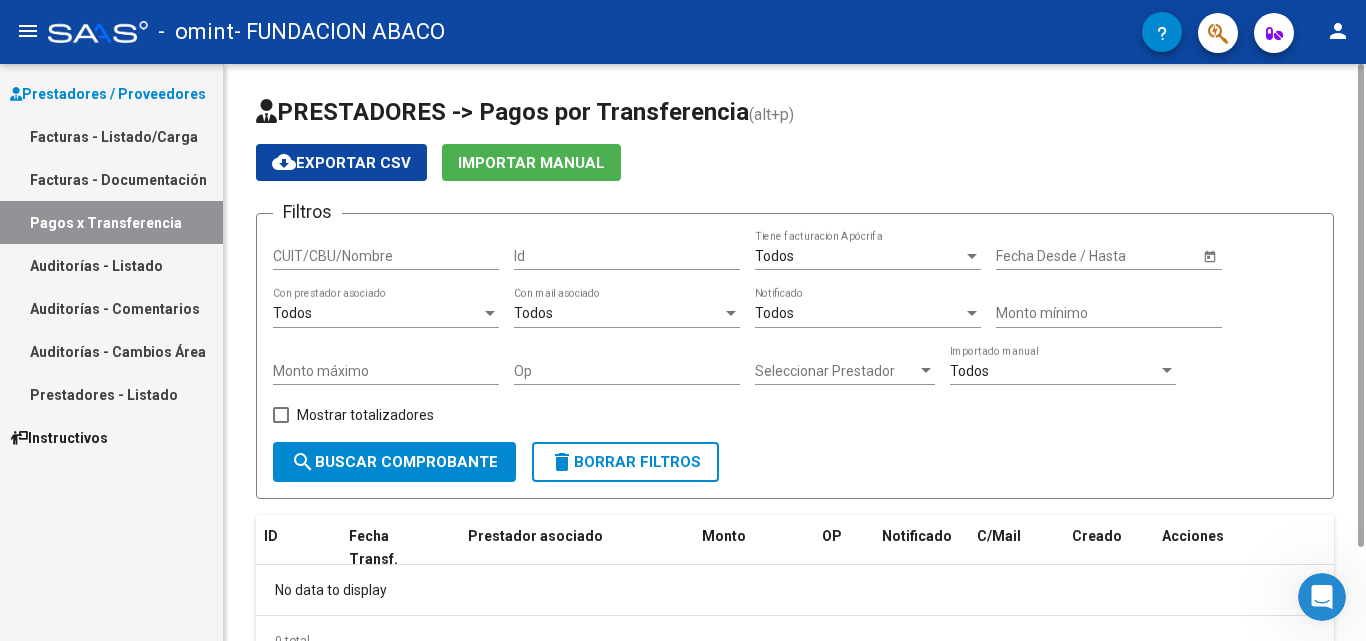 click on "Monto máximo" 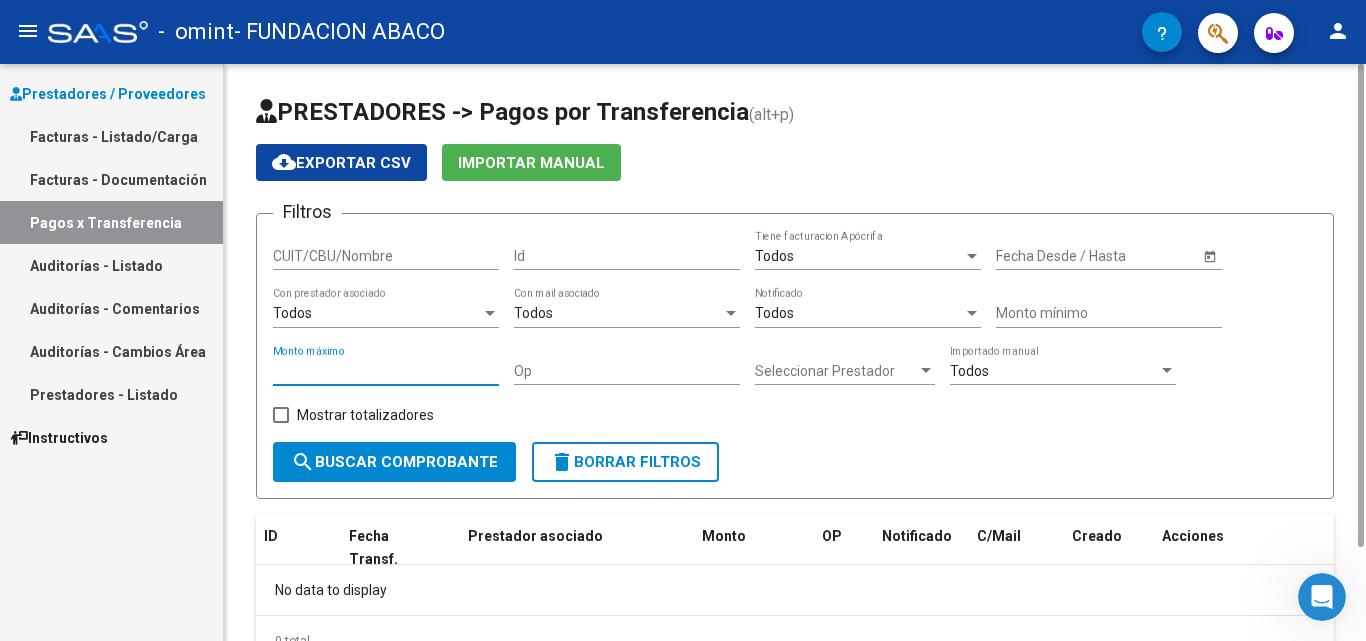click on "CUIT/CBU/Nombre" at bounding box center [386, 256] 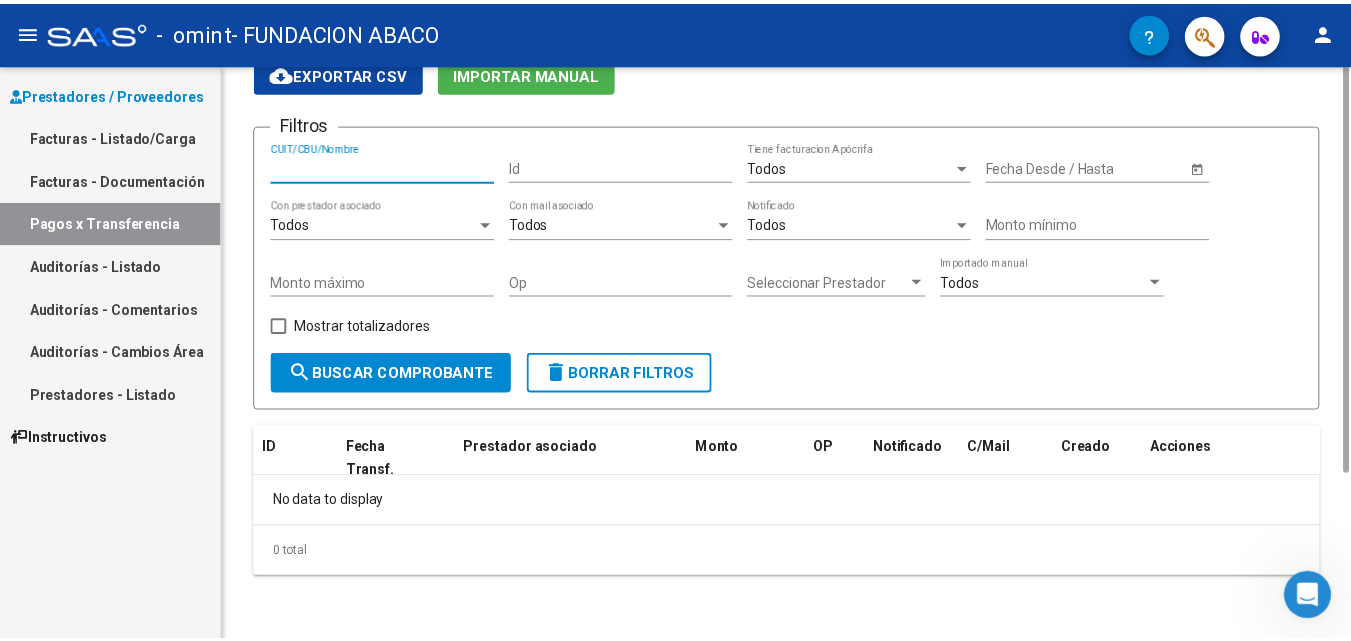 scroll, scrollTop: 0, scrollLeft: 0, axis: both 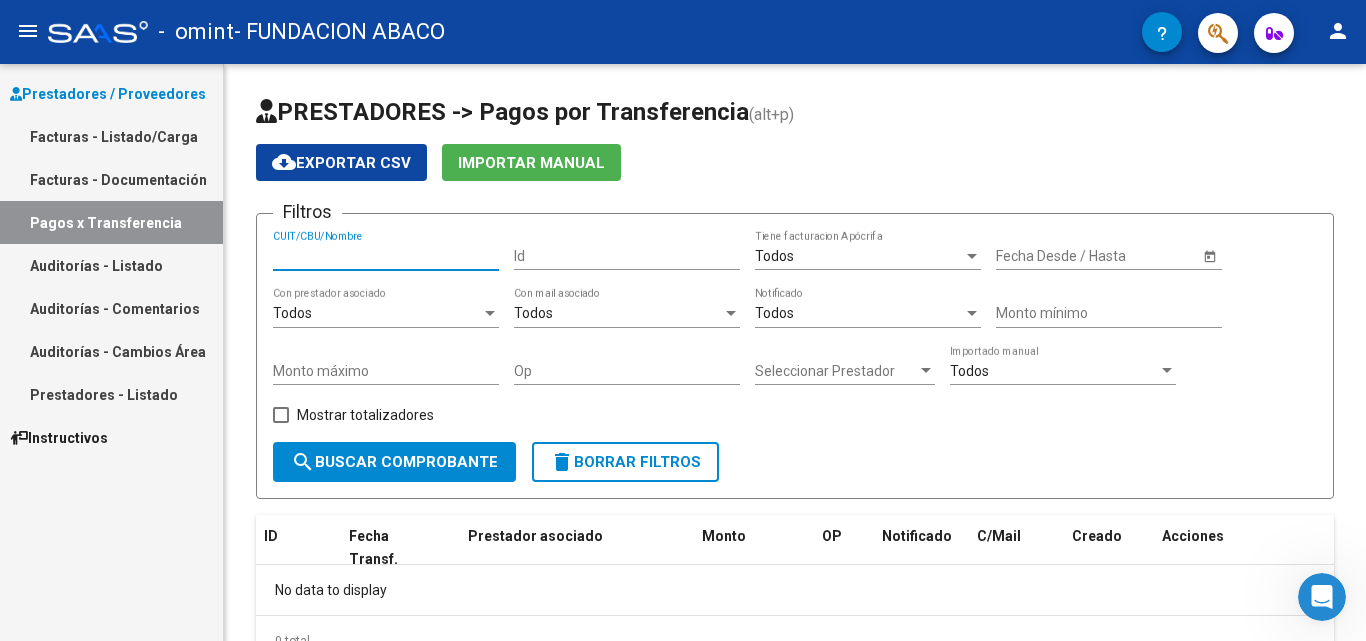click on "person" 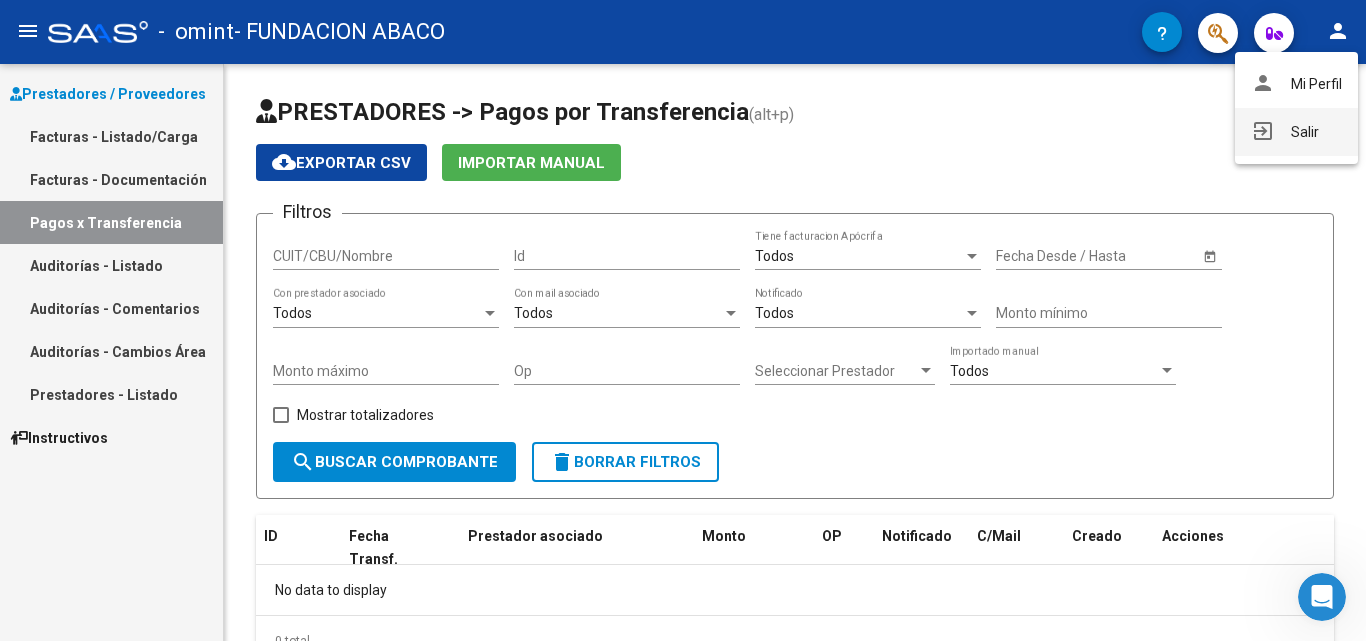 click on "exit_to_app  Salir" at bounding box center [1296, 132] 